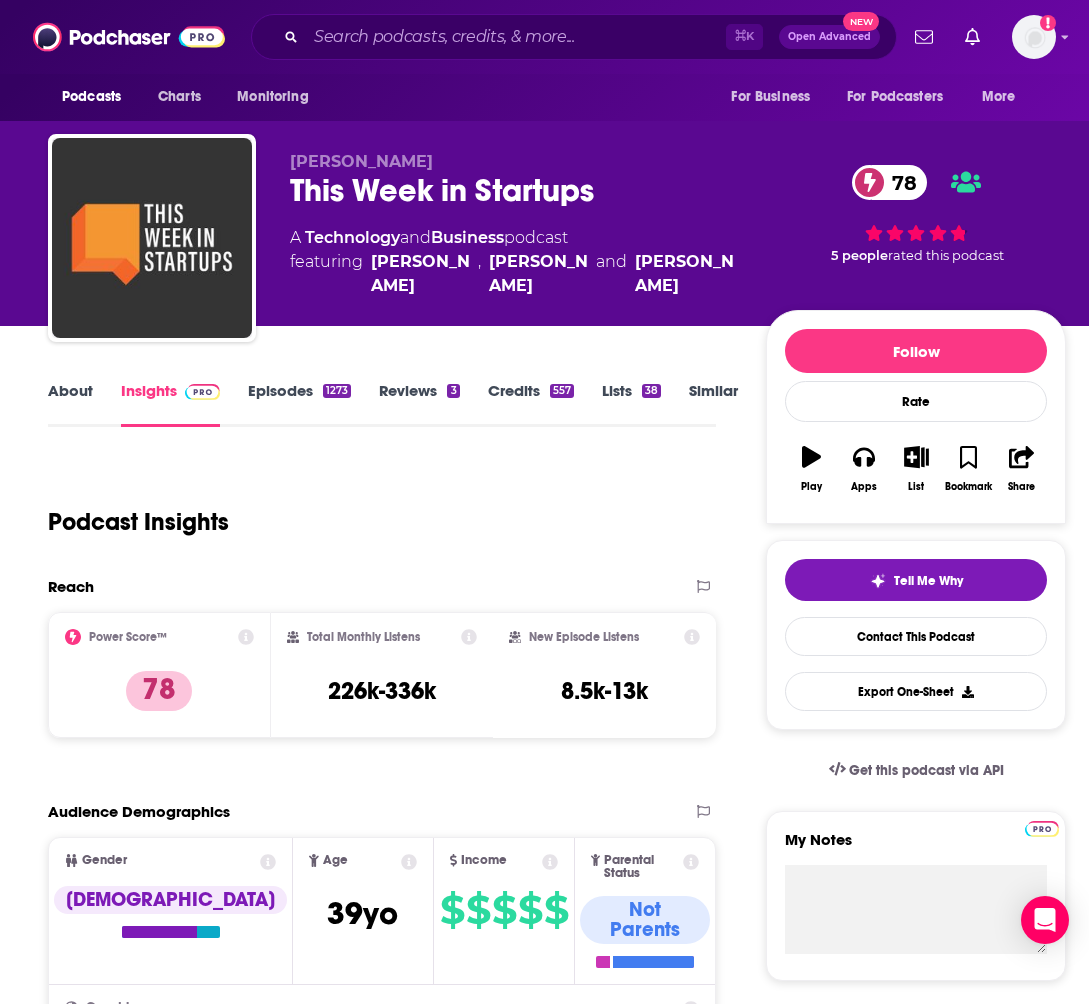 scroll, scrollTop: 1686, scrollLeft: 0, axis: vertical 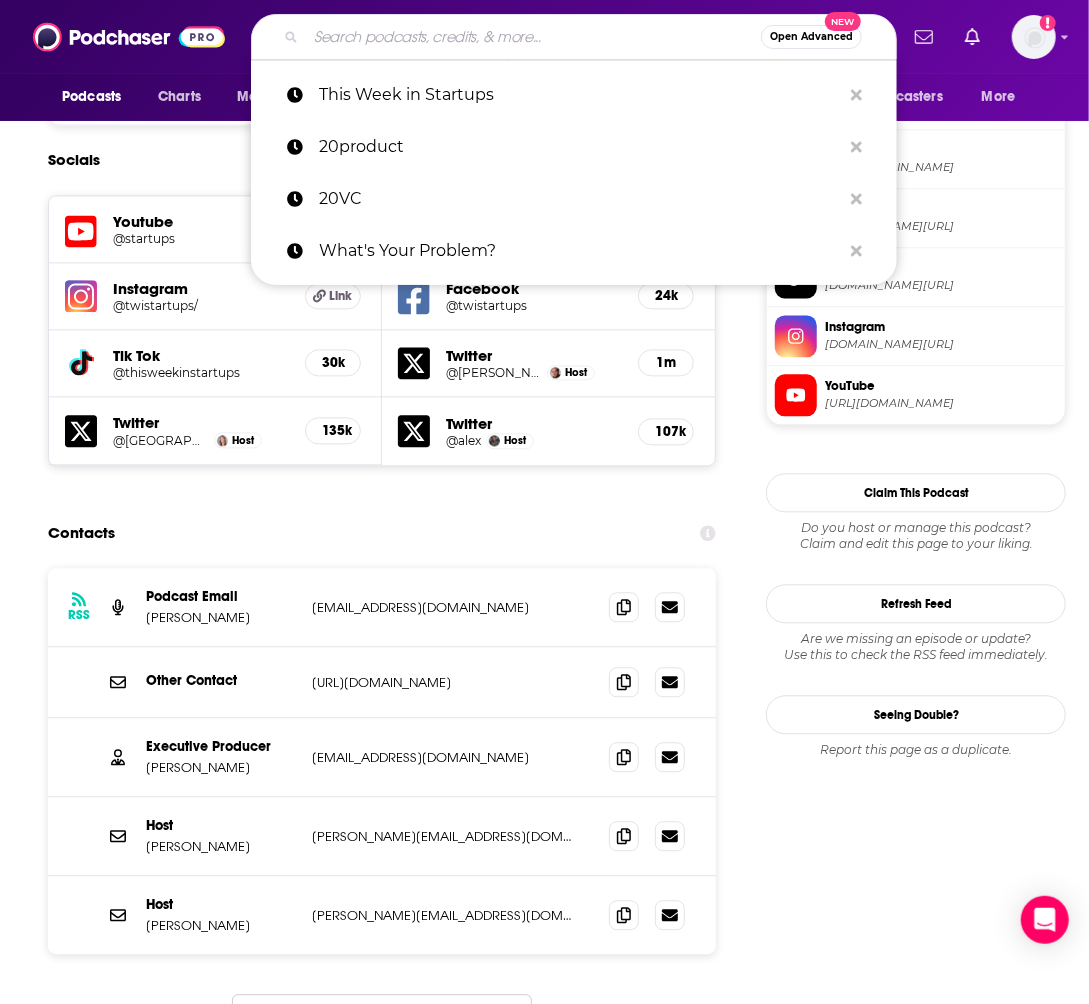 click at bounding box center [533, 37] 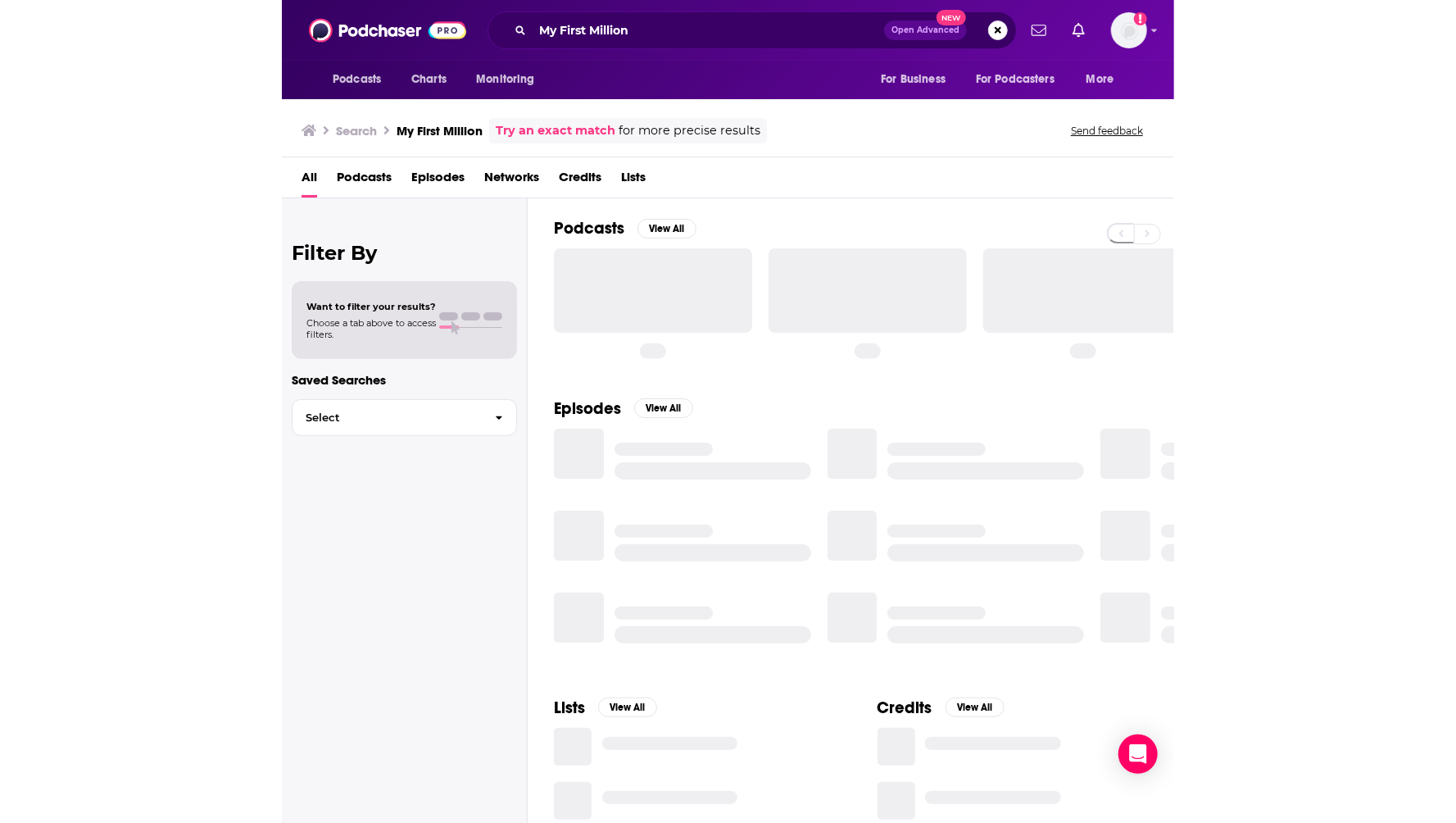scroll, scrollTop: 0, scrollLeft: 0, axis: both 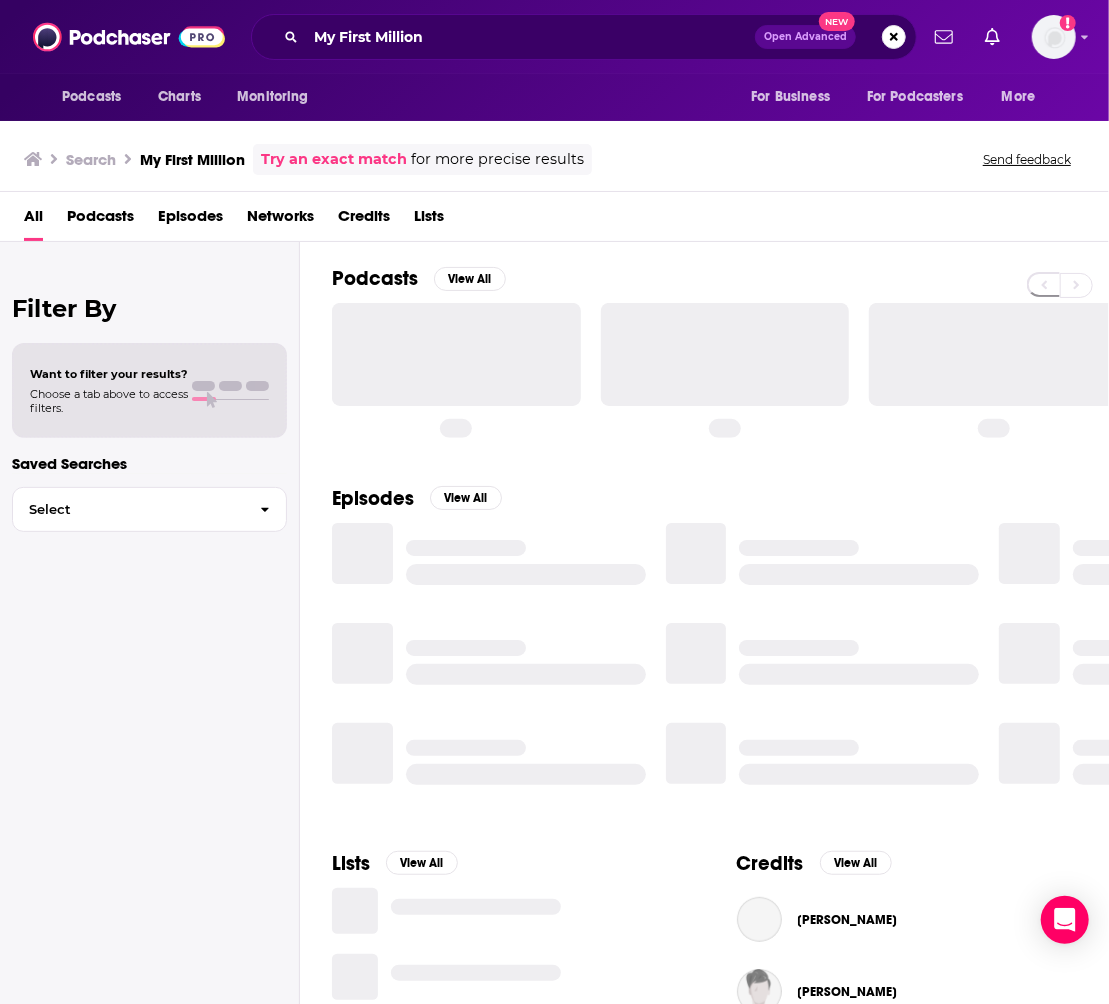 click at bounding box center [456, 354] 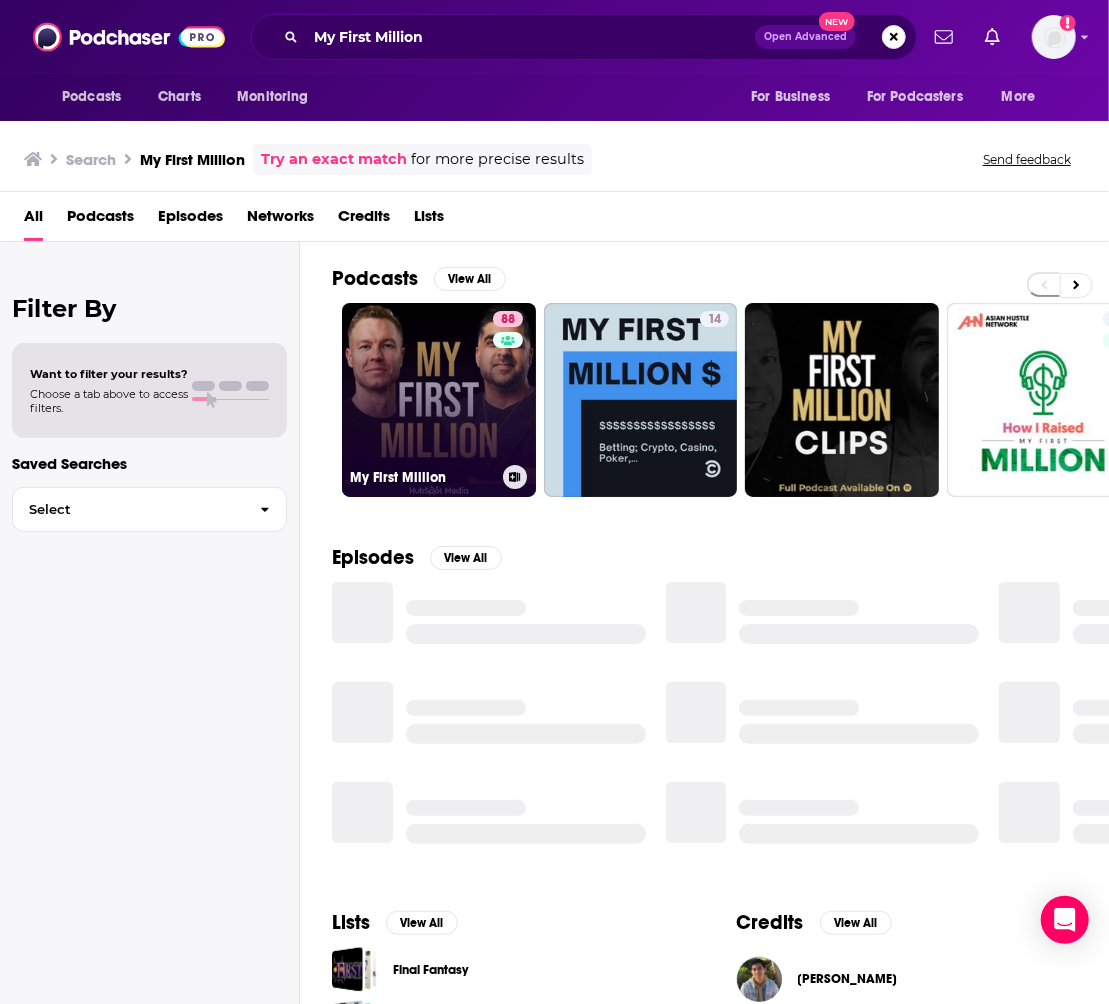 click on "88 My First Million" at bounding box center (439, 400) 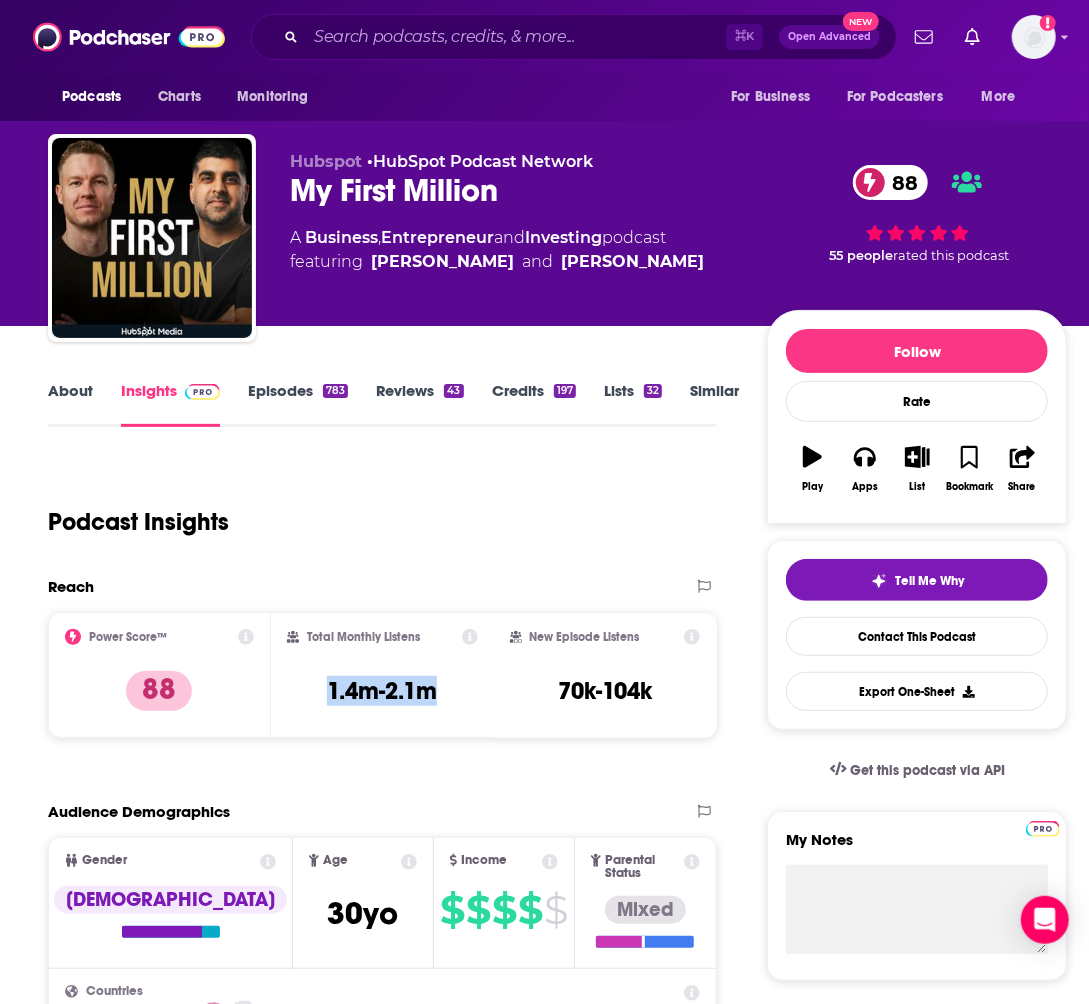 drag, startPoint x: 440, startPoint y: 696, endPoint x: 299, endPoint y: 686, distance: 141.35417 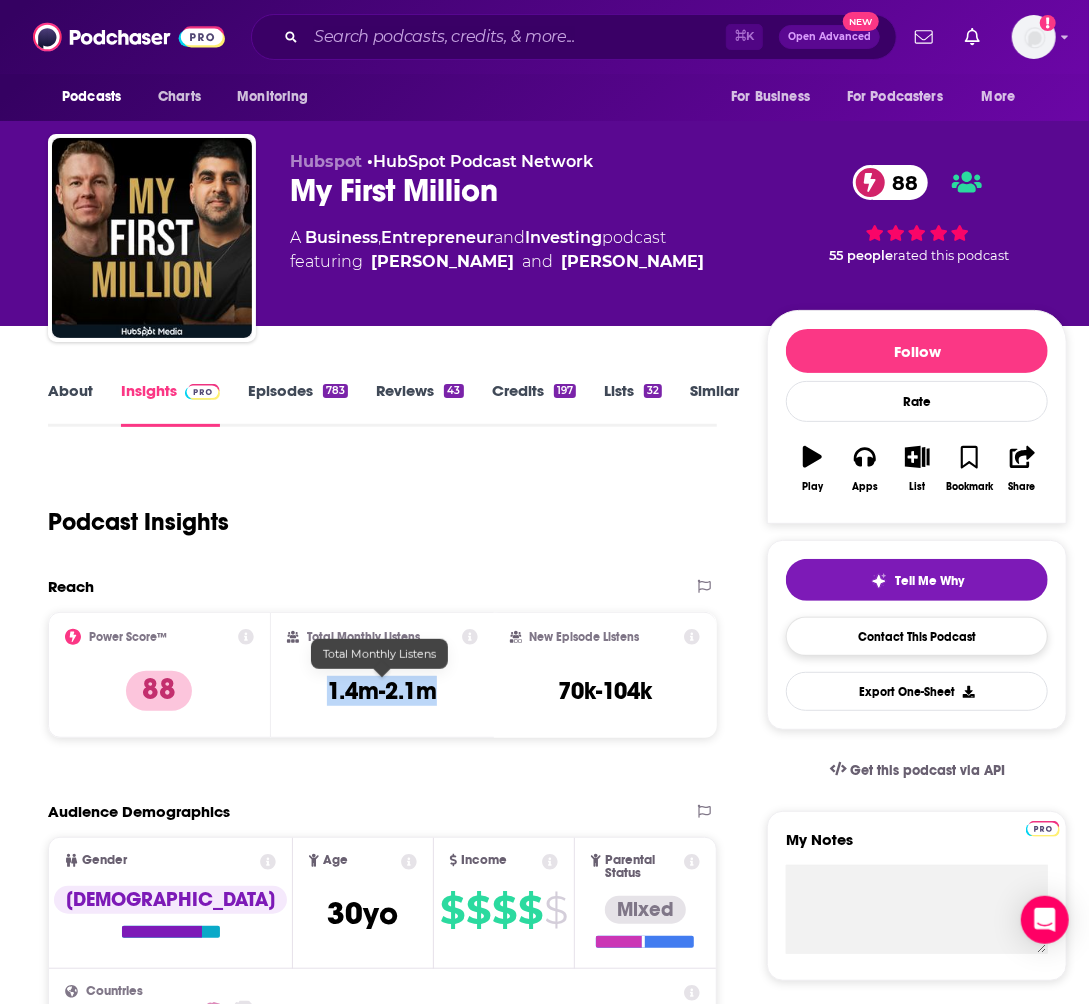 copy on "1.4m-2.1m" 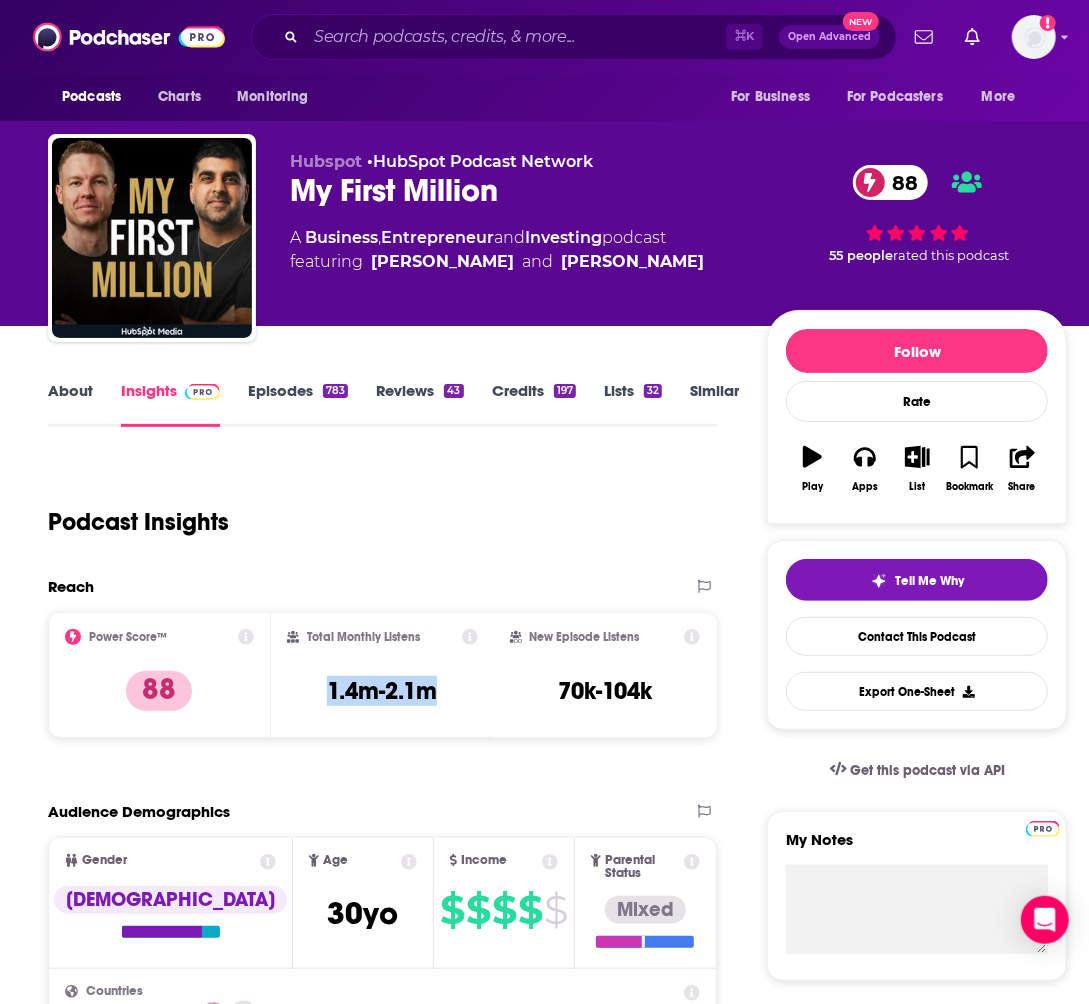 click on "About" at bounding box center [70, 404] 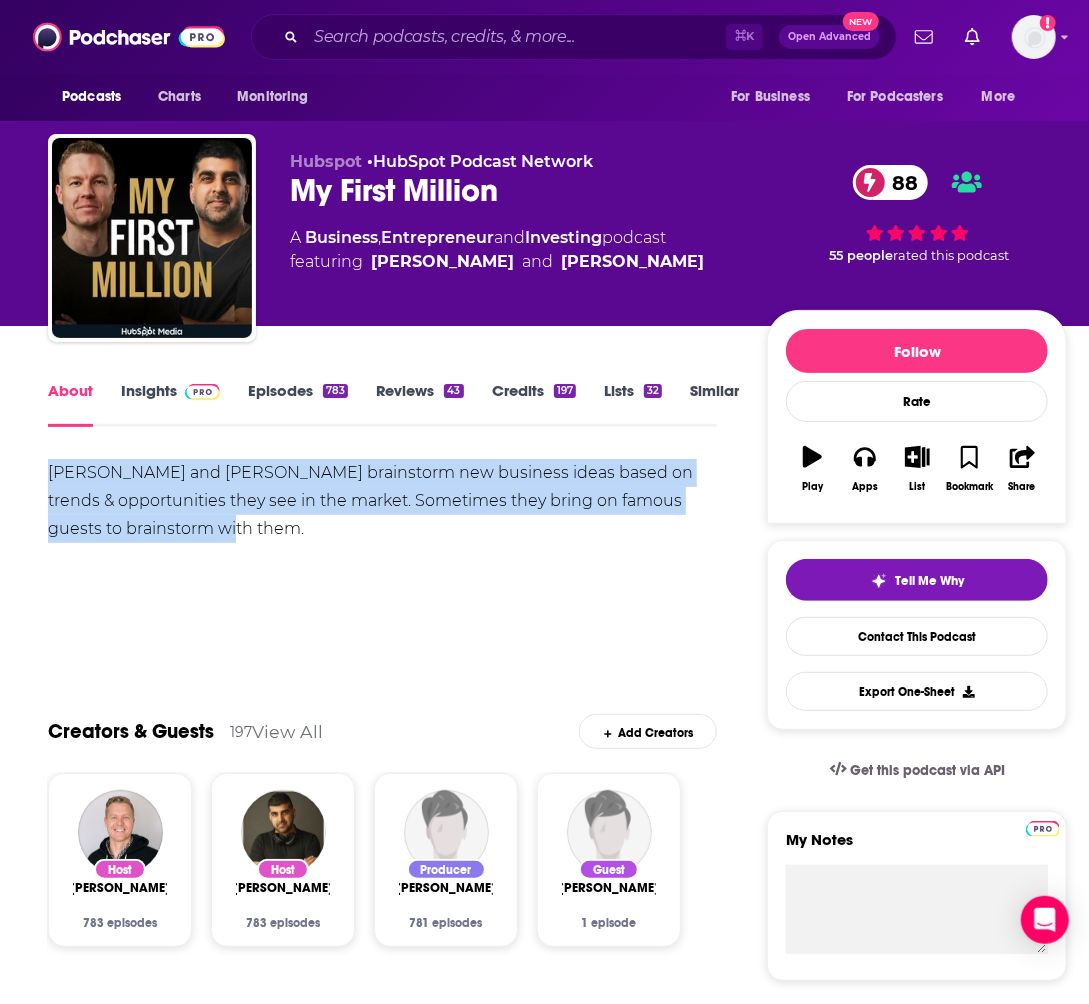drag, startPoint x: 39, startPoint y: 473, endPoint x: 239, endPoint y: 523, distance: 206.15529 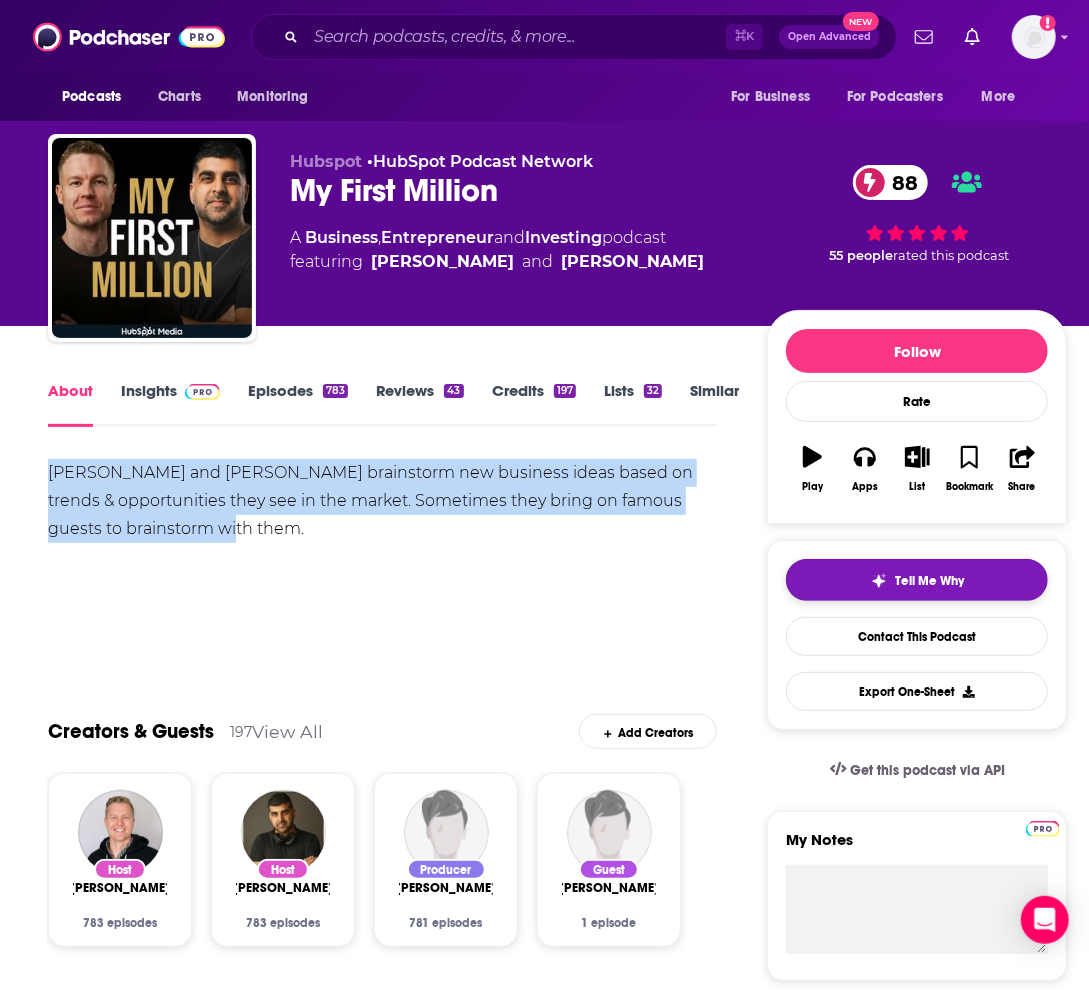 copy on "[PERSON_NAME] and [PERSON_NAME] brainstorm new business ideas based on trends & opportunities they see in the market. Sometimes they bring on famous guests to brainstorm with them." 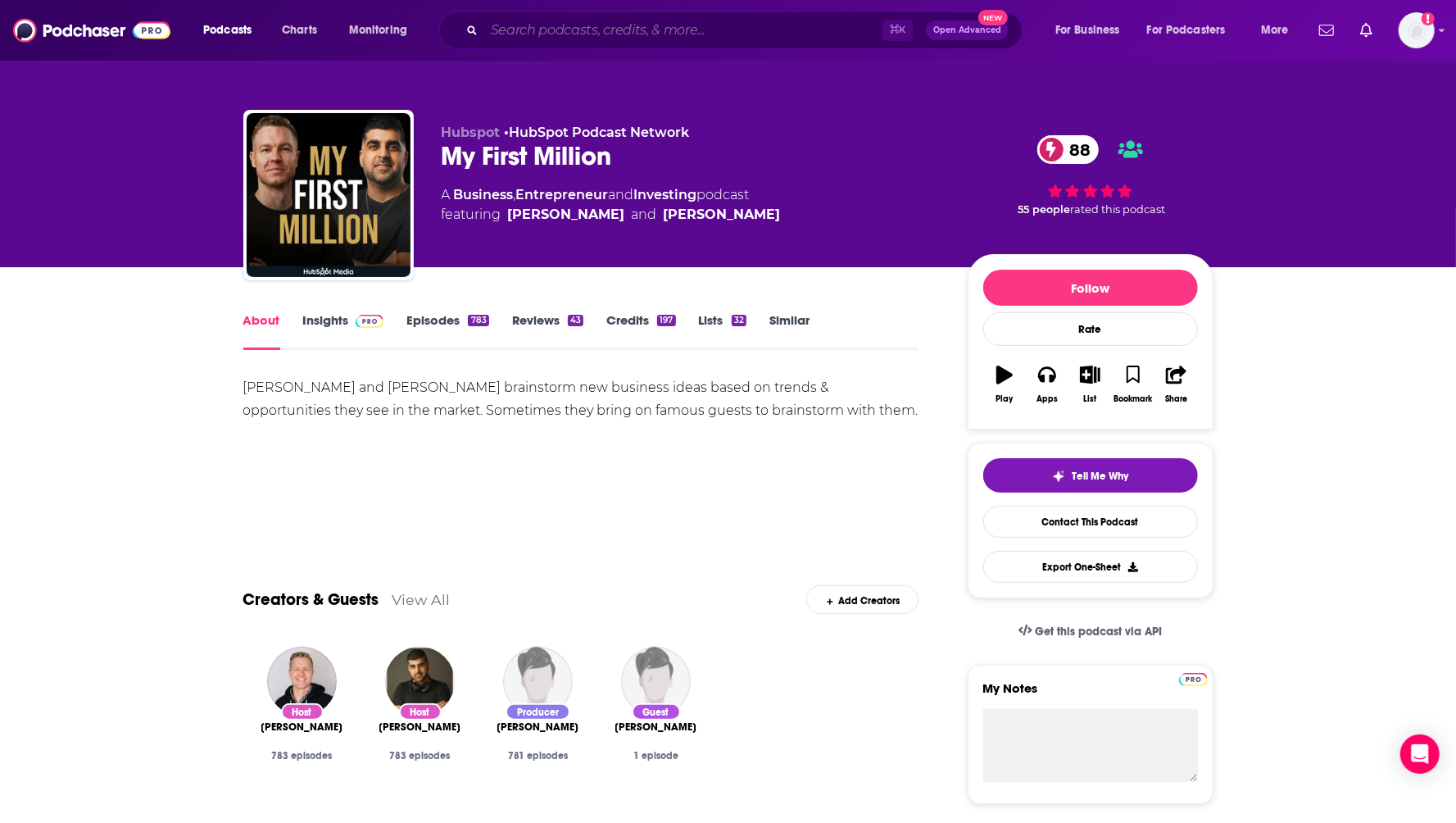 click at bounding box center [683, 30] 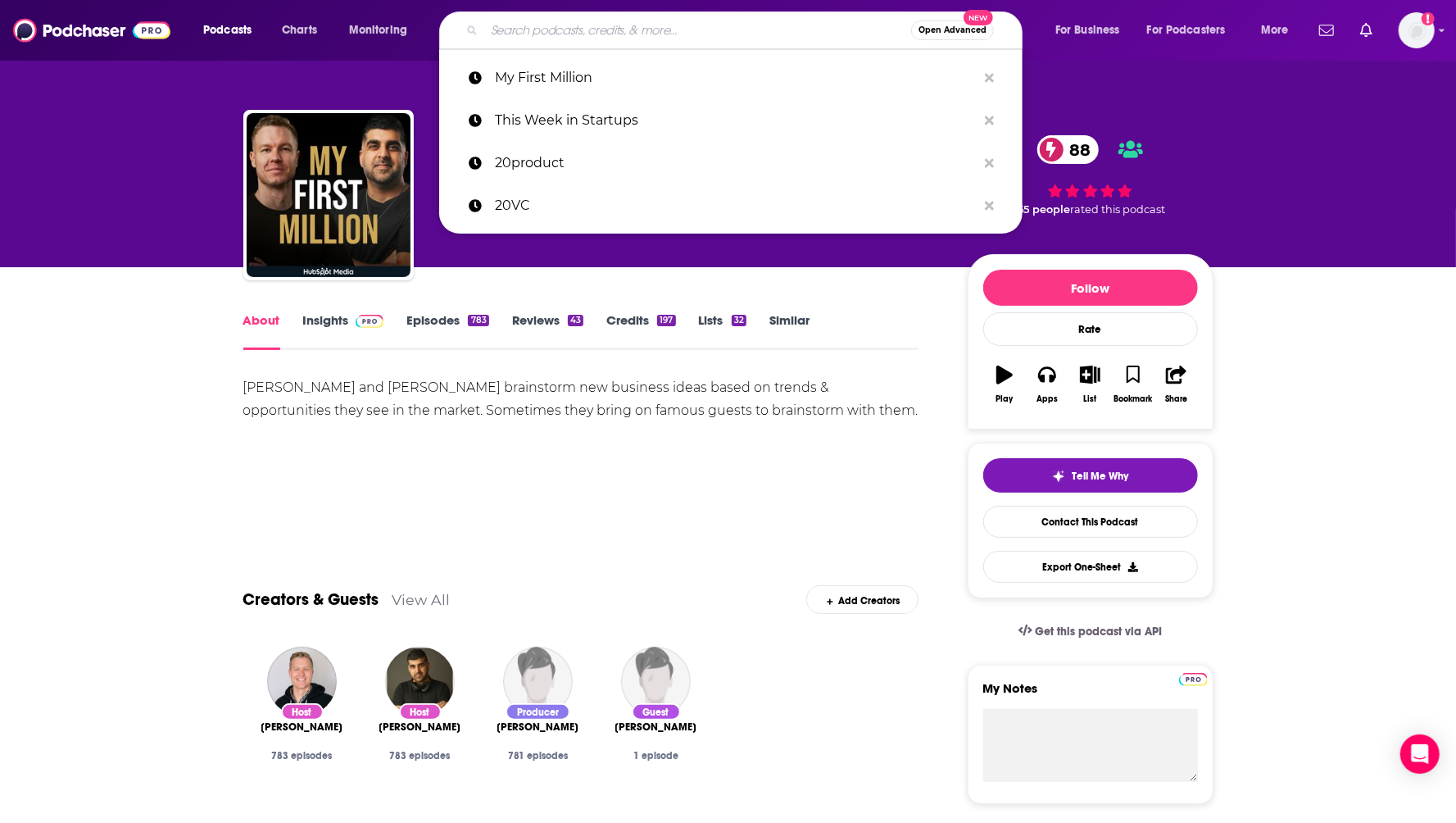 paste on "Foundr" 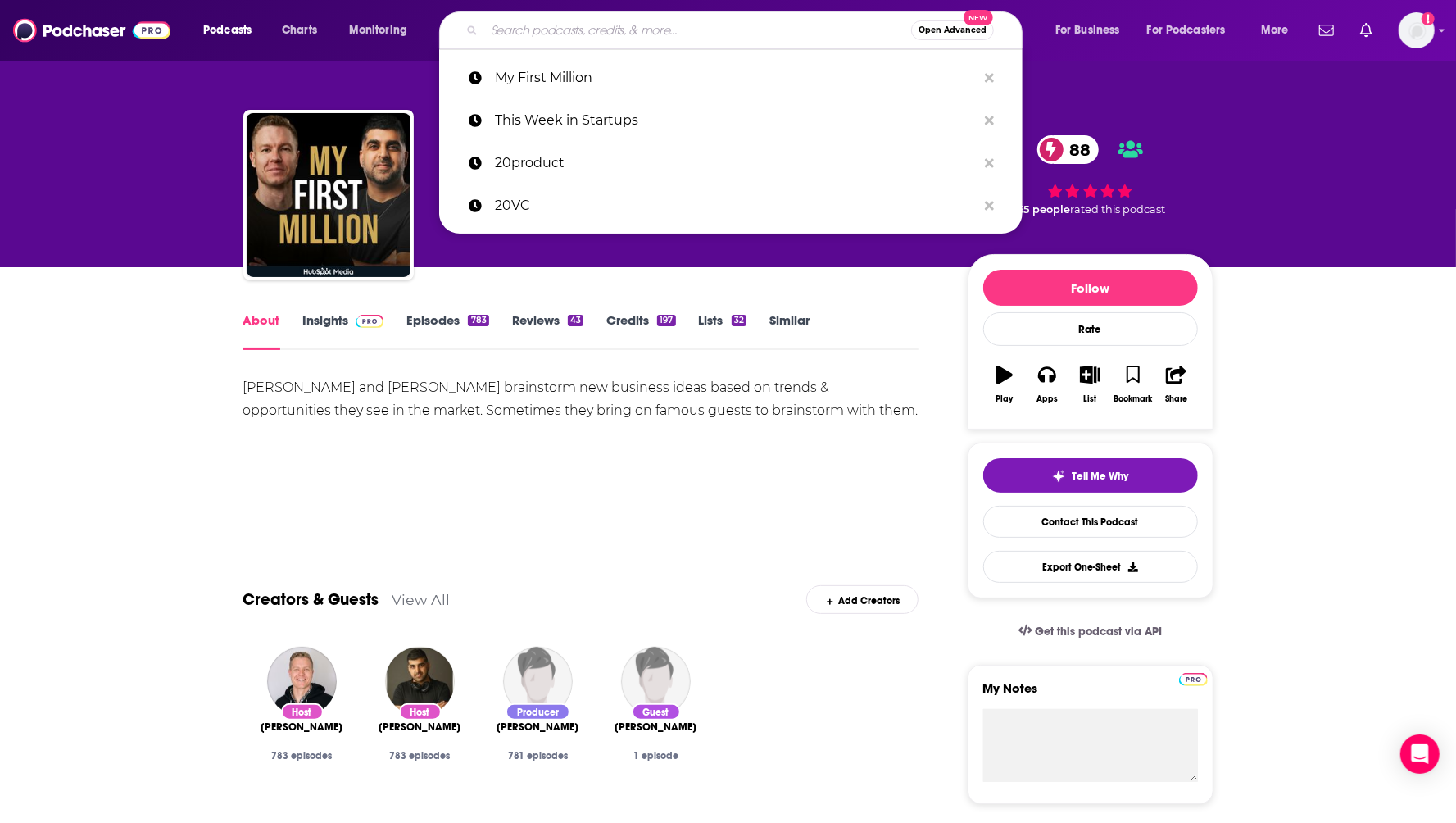 type on "Foundr" 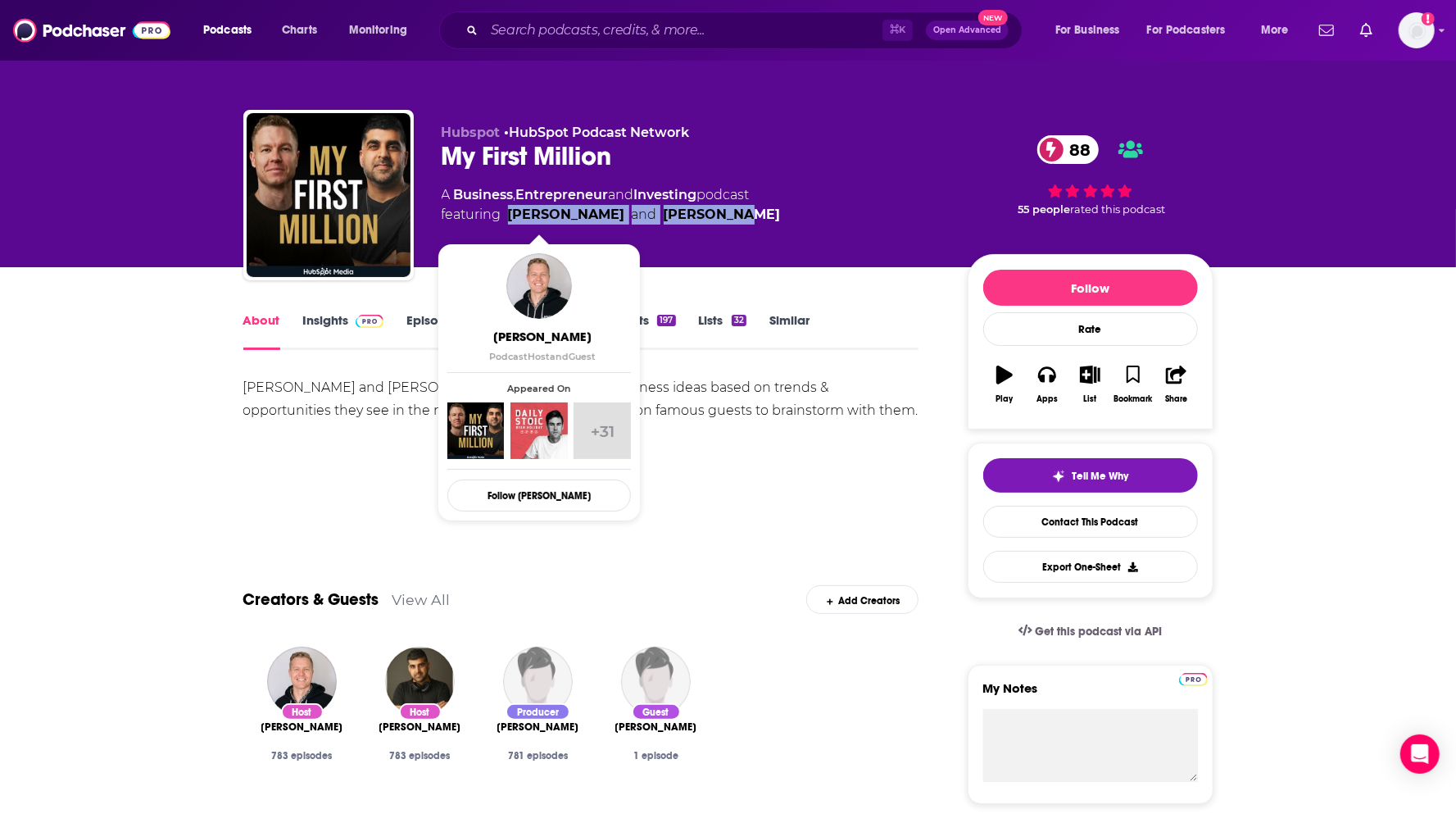 drag, startPoint x: 743, startPoint y: 222, endPoint x: 510, endPoint y: 220, distance: 233.00858 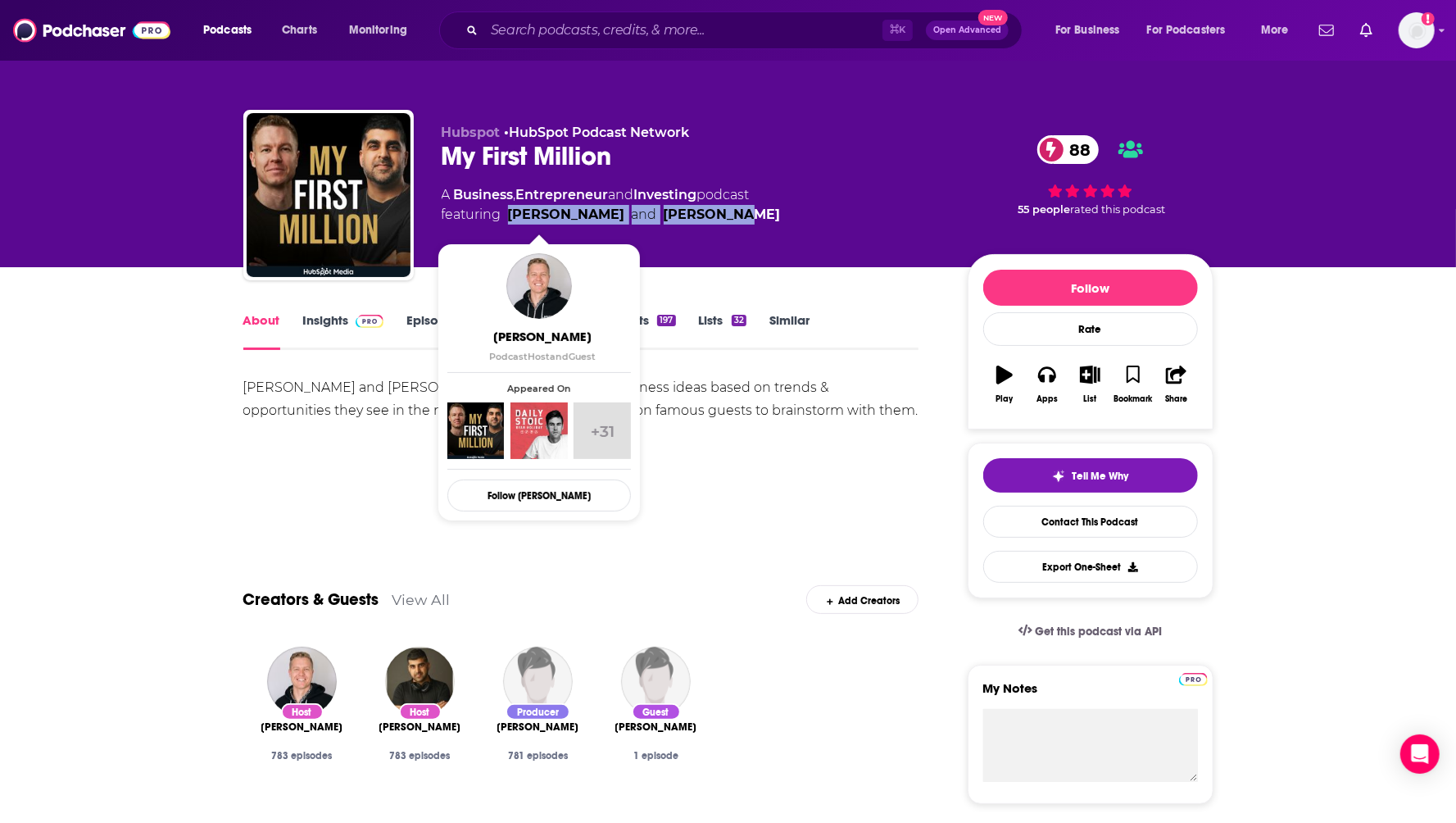 click on "featuring  [PERSON_NAME]  and  [PERSON_NAME]" 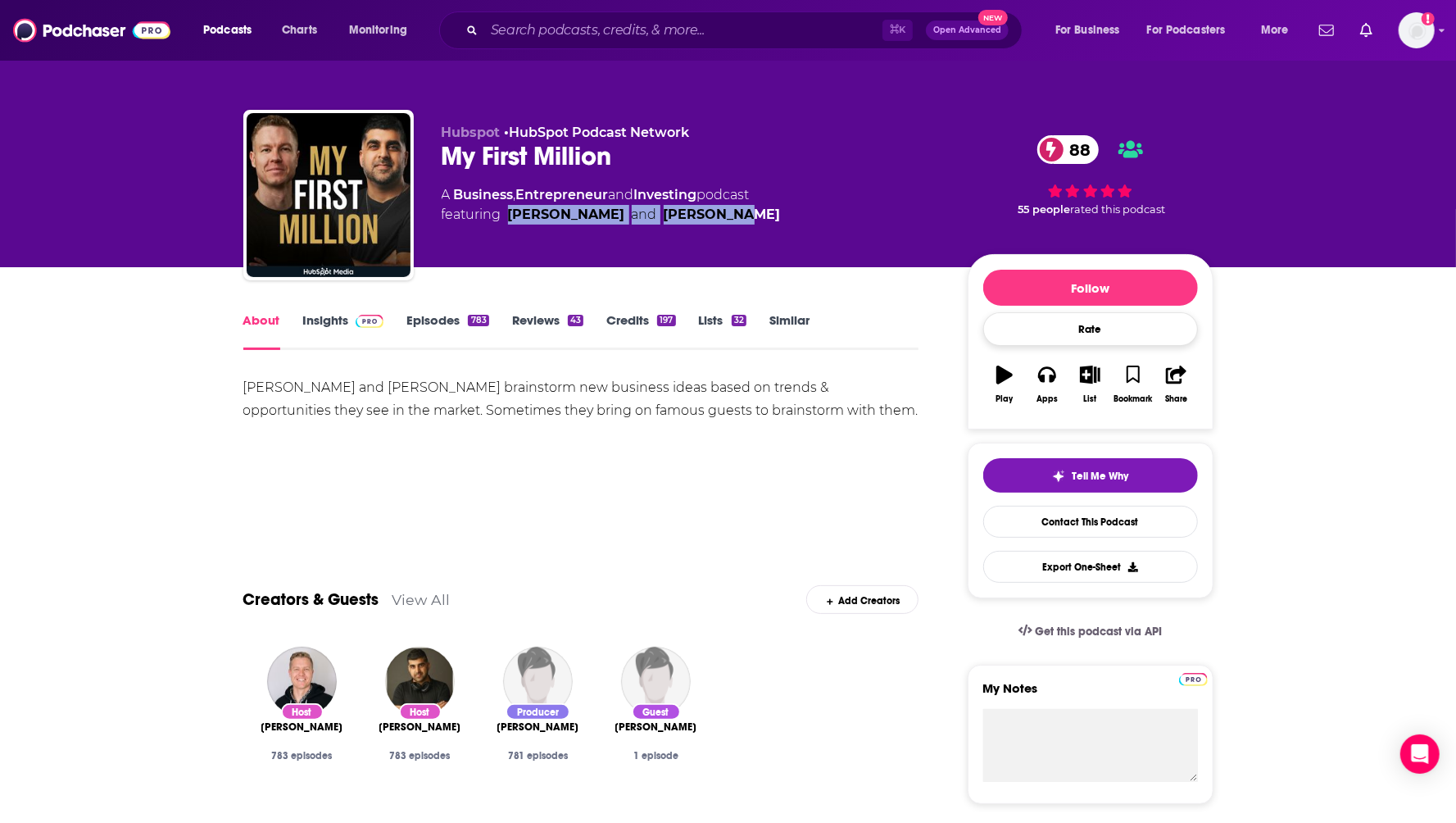 copy on "[PERSON_NAME]  and  [PERSON_NAME]" 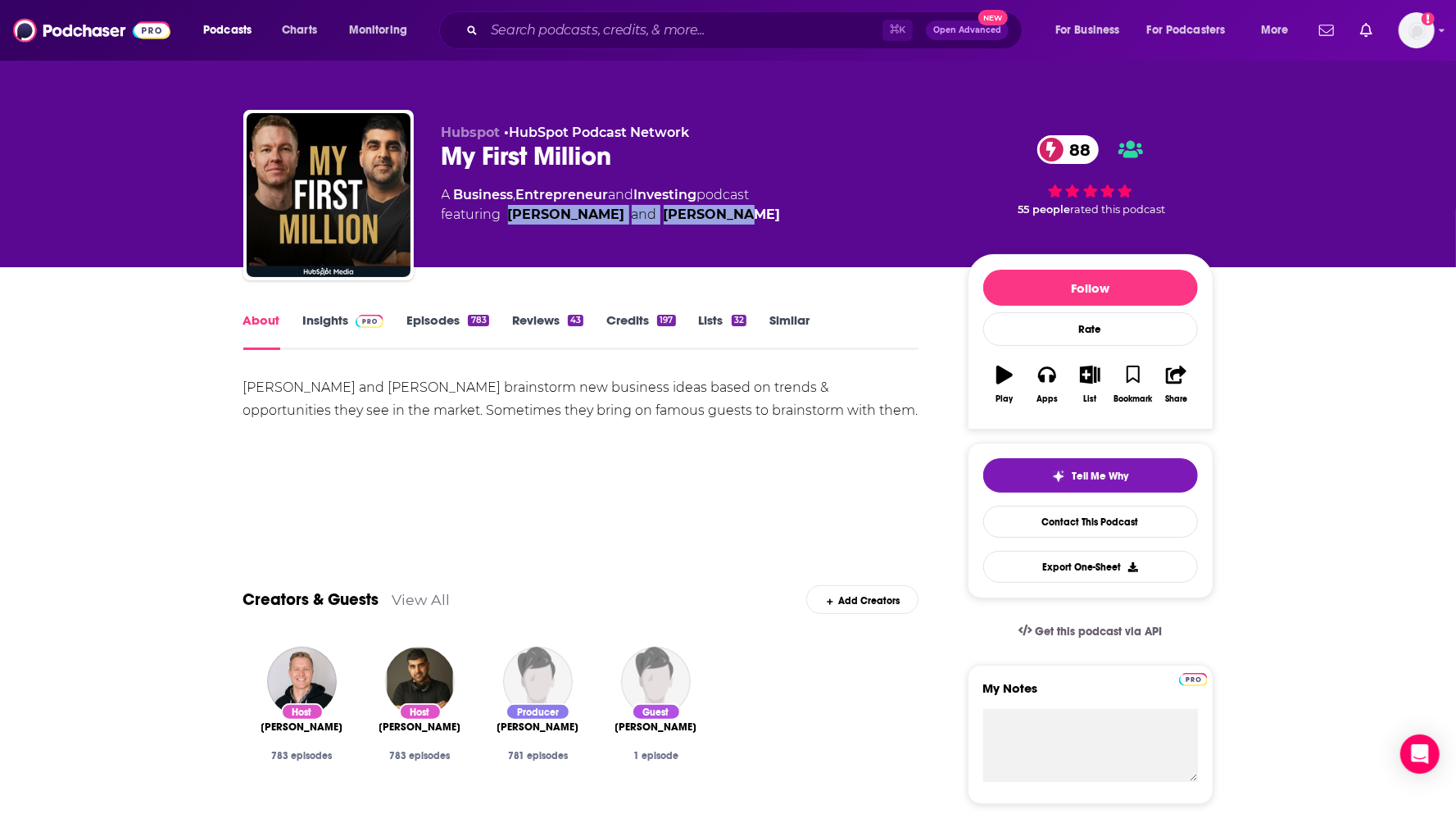 click on "Insights" at bounding box center (343, 331) 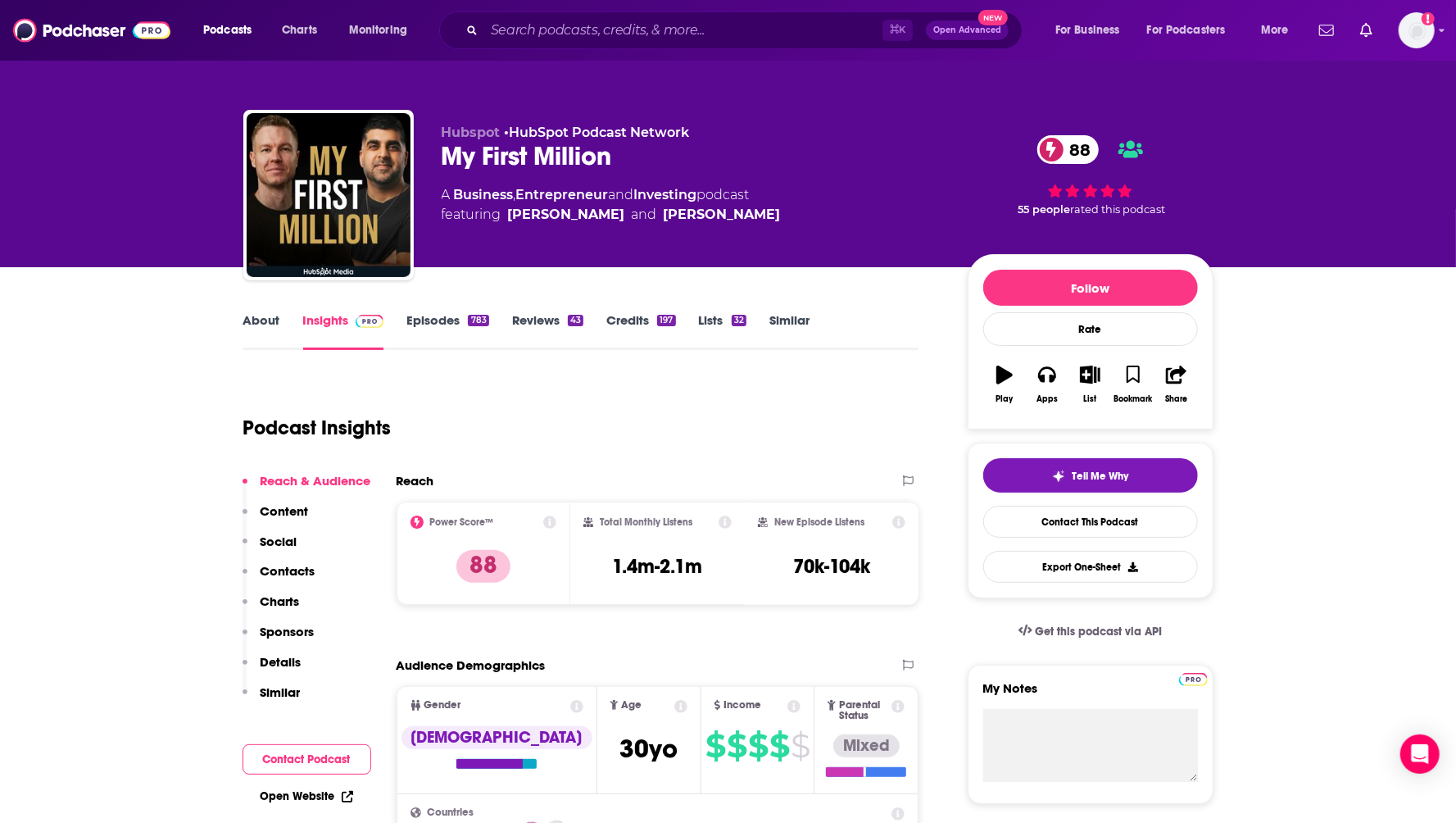 click on "Episodes 783" at bounding box center [447, 331] 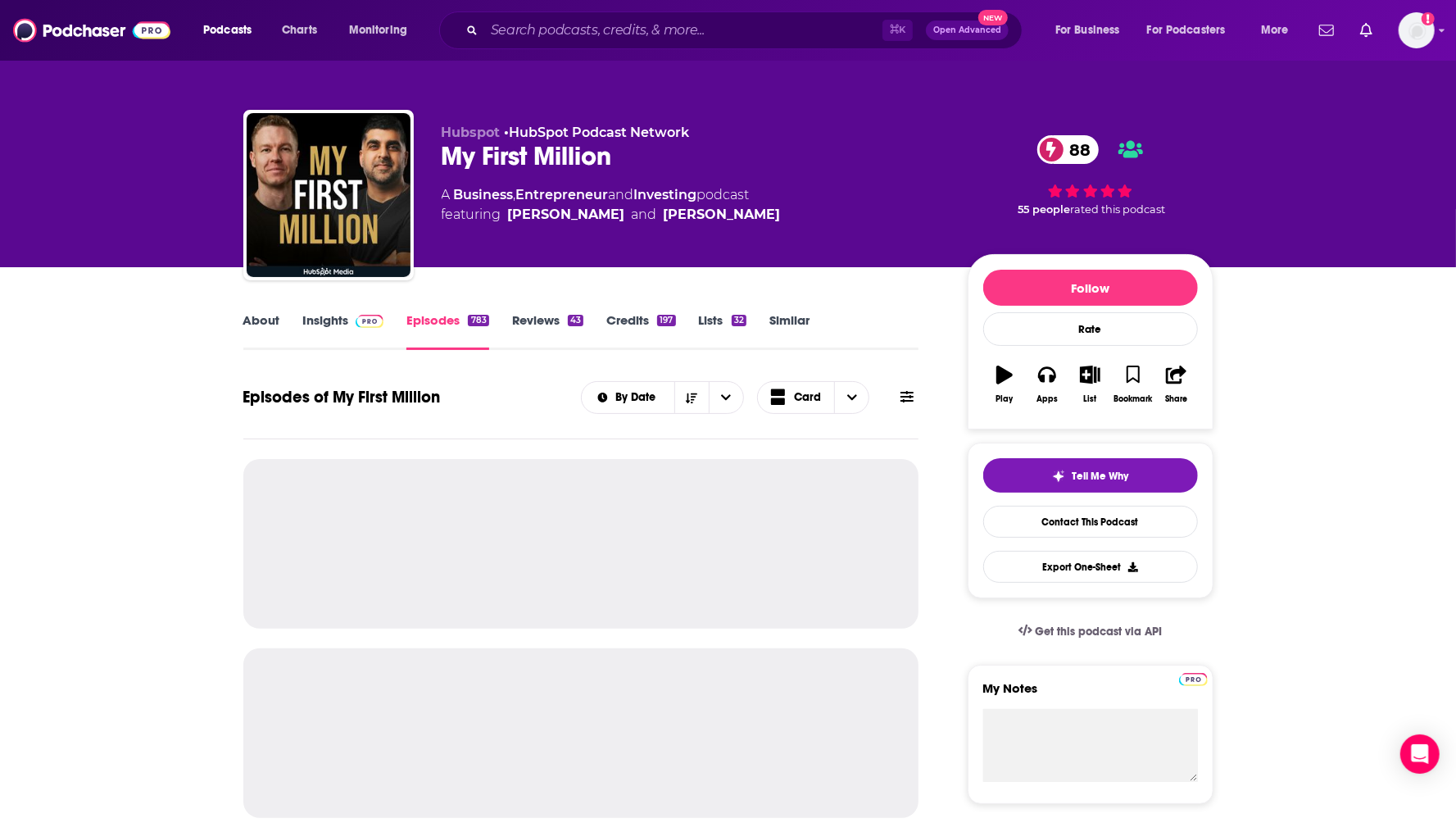 scroll, scrollTop: 14, scrollLeft: 0, axis: vertical 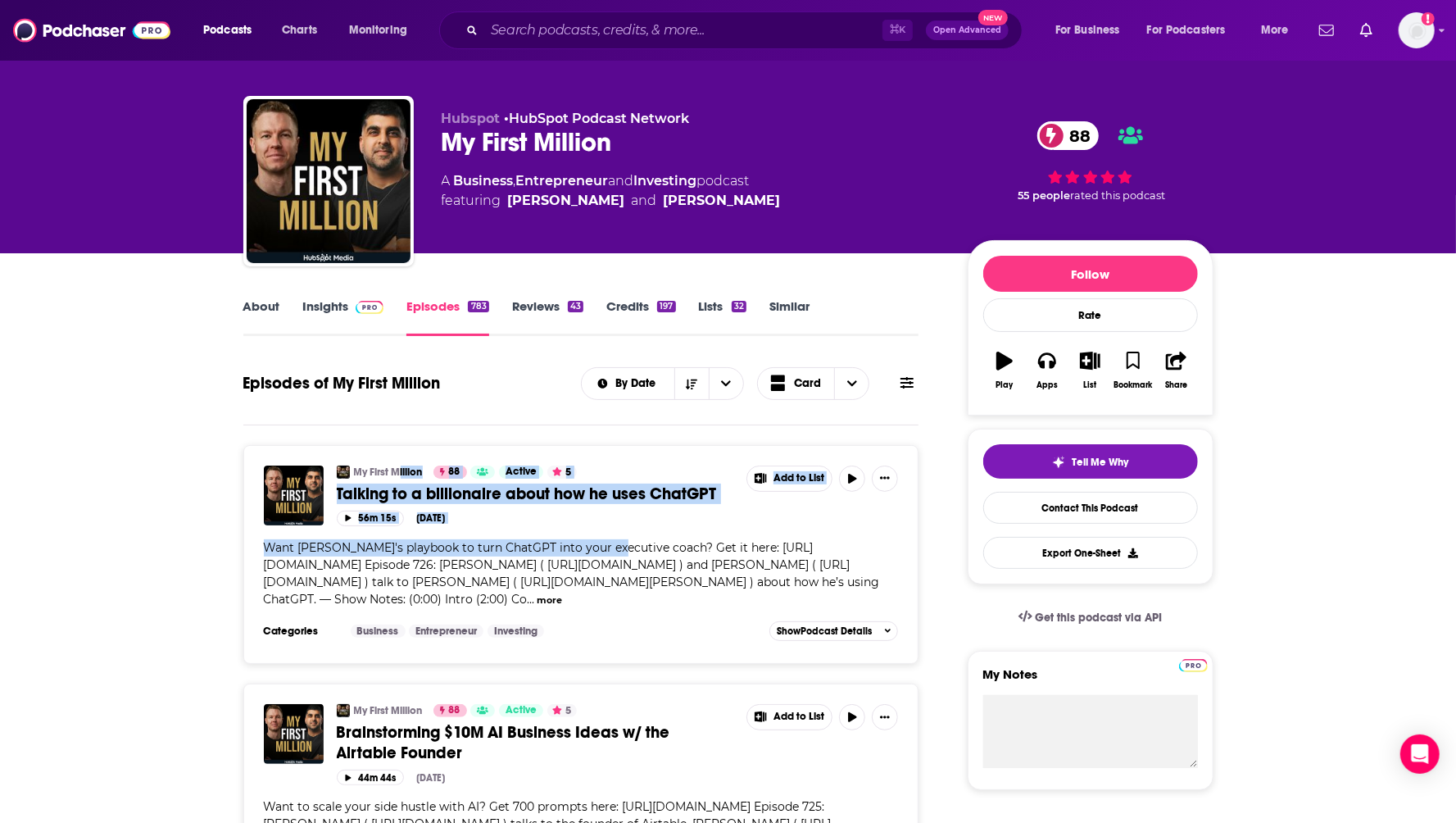 drag, startPoint x: 614, startPoint y: 543, endPoint x: 400, endPoint y: 476, distance: 224.2432 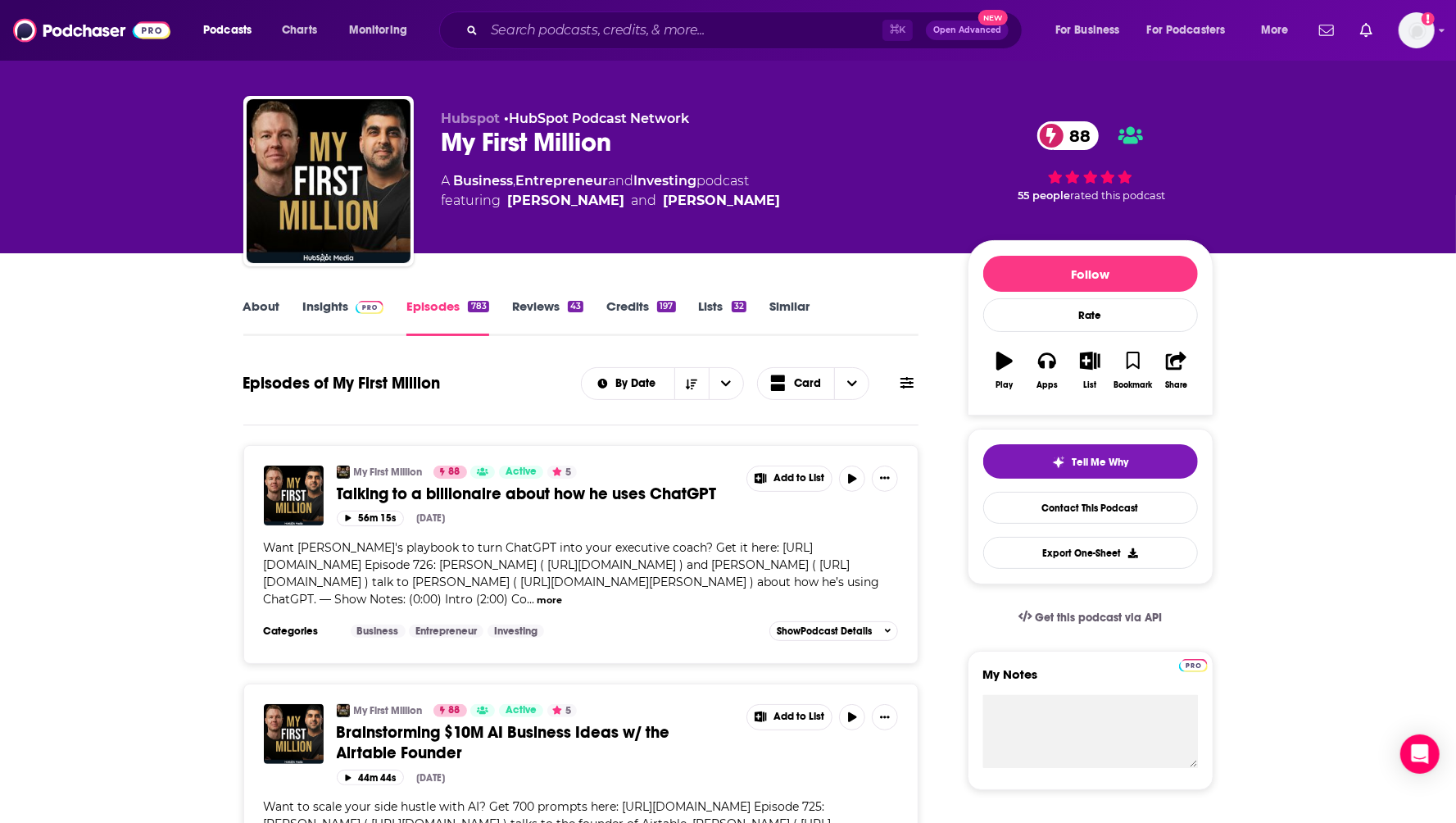 click on "Want [PERSON_NAME]'s playbook to turn ChatGPT into your executive coach? Get it here: [URL][DOMAIN_NAME]
Episode 726: [PERSON_NAME] ( [URL][DOMAIN_NAME] ) and [PERSON_NAME] ( [URL][DOMAIN_NAME] ) talk to [PERSON_NAME] ( [URL][DOMAIN_NAME][PERSON_NAME] ) about how he’s using ChatGPT.
—
Show Notes:
(0:00) Intro
(2:00) Co" at bounding box center (572, 573) 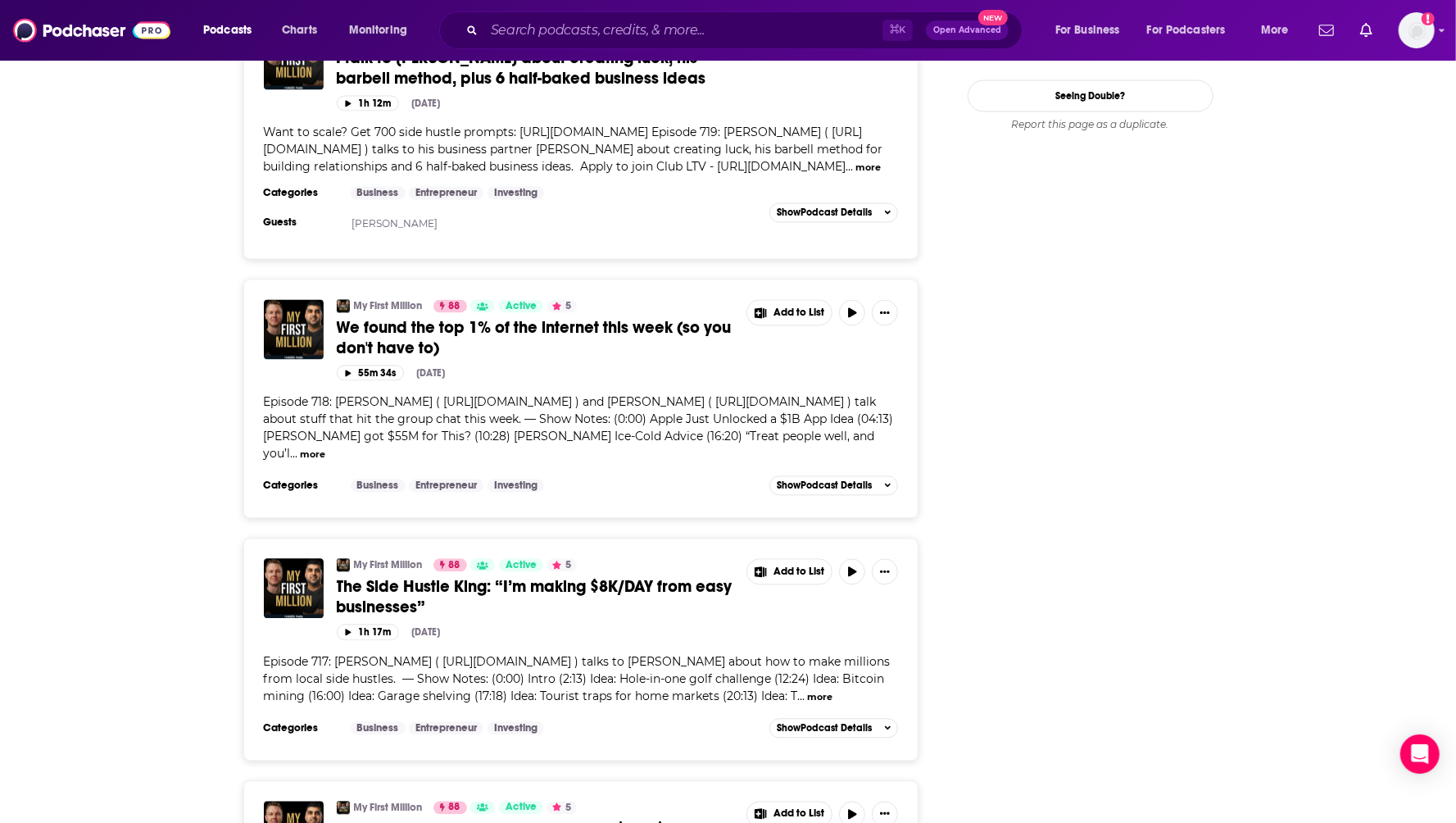 scroll, scrollTop: 2326, scrollLeft: 0, axis: vertical 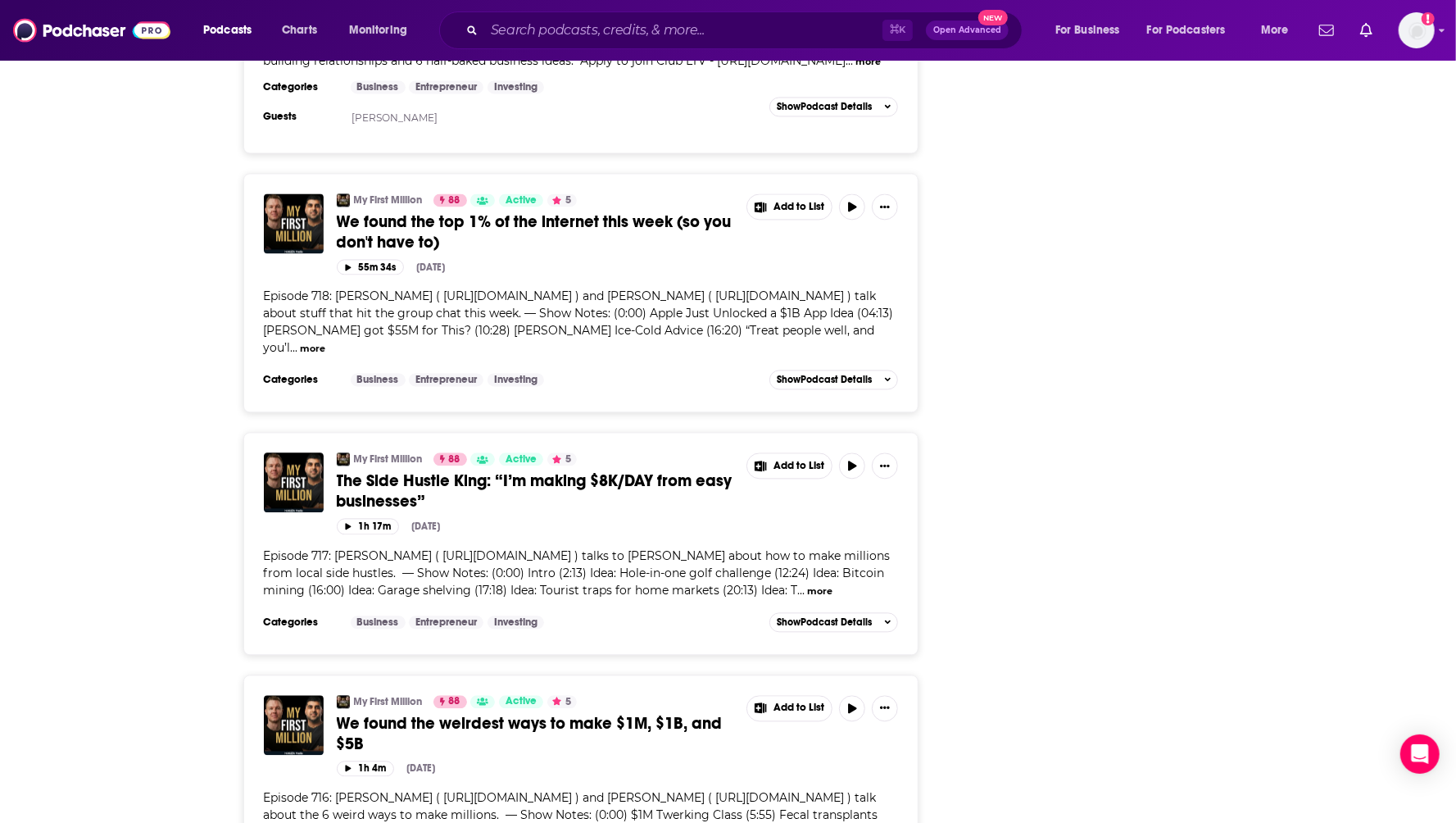 click on "About Insights Episodes 783 Reviews 43 Credits 197 Lists 32 Similar Episodes of My First Million By Date Card My First Million 88 Active 5 Talking to a billionaire about how he uses ChatGPT Add to List 56m 15s  [DATE] Want [PERSON_NAME]'s playbook to turn ChatGPT into your executive coach? Get it here: [URL][DOMAIN_NAME]
Episode 726: [PERSON_NAME] ( [URL][DOMAIN_NAME] ) and [PERSON_NAME] ( [URL][DOMAIN_NAME] ) talk to [PERSON_NAME] ( [URL][DOMAIN_NAME][PERSON_NAME] ) about how he’s using ChatGPT.
—
Show Notes:
(0:00) Intro
(2:00) Co ...   more Categories Business Entrepreneur Investing Add to List Show  Podcast Details My First Million 88 Active 5 Brainstorming $10M AI Business Ideas w/ the Airtable Founder Add to List 44m 44s  [DATE] ...   more Categories Business Entrepreneur Investing Guests [PERSON_NAME] Add to List Show  Podcast Details My First Million 88 Active 5 How this dumb doll makes $2M per day Add to List 1h 3m  [DATE] ...   more Categories Business Entrepreneur Investing 5" at bounding box center [592, 1399] 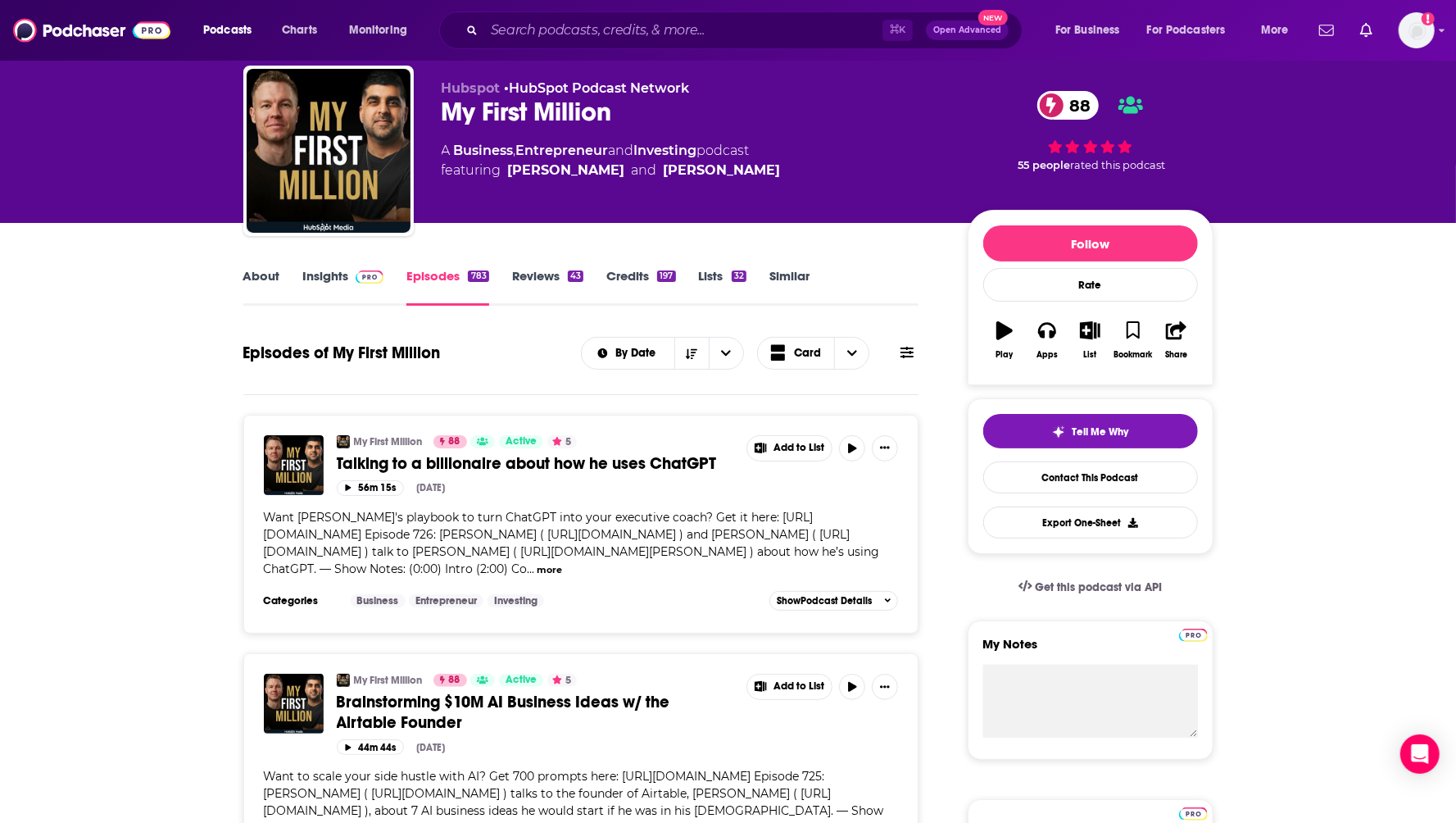 scroll, scrollTop: 0, scrollLeft: 0, axis: both 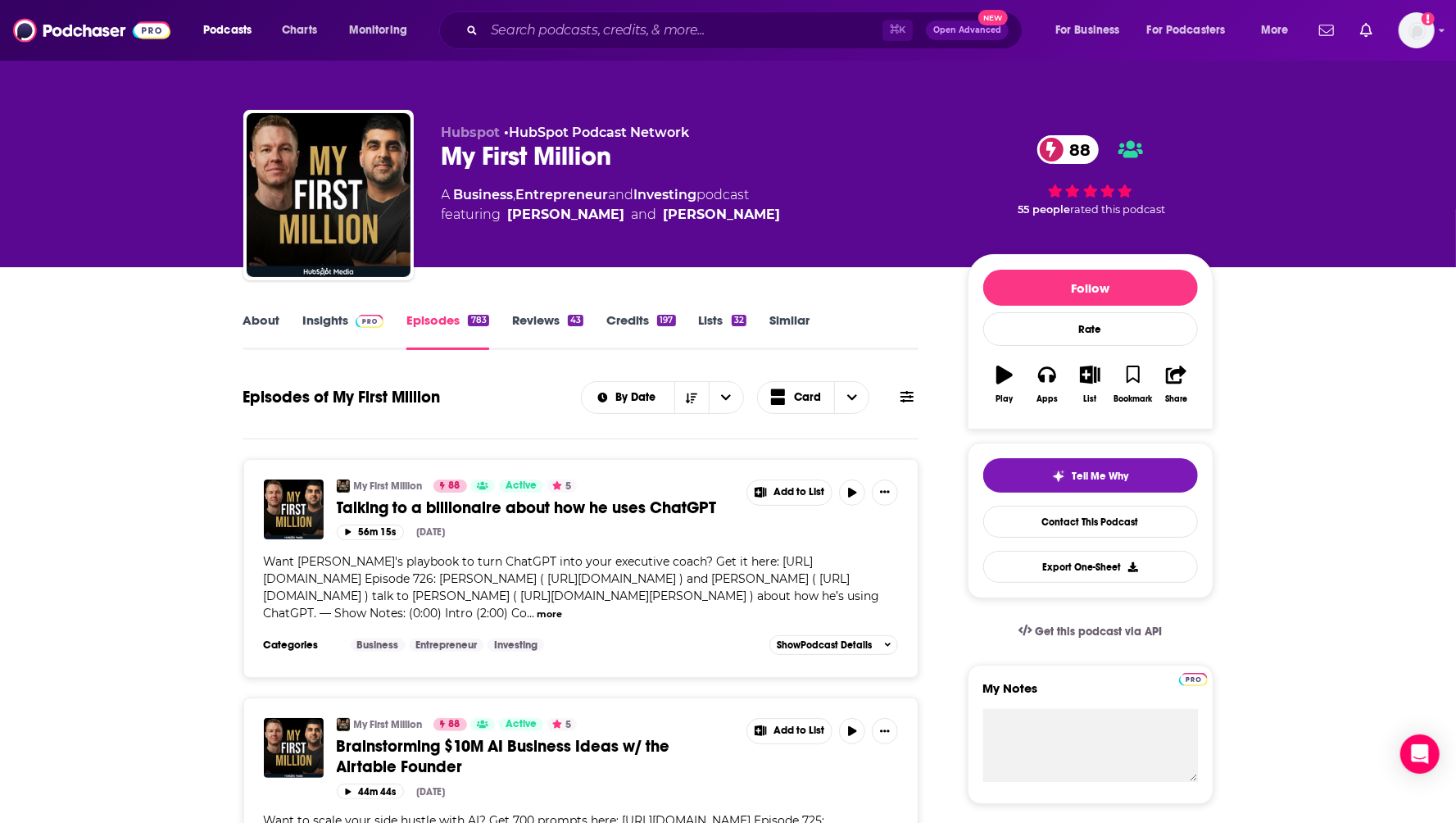 click on "Insights" at bounding box center [343, 331] 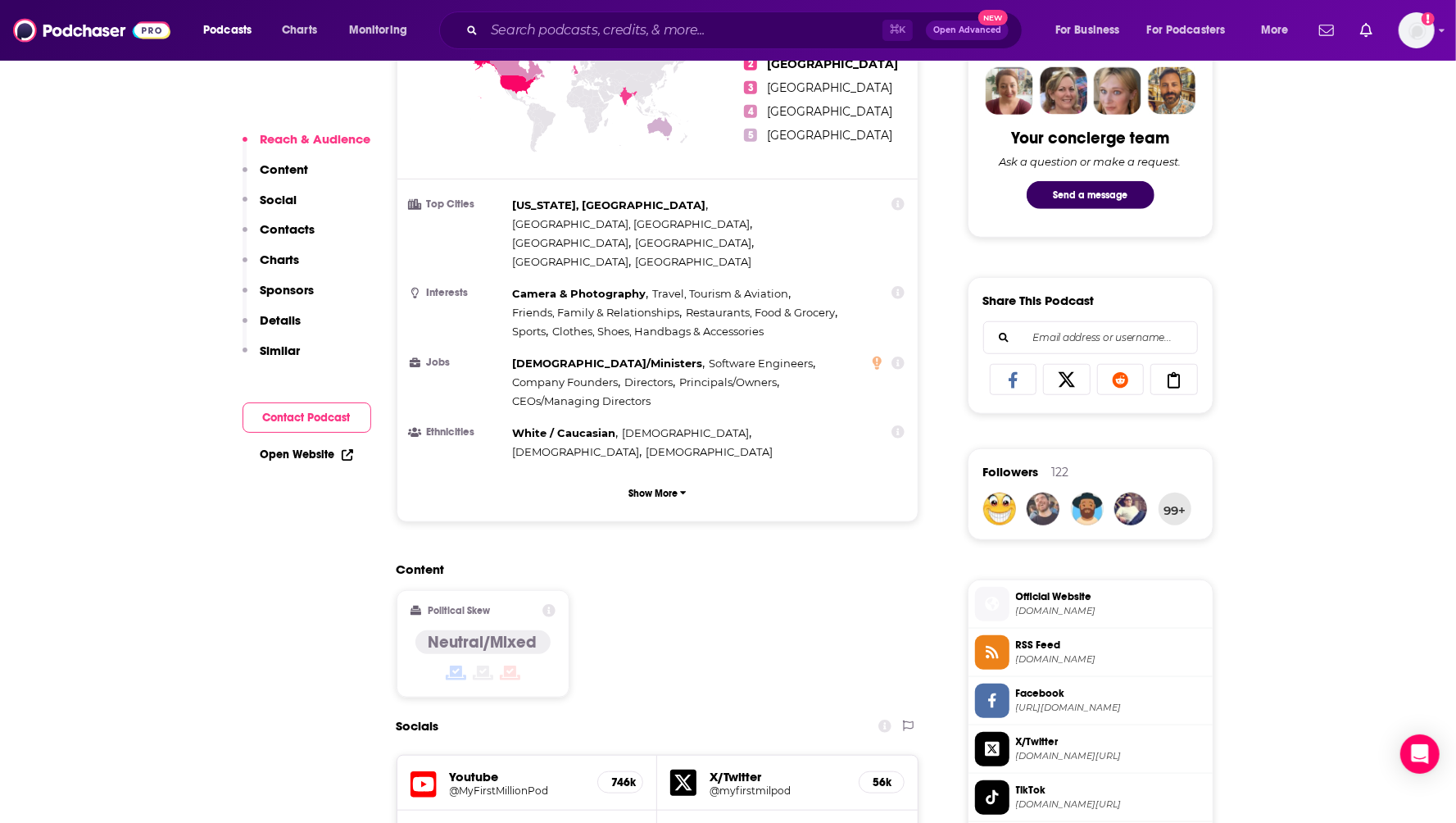 scroll, scrollTop: 1036, scrollLeft: 0, axis: vertical 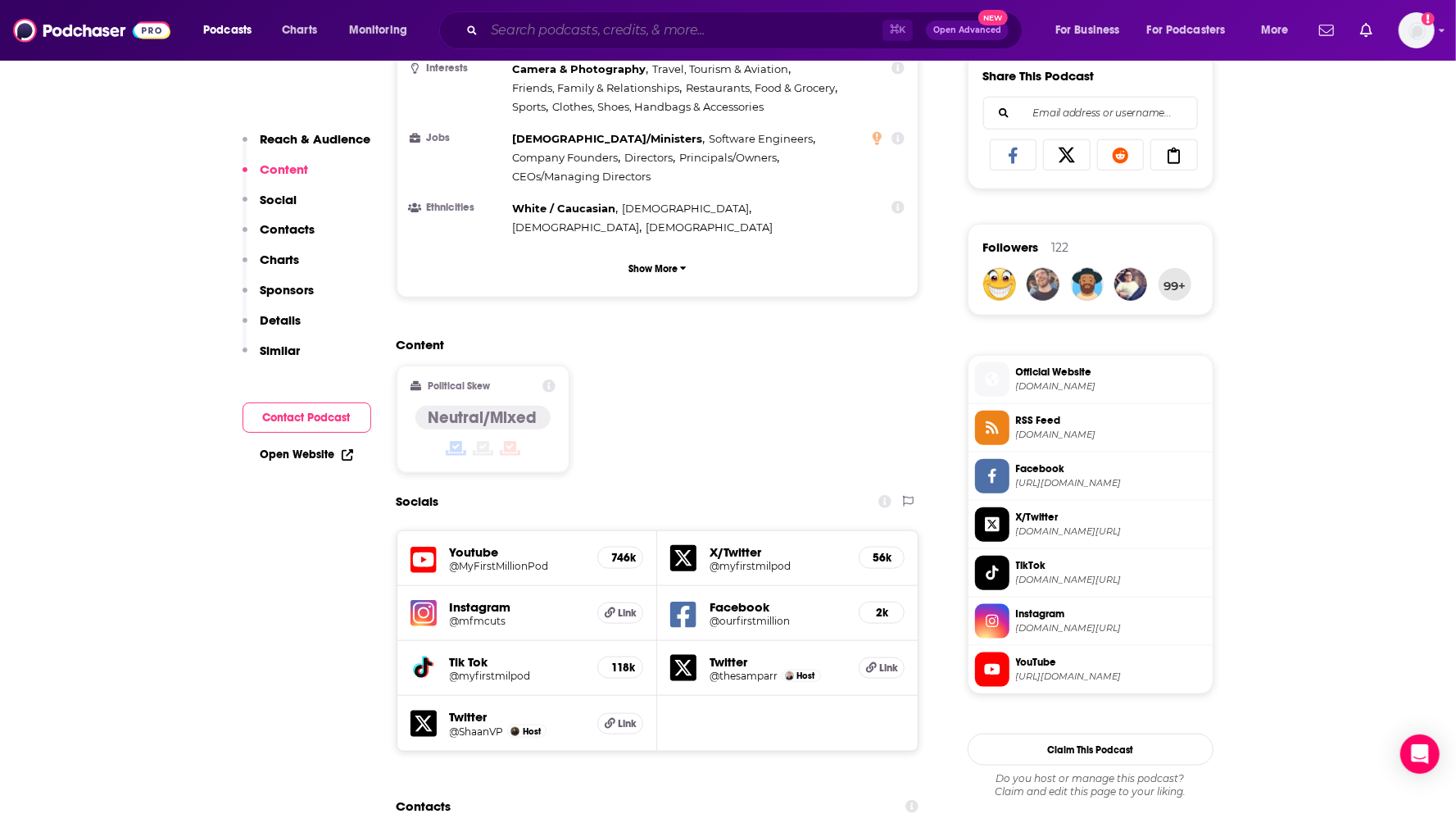 click at bounding box center [683, 30] 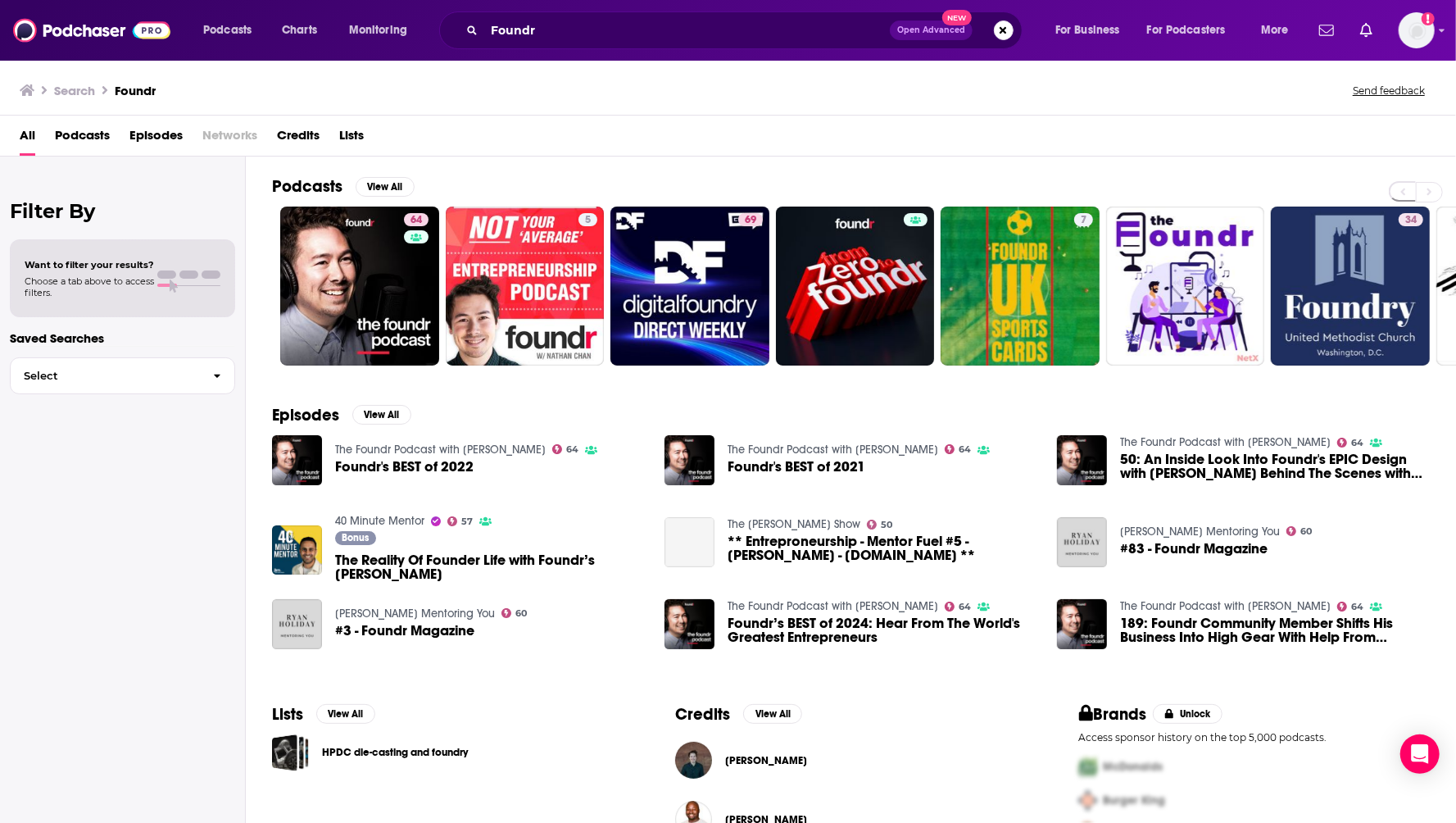 scroll, scrollTop: 0, scrollLeft: 0, axis: both 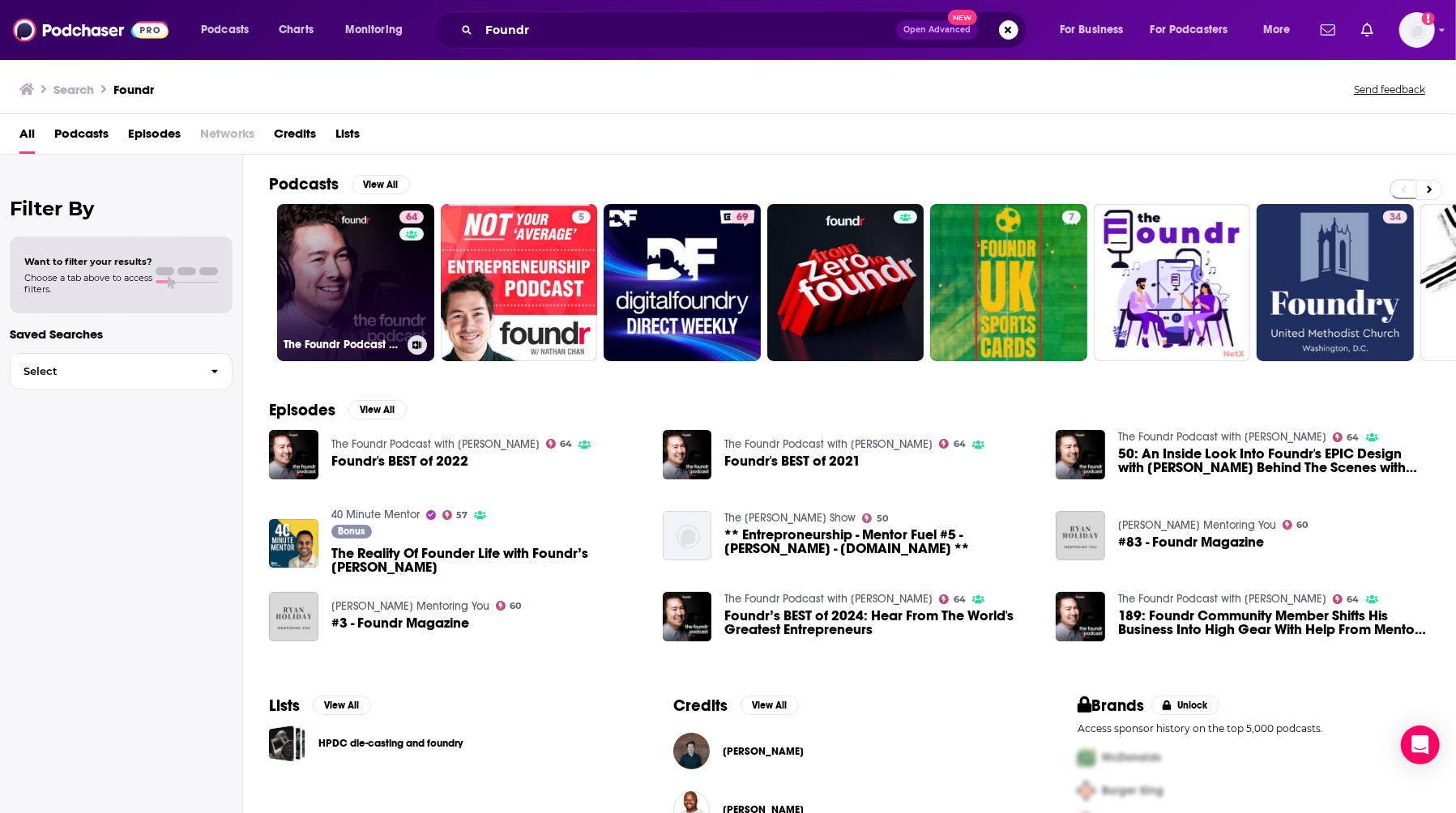 click on "64 The Foundr Podcast with [PERSON_NAME]" at bounding box center (356, 283) 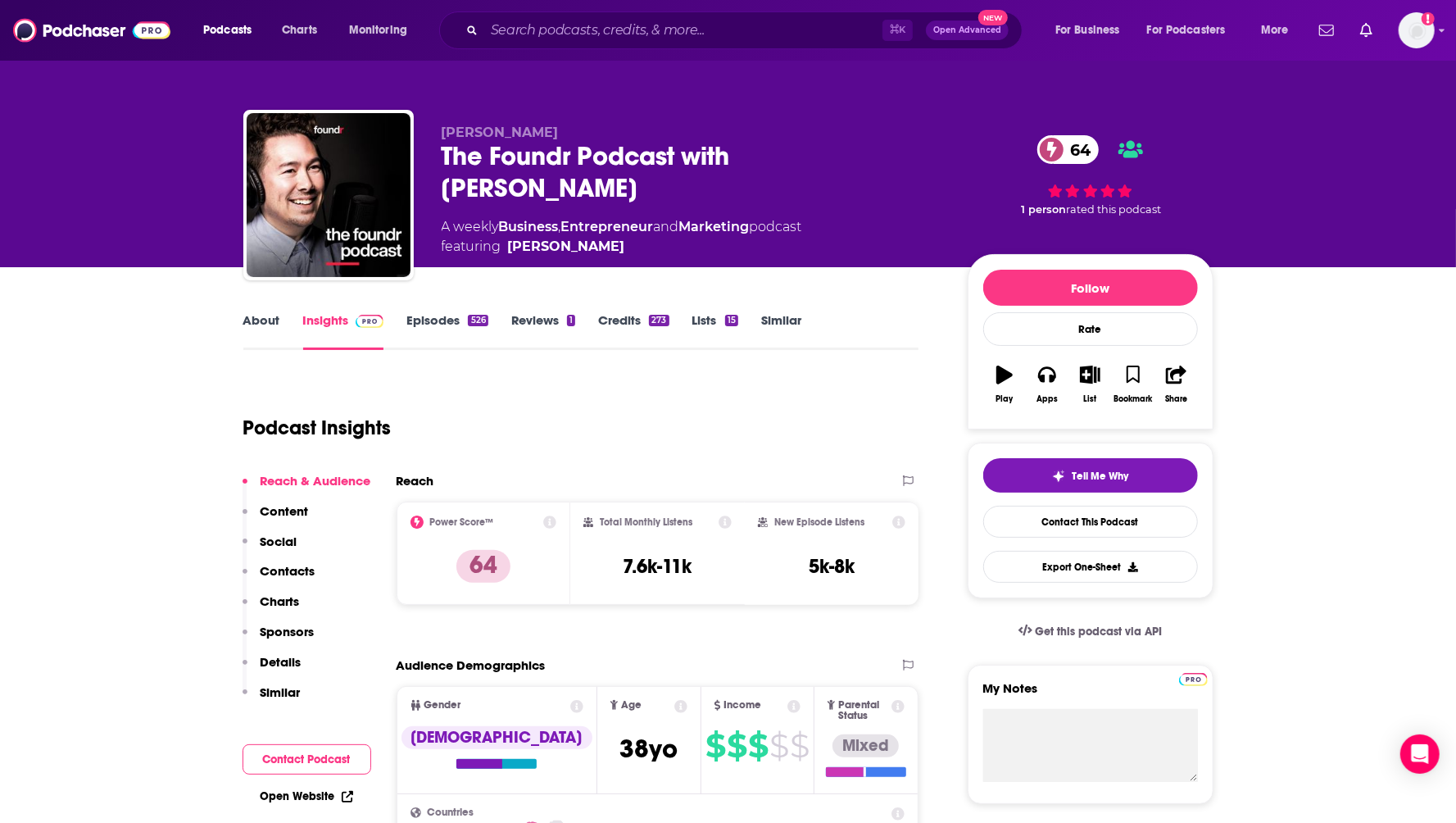 scroll, scrollTop: 28, scrollLeft: 0, axis: vertical 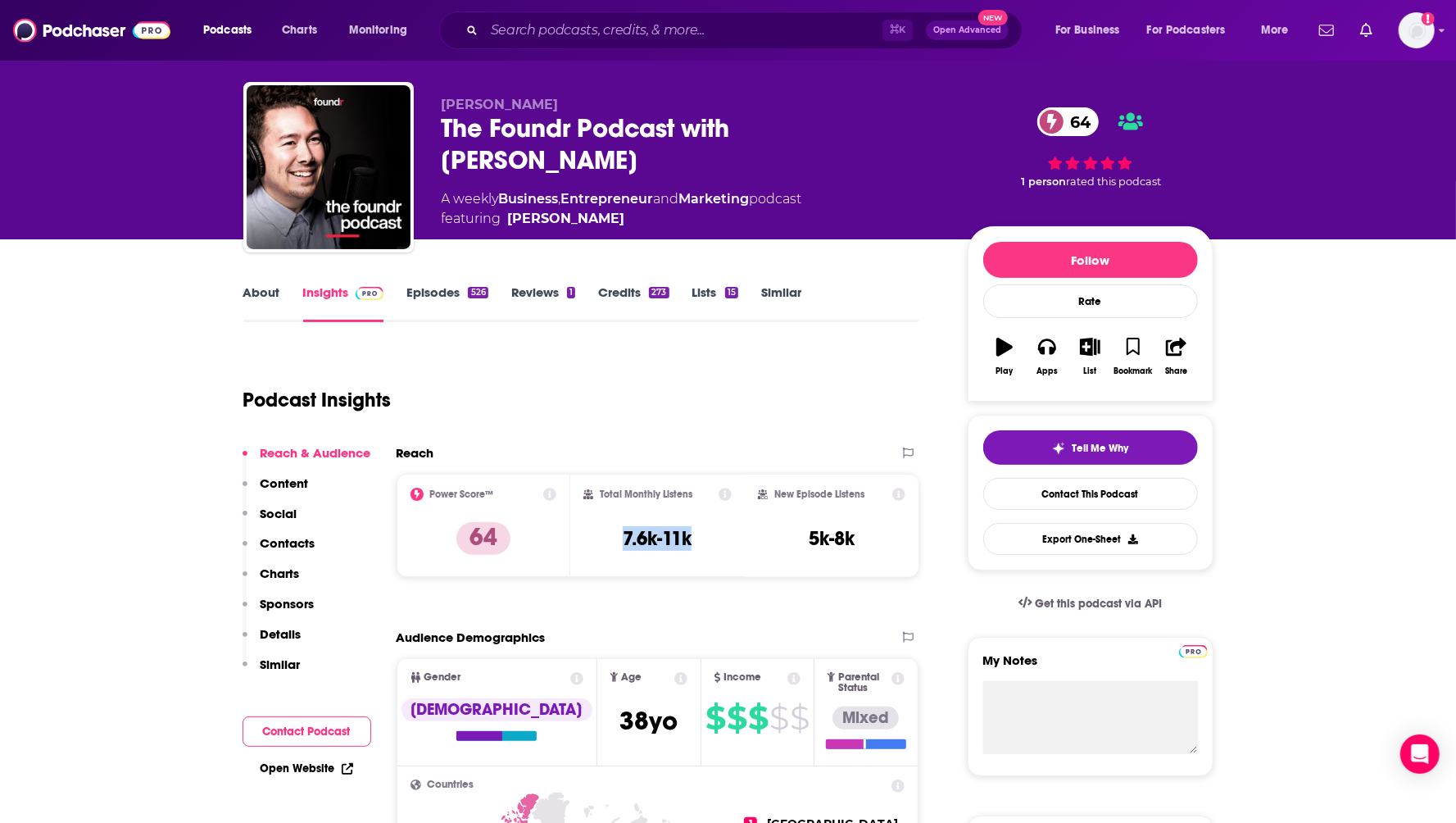 drag, startPoint x: 710, startPoint y: 547, endPoint x: 601, endPoint y: 536, distance: 109.55364 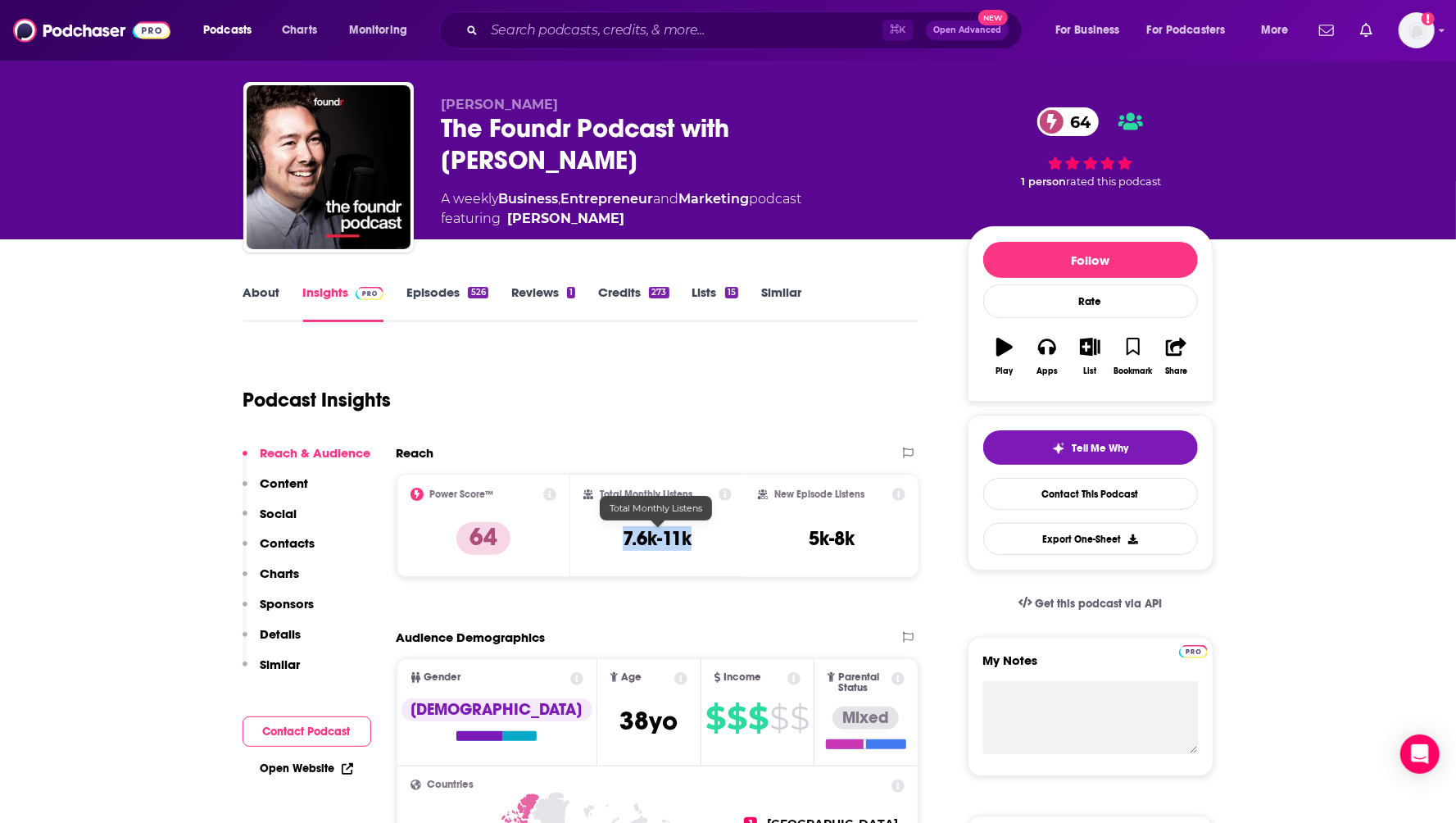 copy on "7.6k-11k" 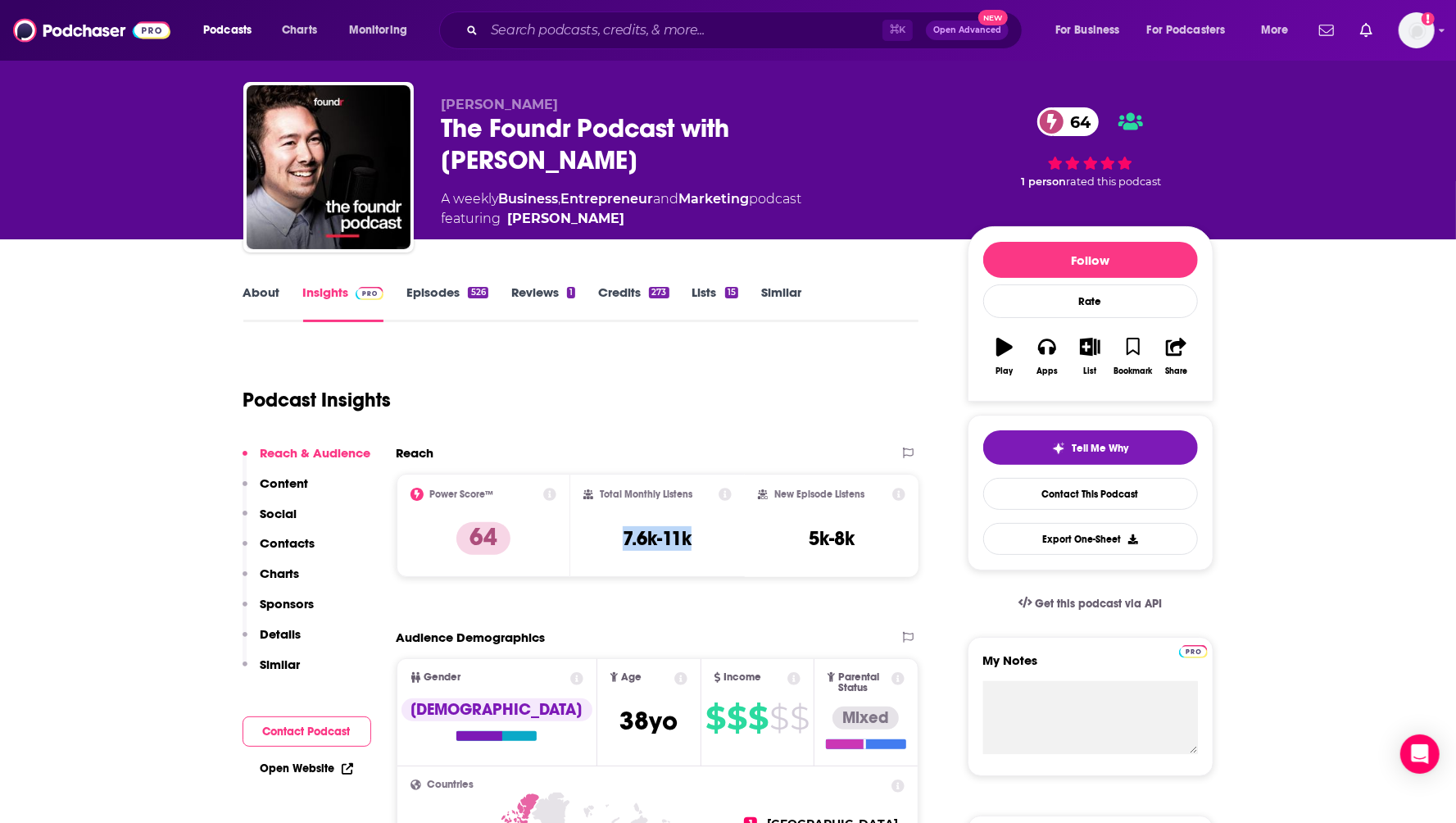 click on "About" at bounding box center (261, 303) 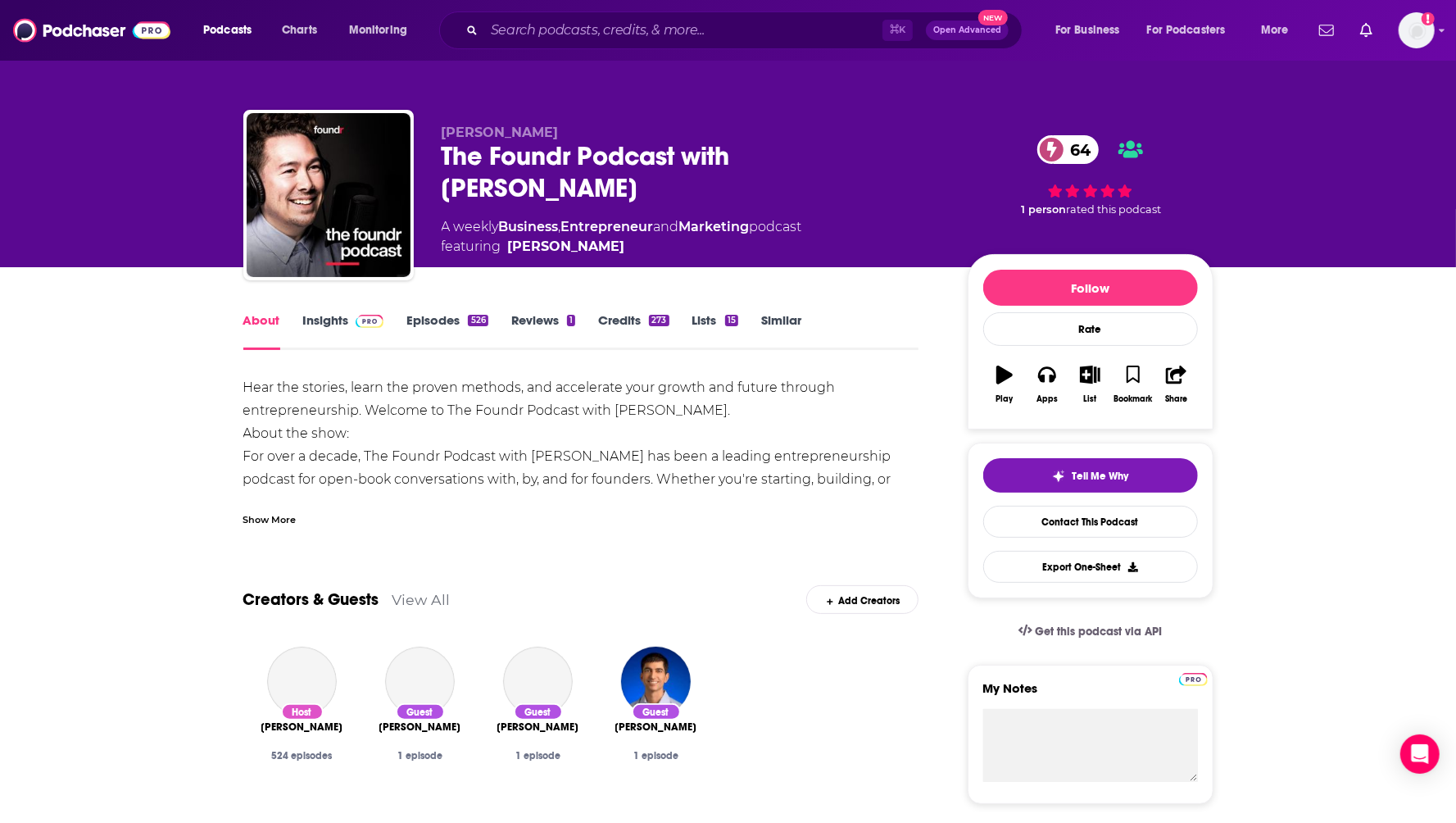 drag, startPoint x: 226, startPoint y: 395, endPoint x: 402, endPoint y: 448, distance: 183.80696 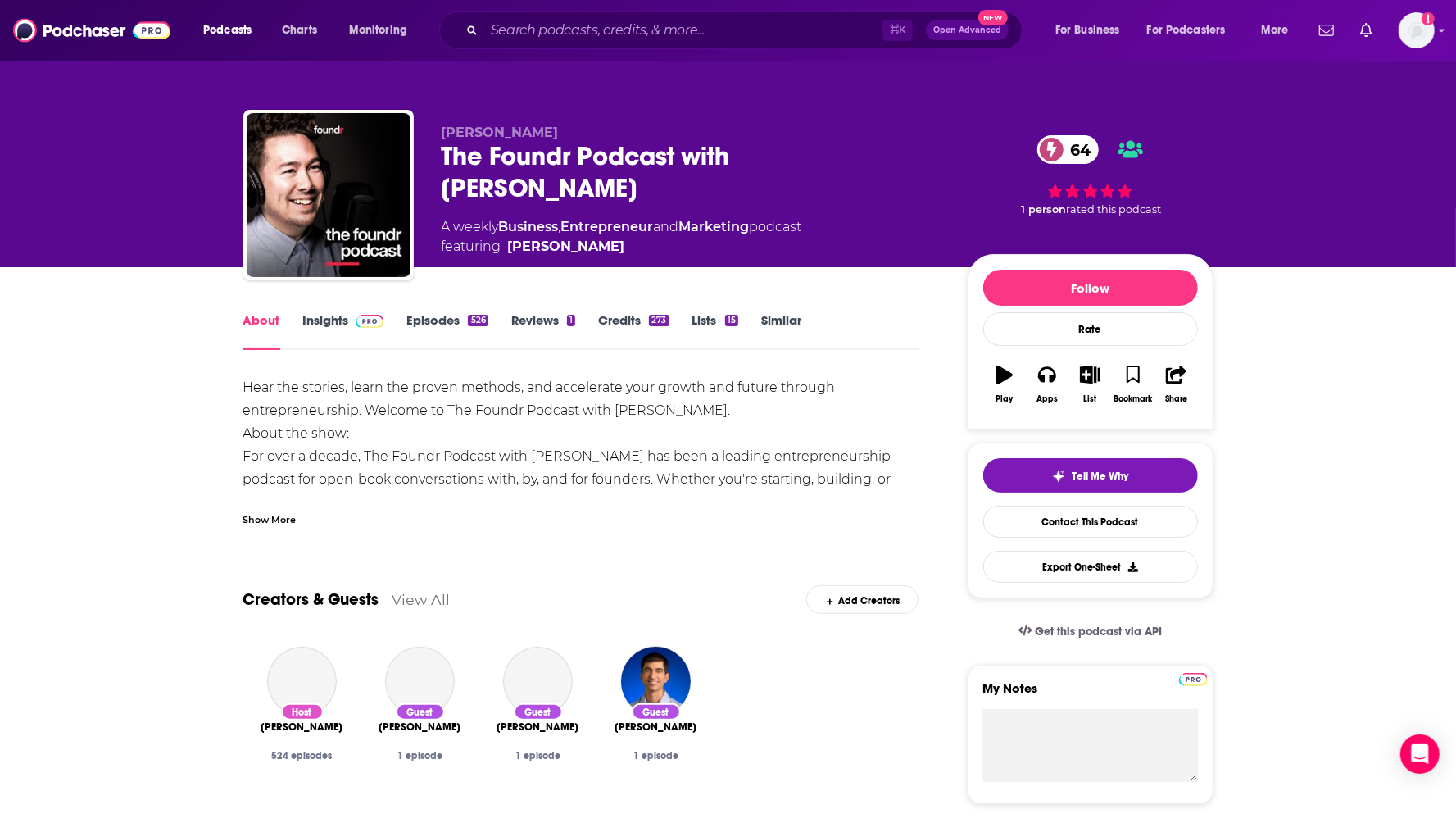 click on "About Insights Episodes 526 Reviews 1 Credits 273 Lists 15 Similar Hear the stories, learn the proven methods, and accelerate your growth and future through entrepreneurship. Welcome to The Foundr Podcast with [PERSON_NAME].  About the show:  For over a decade, The Foundr Podcast with [PERSON_NAME] has been a leading entrepreneurship podcast for open-book conversations with, by, and for founders. Whether you're starting, building, or dreaming about your business, The Foundr Podcast is where you can access experienced founders who've been in your shoes to learn their proven methods, lessons from failure, and inspirational stories.  Past guests include [PERSON_NAME], [PERSON_NAME], [PERSON_NAME], [PERSON_NAME], [PERSON_NAME], [PERSON_NAME], [PERSON_NAME], [PERSON_NAME], [PERSON_NAME], [PERSON_NAME], [PERSON_NAME], [PERSON_NAME], [PERSON_NAME], [PERSON_NAME], [PERSON_NAME], [PERSON_NAME], [PERSON_NAME], [PERSON_NAME], [PERSON_NAME], [PERSON_NAME], [PERSON_NAME], and many more.  About the host:  Show More Creators & Guests" at bounding box center (592, 1053) 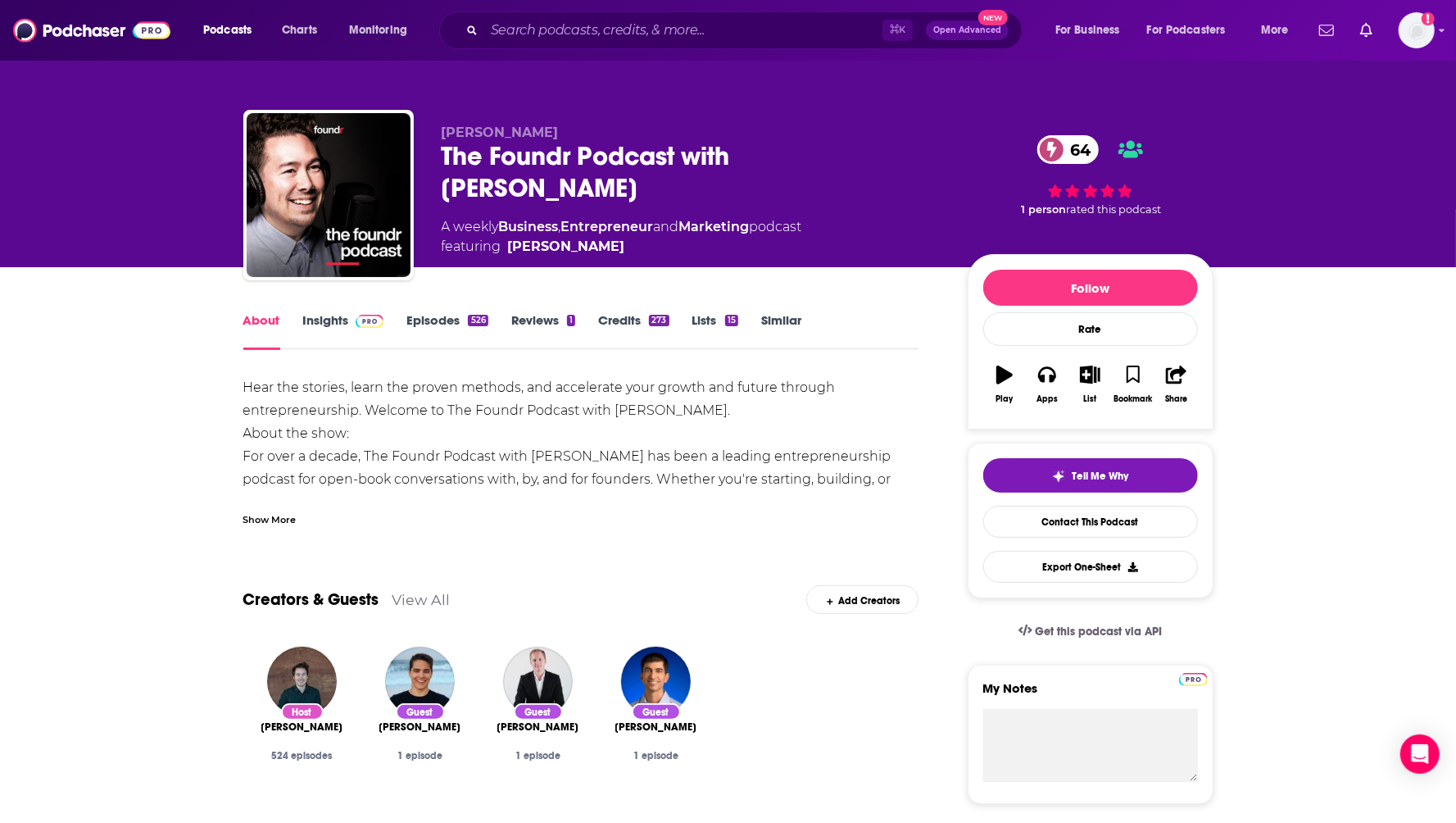 click on "Show More" at bounding box center [581, 513] 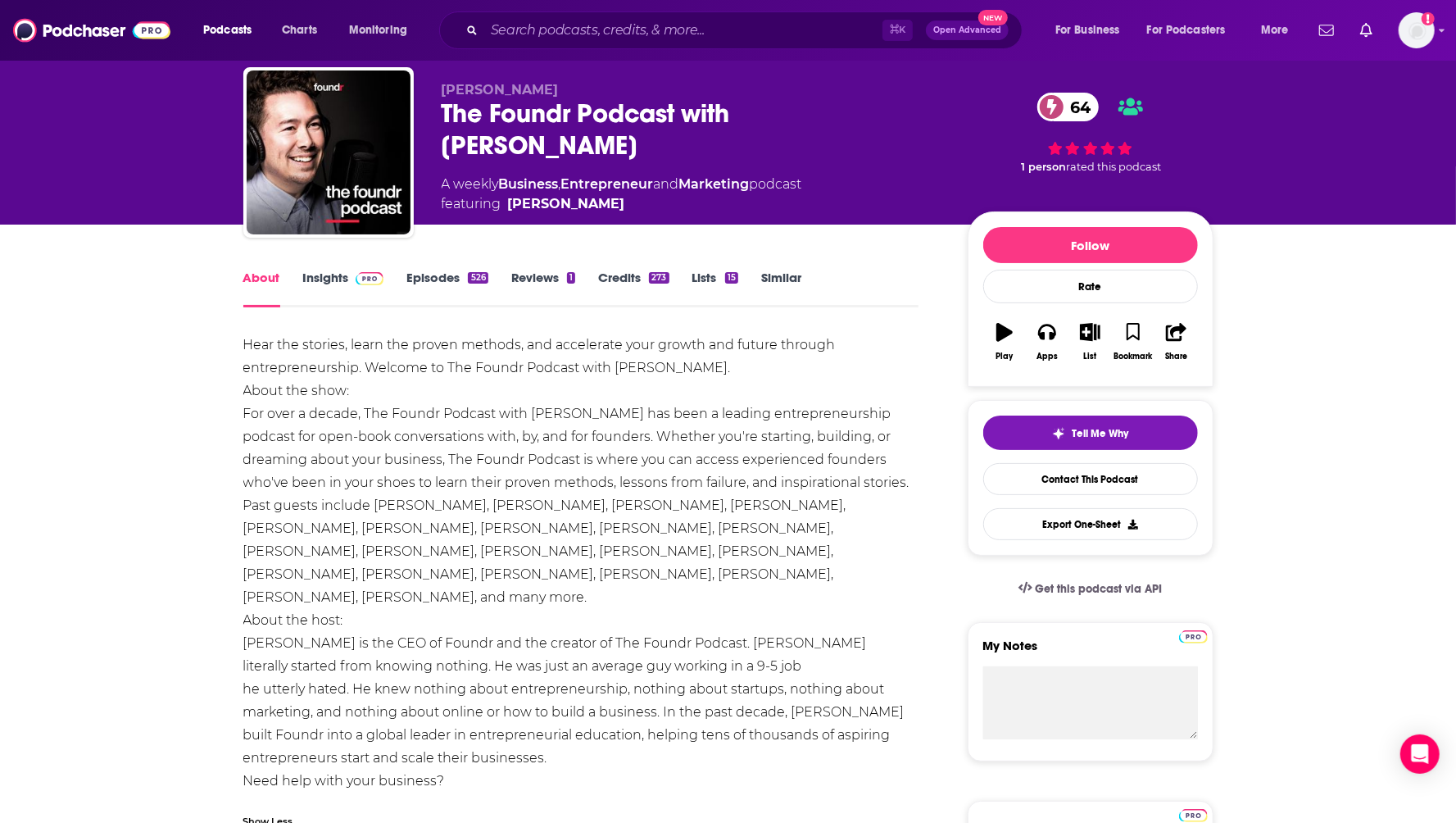 scroll, scrollTop: 70, scrollLeft: 0, axis: vertical 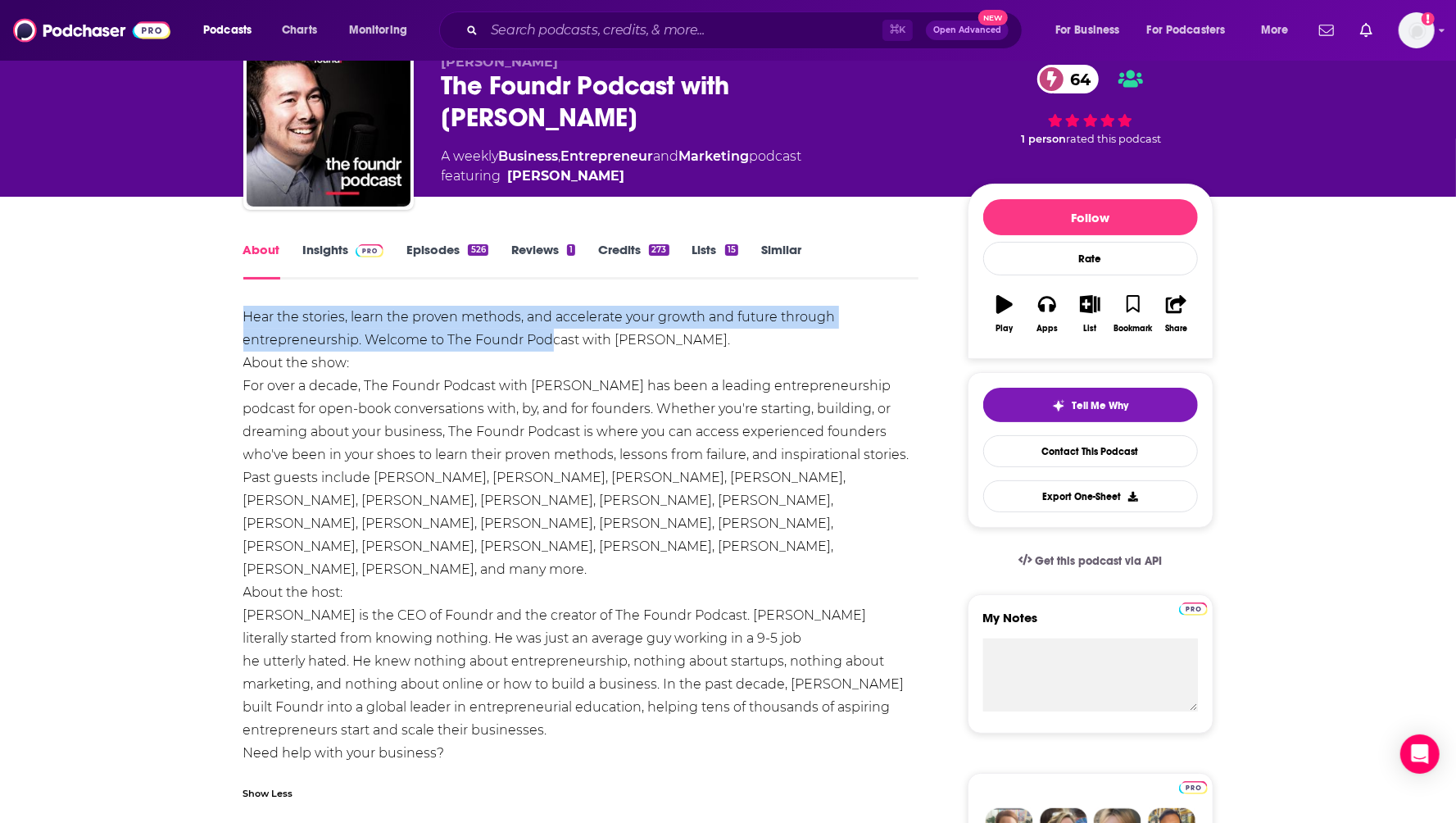 drag, startPoint x: 248, startPoint y: 325, endPoint x: 551, endPoint y: 348, distance: 303.87168 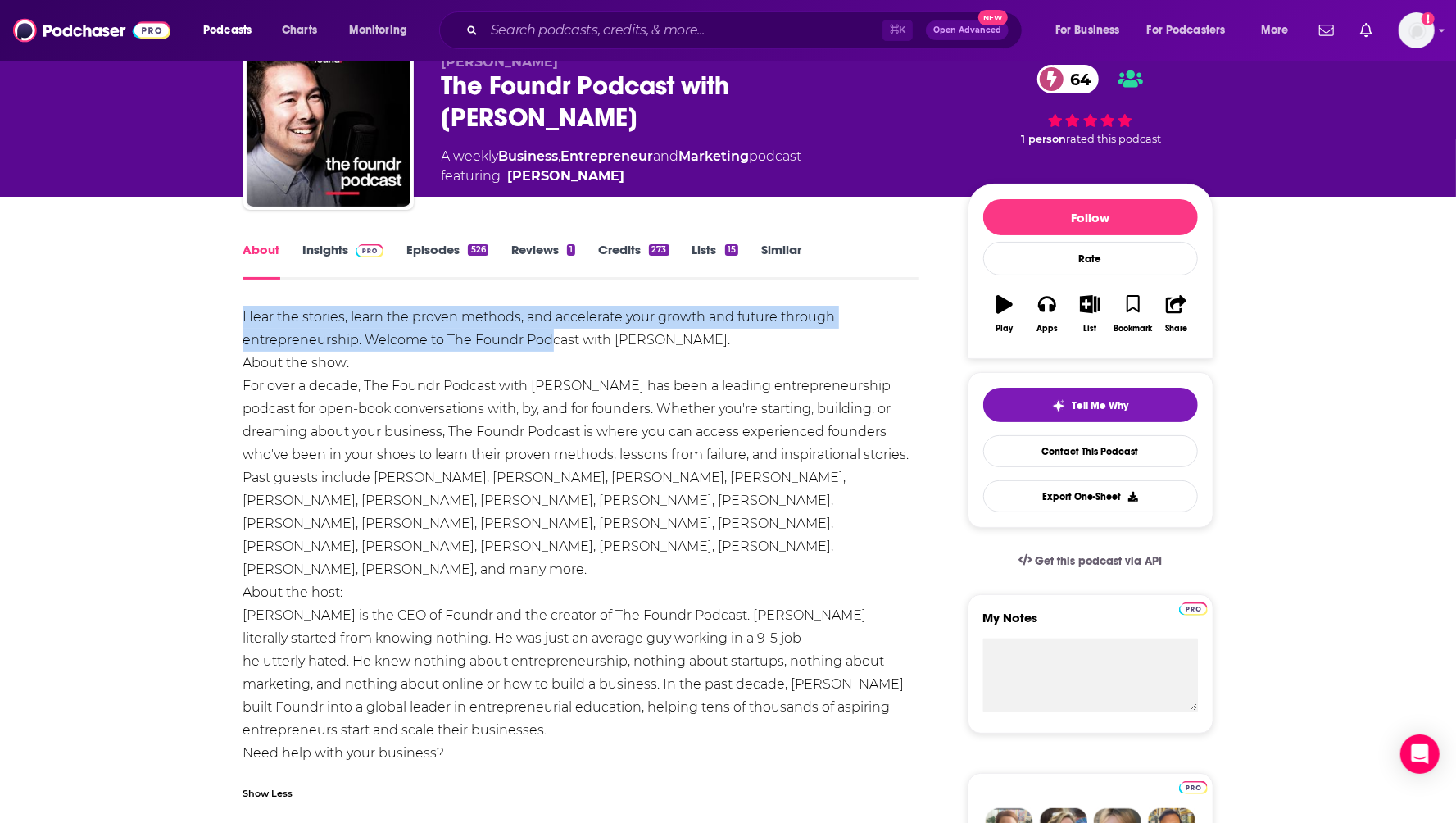 click on "About Insights Episodes 526 Reviews 1 Credits 273 Lists 15 Similar Hear the stories, learn the proven methods, and accelerate your growth and future through entrepreneurship. Welcome to The Foundr Podcast with [PERSON_NAME].  About the show:  For over a decade, The Foundr Podcast with [PERSON_NAME] has been a leading entrepreneurship podcast for open-book conversations with, by, and for founders. Whether you're starting, building, or dreaming about your business, The Foundr Podcast is where you can access experienced founders who've been in your shoes to learn their proven methods, lessons from failure, and inspirational stories.  Past guests include [PERSON_NAME], [PERSON_NAME], [PERSON_NAME], [PERSON_NAME], [PERSON_NAME], [PERSON_NAME], [PERSON_NAME], [PERSON_NAME], [PERSON_NAME], [PERSON_NAME], [PERSON_NAME], [PERSON_NAME], [PERSON_NAME], [PERSON_NAME], [PERSON_NAME], [PERSON_NAME], [PERSON_NAME], [PERSON_NAME], [PERSON_NAME], [PERSON_NAME], [PERSON_NAME], and many more.  About the host:  Show Less Creators & Guests" at bounding box center (728, 1528) 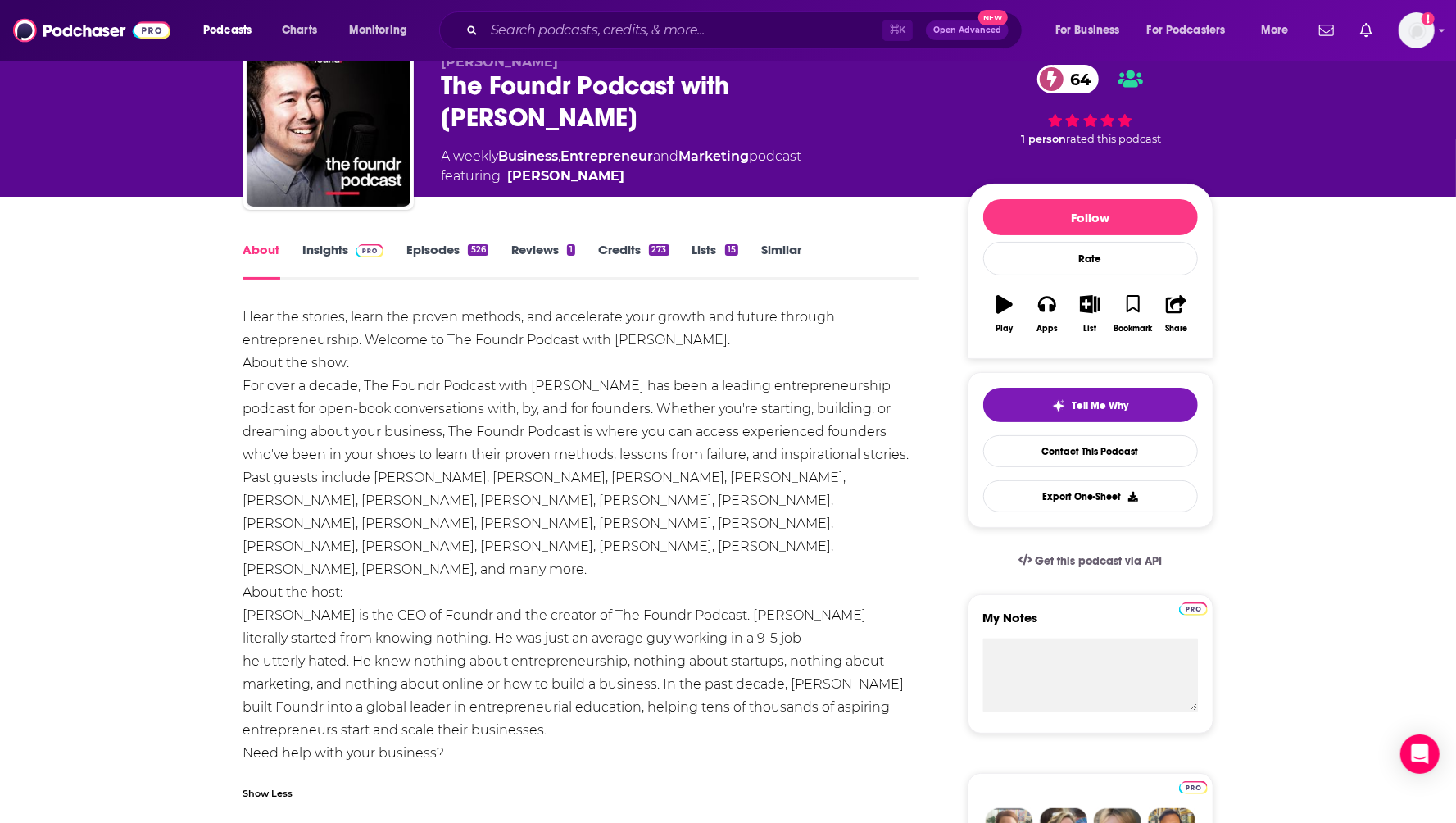click on "Hear the stories, learn the proven methods, and accelerate your growth and future through entrepreneurship. Welcome to The Foundr Podcast with [PERSON_NAME].  About the show:  For over a decade, The Foundr Podcast with [PERSON_NAME] has been a leading entrepreneurship podcast for open-book conversations with, by, and for founders. Whether you're starting, building, or dreaming about your business, The Foundr Podcast is where you can access experienced founders who've been in your shoes to learn their proven methods, lessons from failure, and inspirational stories.  Past guests include [PERSON_NAME], [PERSON_NAME], [PERSON_NAME], [PERSON_NAME], [PERSON_NAME], [PERSON_NAME], [PERSON_NAME], [PERSON_NAME], [PERSON_NAME], [PERSON_NAME], [PERSON_NAME], [PERSON_NAME], [PERSON_NAME], [PERSON_NAME], [PERSON_NAME], [PERSON_NAME], [PERSON_NAME], [PERSON_NAME], [PERSON_NAME], [PERSON_NAME], [PERSON_NAME], and many more.  About the host:  Need help with your business?" at bounding box center (581, 558) 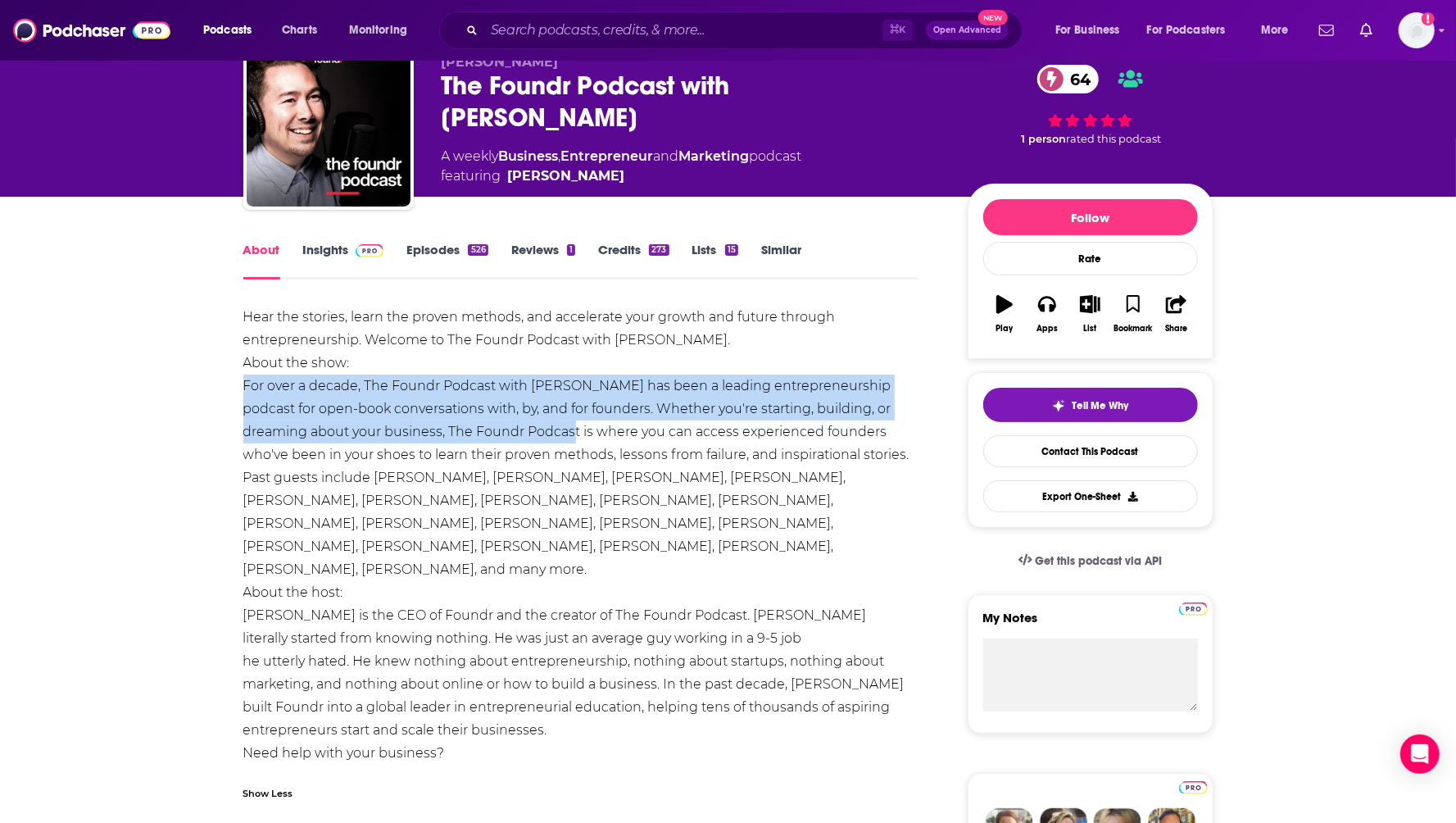 drag, startPoint x: 220, startPoint y: 392, endPoint x: 516, endPoint y: 430, distance: 298.42922 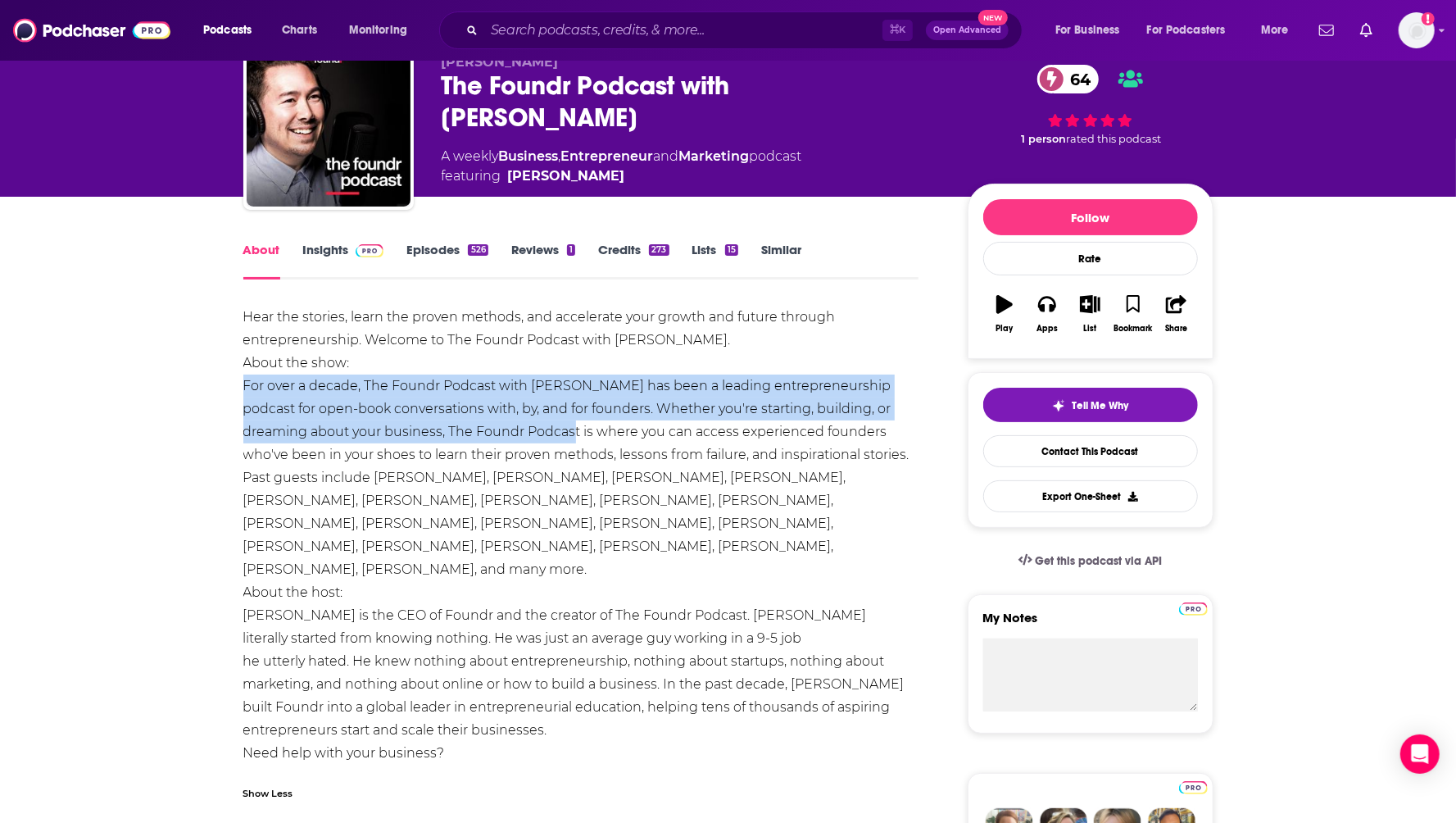 click on "About Insights Episodes 526 Reviews 1 Credits 273 Lists 15 Similar Hear the stories, learn the proven methods, and accelerate your growth and future through entrepreneurship. Welcome to The Foundr Podcast with [PERSON_NAME].  About the show:  For over a decade, The Foundr Podcast with [PERSON_NAME] has been a leading entrepreneurship podcast for open-book conversations with, by, and for founders. Whether you're starting, building, or dreaming about your business, The Foundr Podcast is where you can access experienced founders who've been in your shoes to learn their proven methods, lessons from failure, and inspirational stories.  Past guests include [PERSON_NAME], [PERSON_NAME], [PERSON_NAME], [PERSON_NAME], [PERSON_NAME], [PERSON_NAME], [PERSON_NAME], [PERSON_NAME], [PERSON_NAME], [PERSON_NAME], [PERSON_NAME], [PERSON_NAME], [PERSON_NAME], [PERSON_NAME], [PERSON_NAME], [PERSON_NAME], [PERSON_NAME], [PERSON_NAME], [PERSON_NAME], [PERSON_NAME], [PERSON_NAME], and many more.  About the host:  Show Less Creators & Guests" at bounding box center (592, 1549) 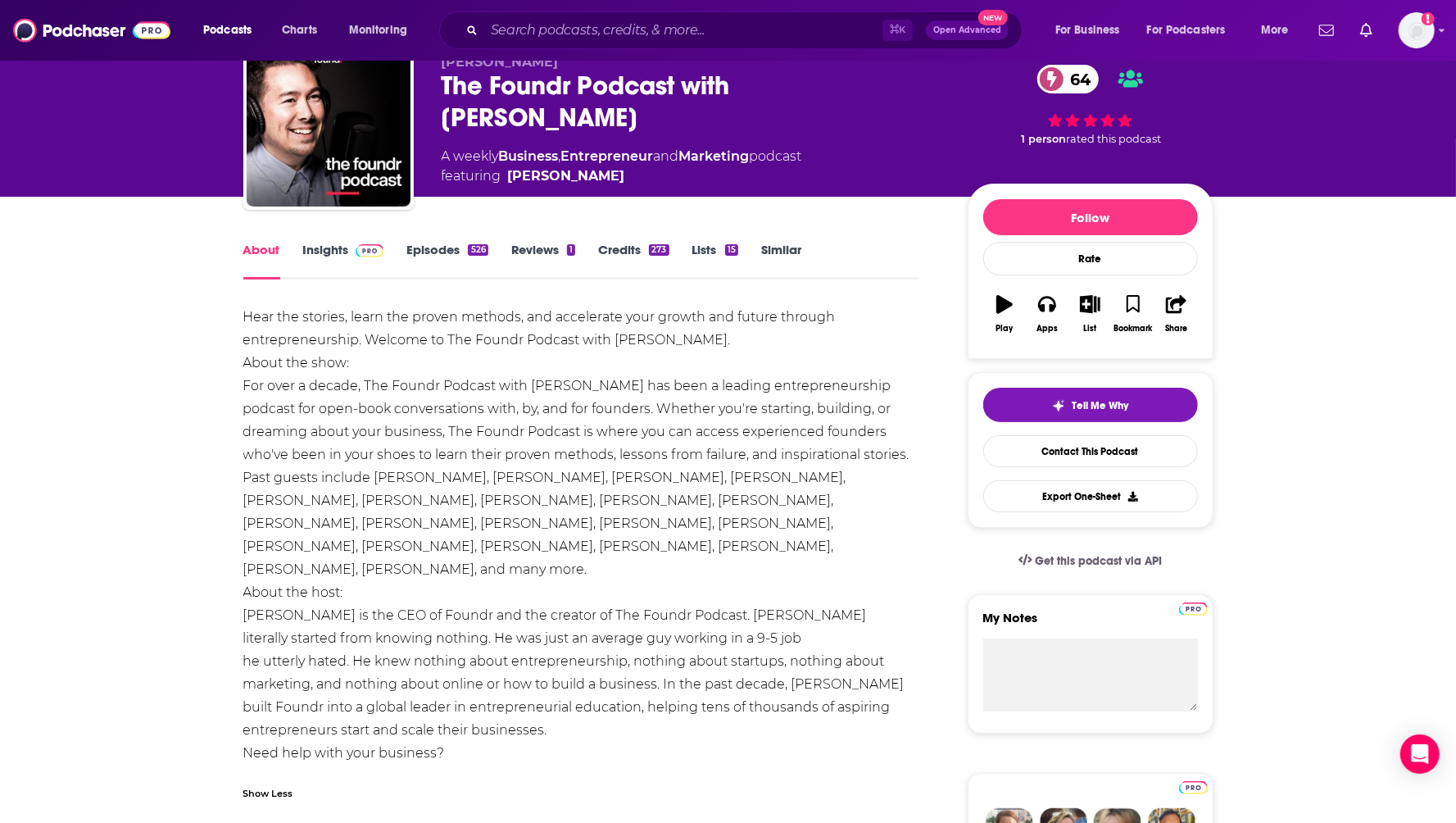 click on "About Insights Episodes 526 Reviews 1 Credits 273 Lists 15 Similar Hear the stories, learn the proven methods, and accelerate your growth and future through entrepreneurship. Welcome to The Foundr Podcast with [PERSON_NAME].  About the show:  For over a decade, The Foundr Podcast with [PERSON_NAME] has been a leading entrepreneurship podcast for open-book conversations with, by, and for founders. Whether you're starting, building, or dreaming about your business, The Foundr Podcast is where you can access experienced founders who've been in your shoes to learn their proven methods, lessons from failure, and inspirational stories.  Past guests include [PERSON_NAME], [PERSON_NAME], [PERSON_NAME], [PERSON_NAME], [PERSON_NAME], [PERSON_NAME], [PERSON_NAME], [PERSON_NAME], [PERSON_NAME], [PERSON_NAME], [PERSON_NAME], [PERSON_NAME], [PERSON_NAME], [PERSON_NAME], [PERSON_NAME], [PERSON_NAME], [PERSON_NAME], [PERSON_NAME], [PERSON_NAME], [PERSON_NAME], [PERSON_NAME], and many more.  About the host:  Show Less Creators & Guests" at bounding box center [728, 1528] 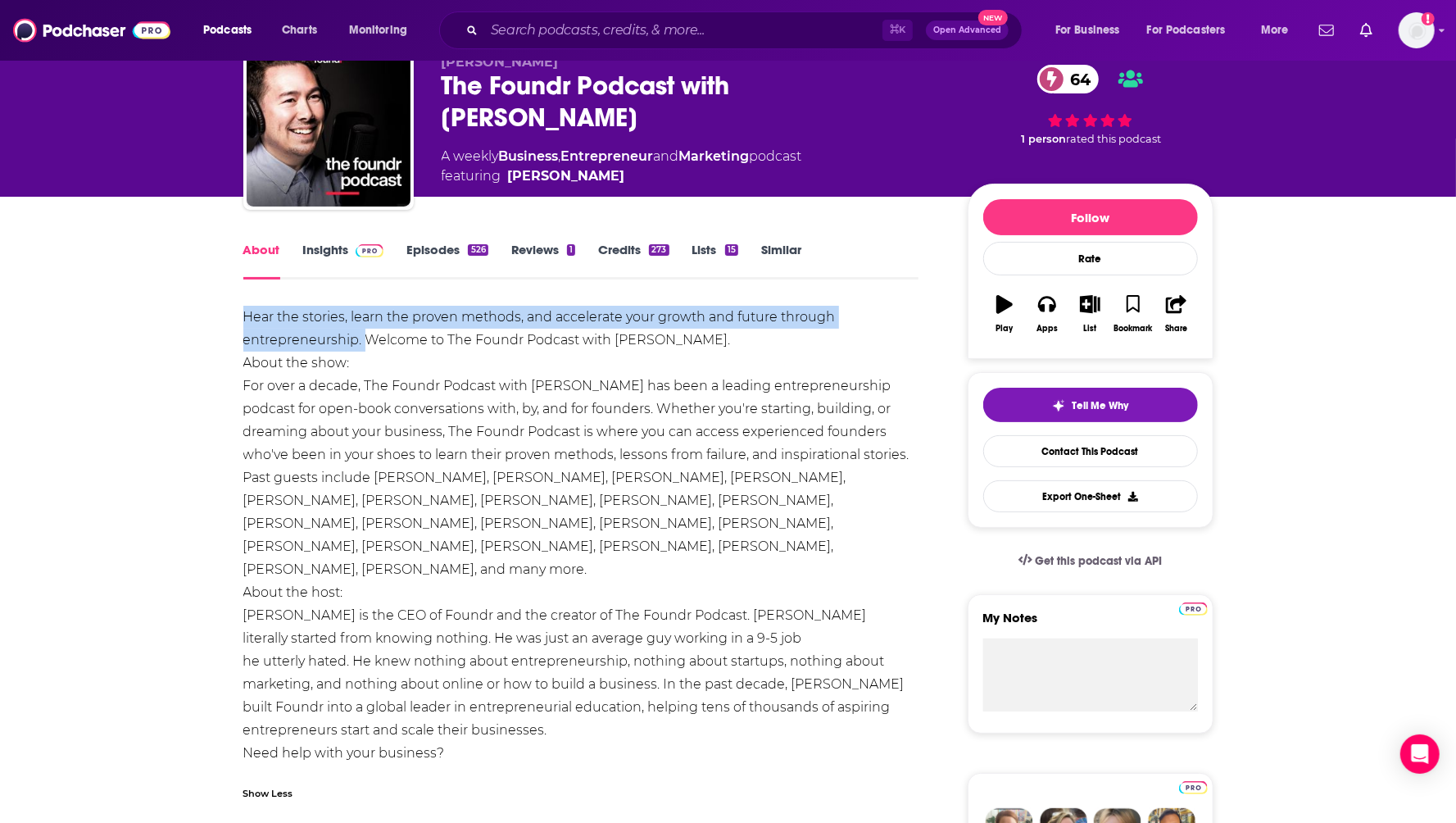 drag, startPoint x: 232, startPoint y: 319, endPoint x: 367, endPoint y: 346, distance: 137.67353 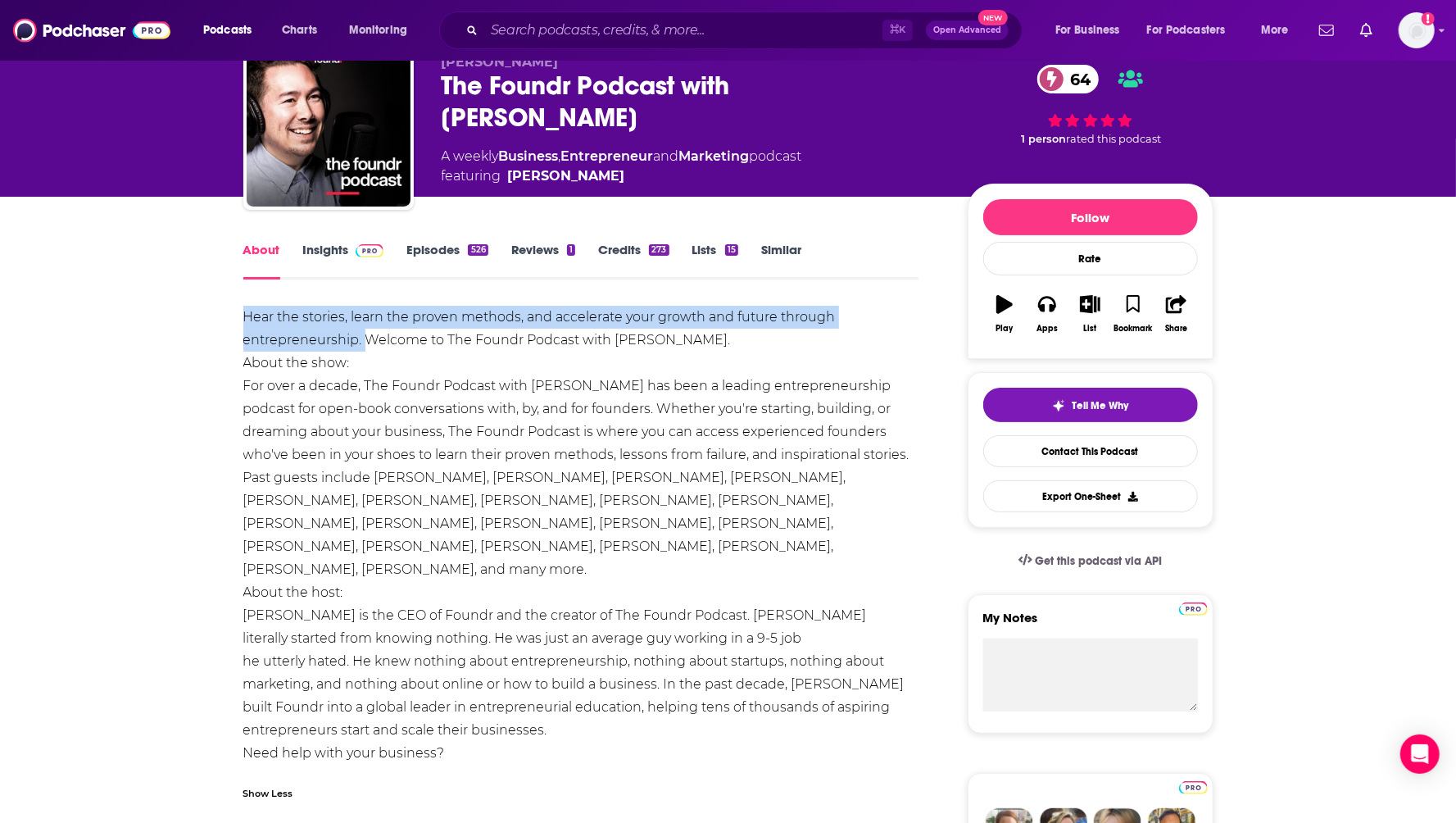 click on "About Insights Episodes 526 Reviews 1 Credits 273 Lists 15 Similar Hear the stories, learn the proven methods, and accelerate your growth and future through entrepreneurship. Welcome to The Foundr Podcast with [PERSON_NAME].  About the show:  For over a decade, The Foundr Podcast with [PERSON_NAME] has been a leading entrepreneurship podcast for open-book conversations with, by, and for founders. Whether you're starting, building, or dreaming about your business, The Foundr Podcast is where you can access experienced founders who've been in your shoes to learn their proven methods, lessons from failure, and inspirational stories.  Past guests include [PERSON_NAME], [PERSON_NAME], [PERSON_NAME], [PERSON_NAME], [PERSON_NAME], [PERSON_NAME], [PERSON_NAME], [PERSON_NAME], [PERSON_NAME], [PERSON_NAME], [PERSON_NAME], [PERSON_NAME], [PERSON_NAME], [PERSON_NAME], [PERSON_NAME], [PERSON_NAME], [PERSON_NAME], [PERSON_NAME], [PERSON_NAME], [PERSON_NAME], [PERSON_NAME], and many more.  About the host:  Show Less Creators & Guests" at bounding box center (592, 1549) 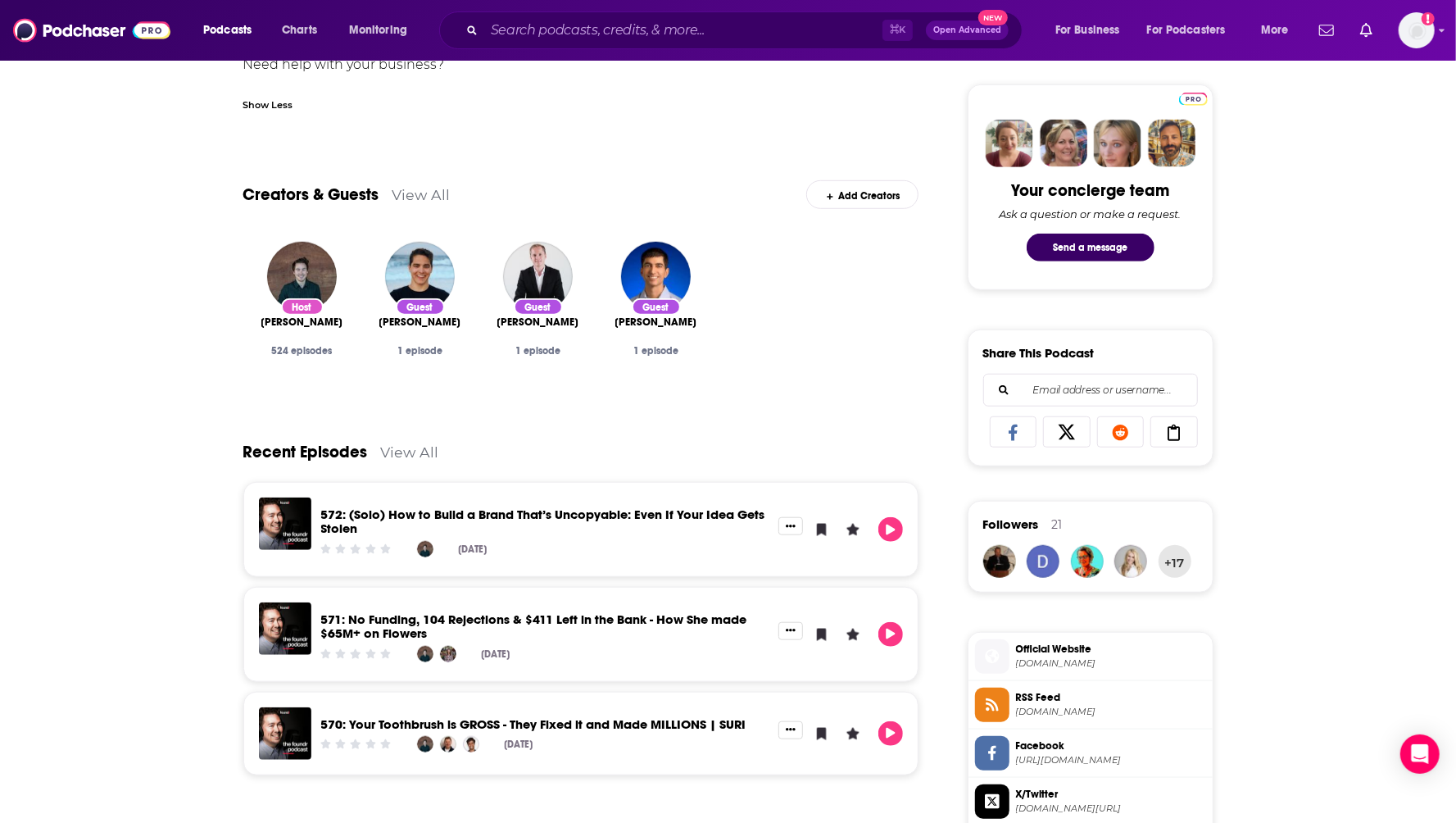 scroll, scrollTop: 107, scrollLeft: 0, axis: vertical 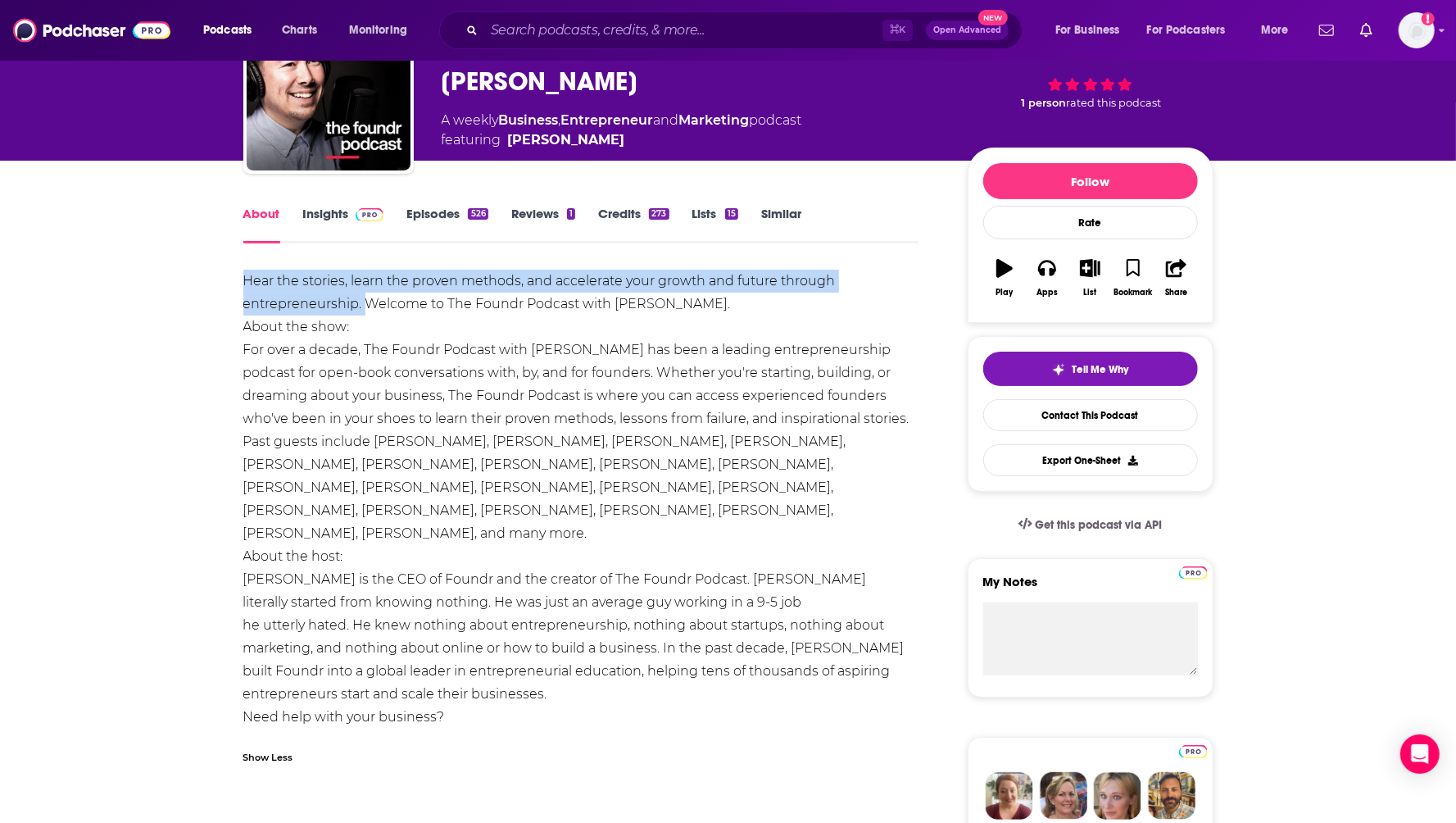 click on "Insights" at bounding box center [343, 225] 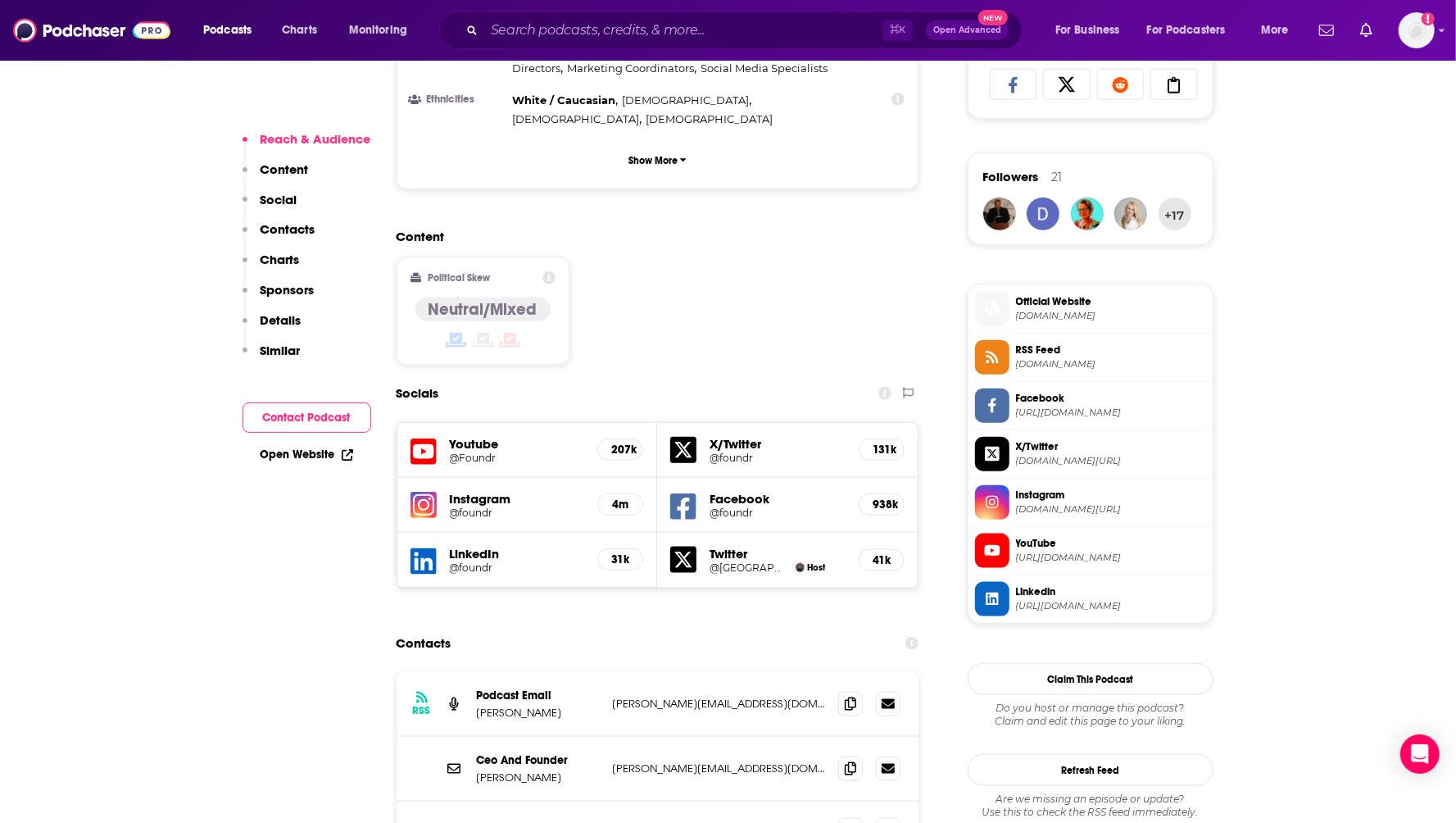 scroll, scrollTop: 1220, scrollLeft: 0, axis: vertical 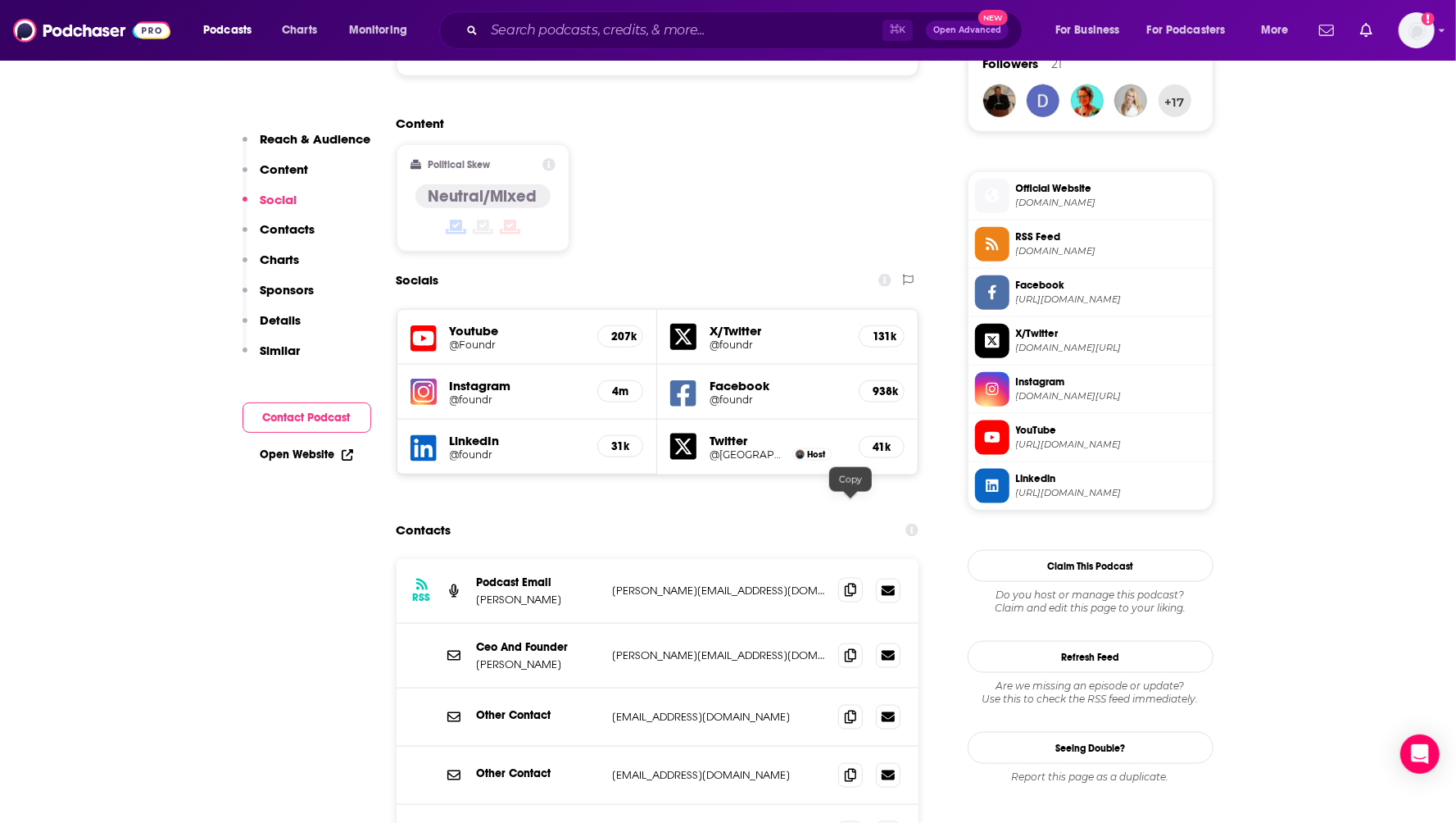 click 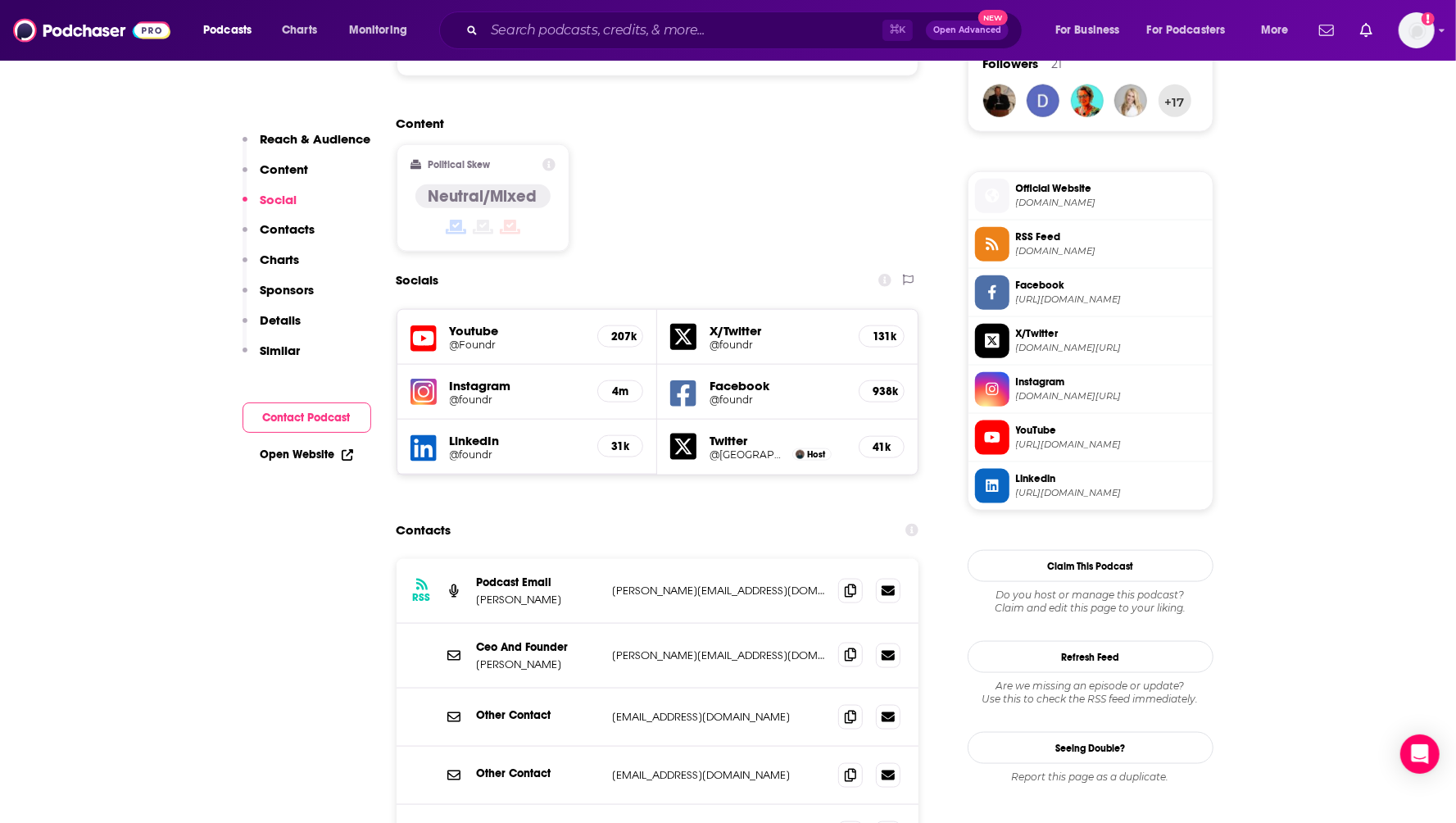 click at bounding box center [850, 655] 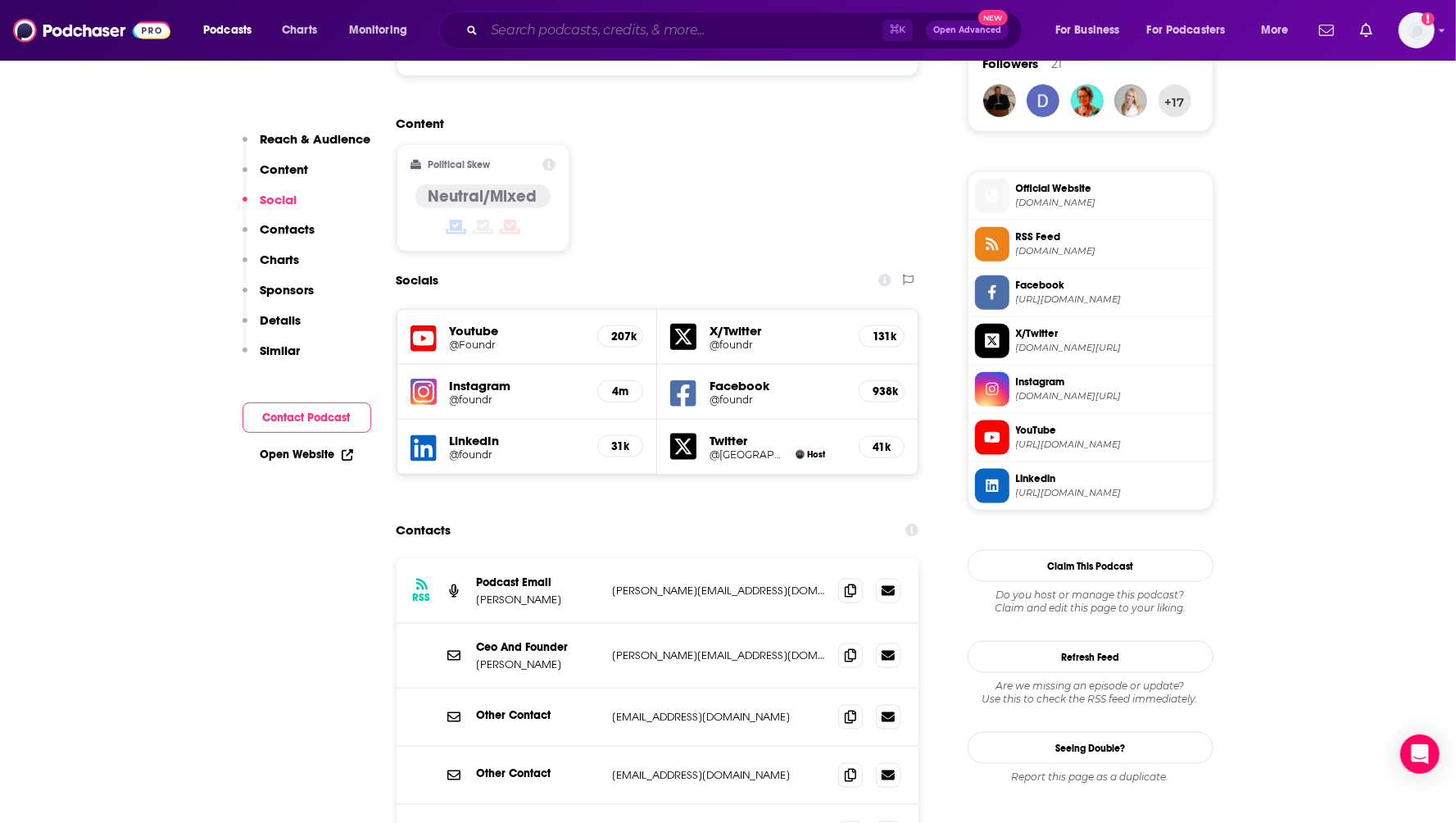 click at bounding box center (683, 30) 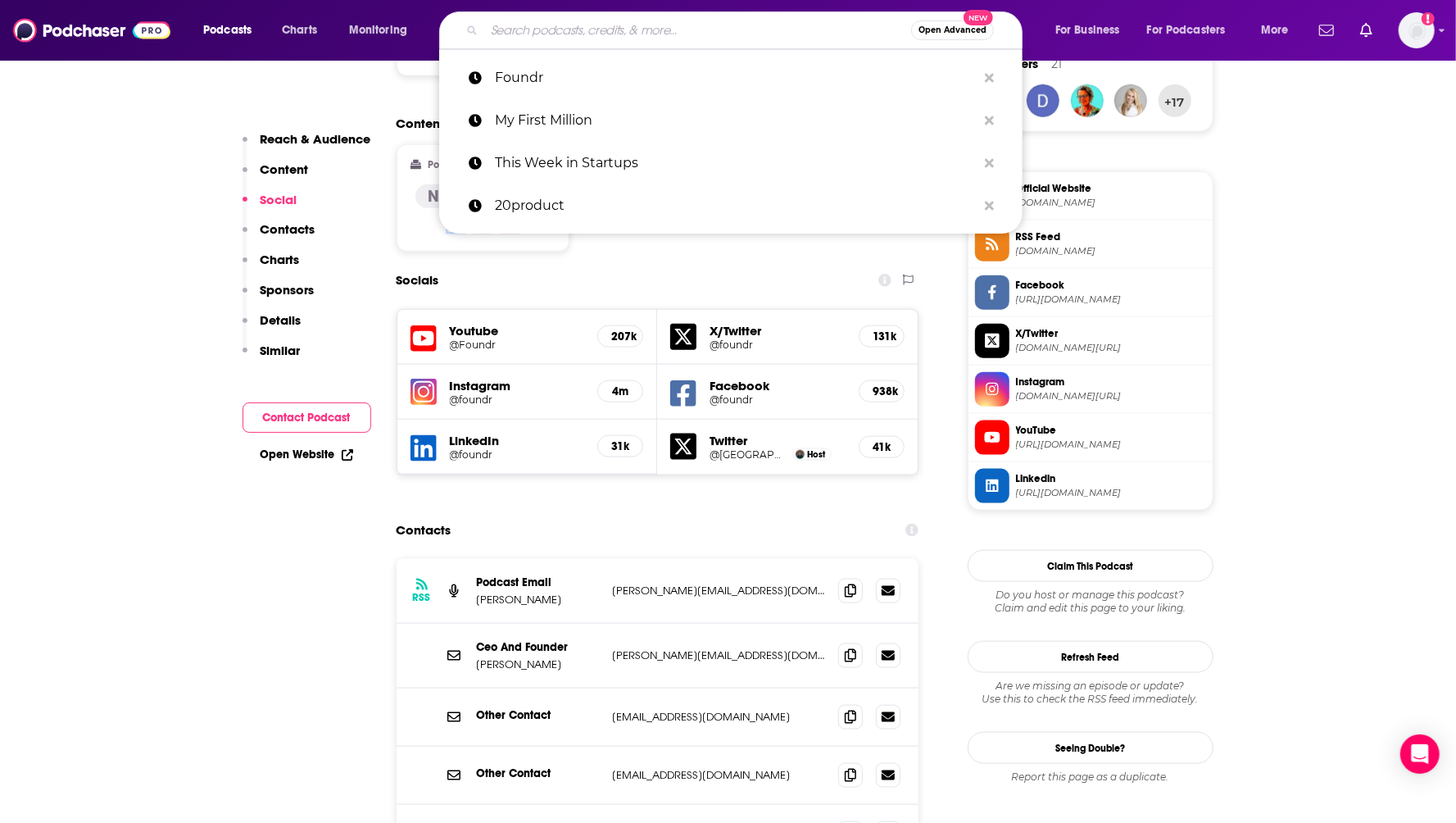 paste on "Bold Names" 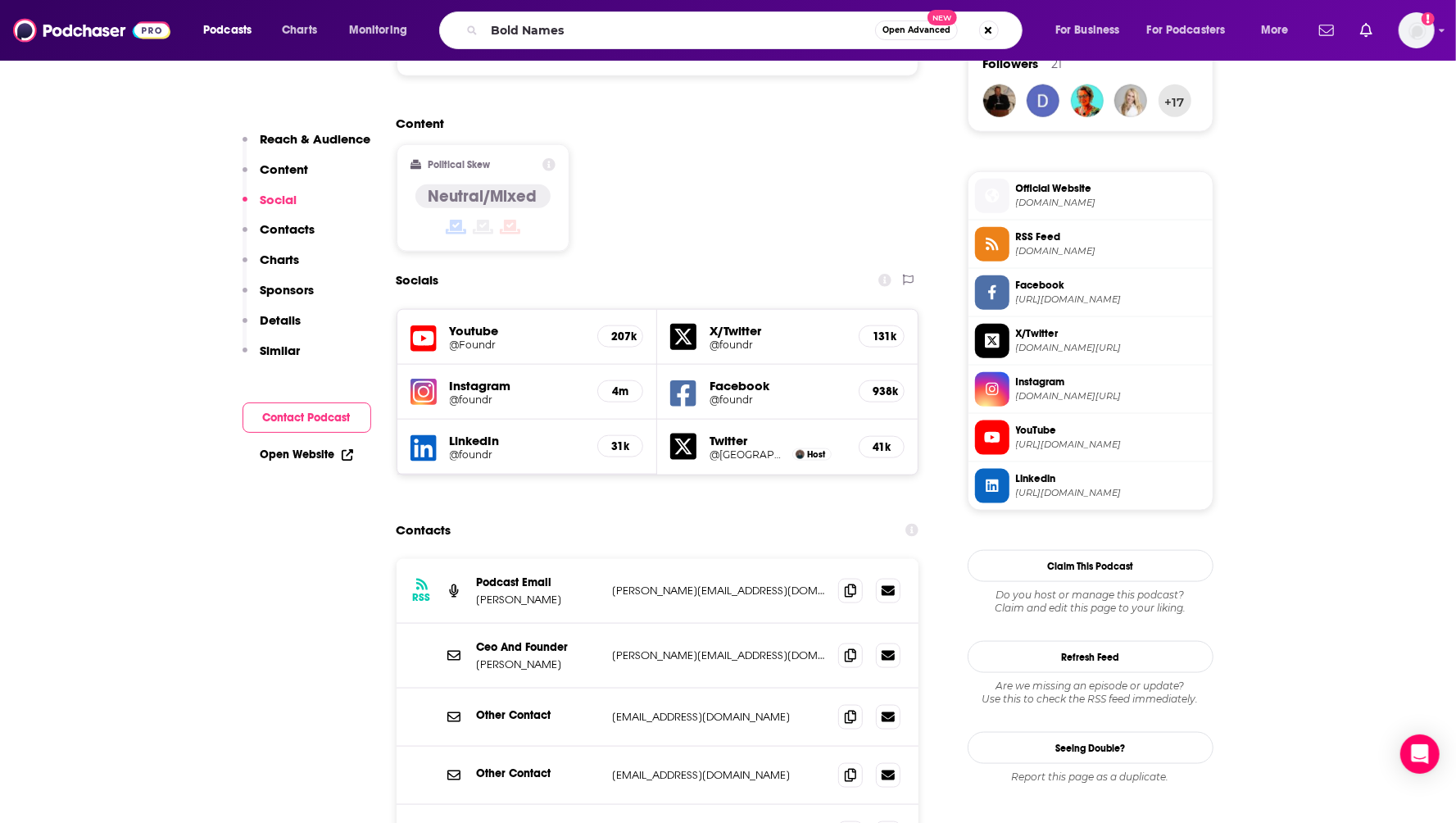 scroll, scrollTop: 0, scrollLeft: 0, axis: both 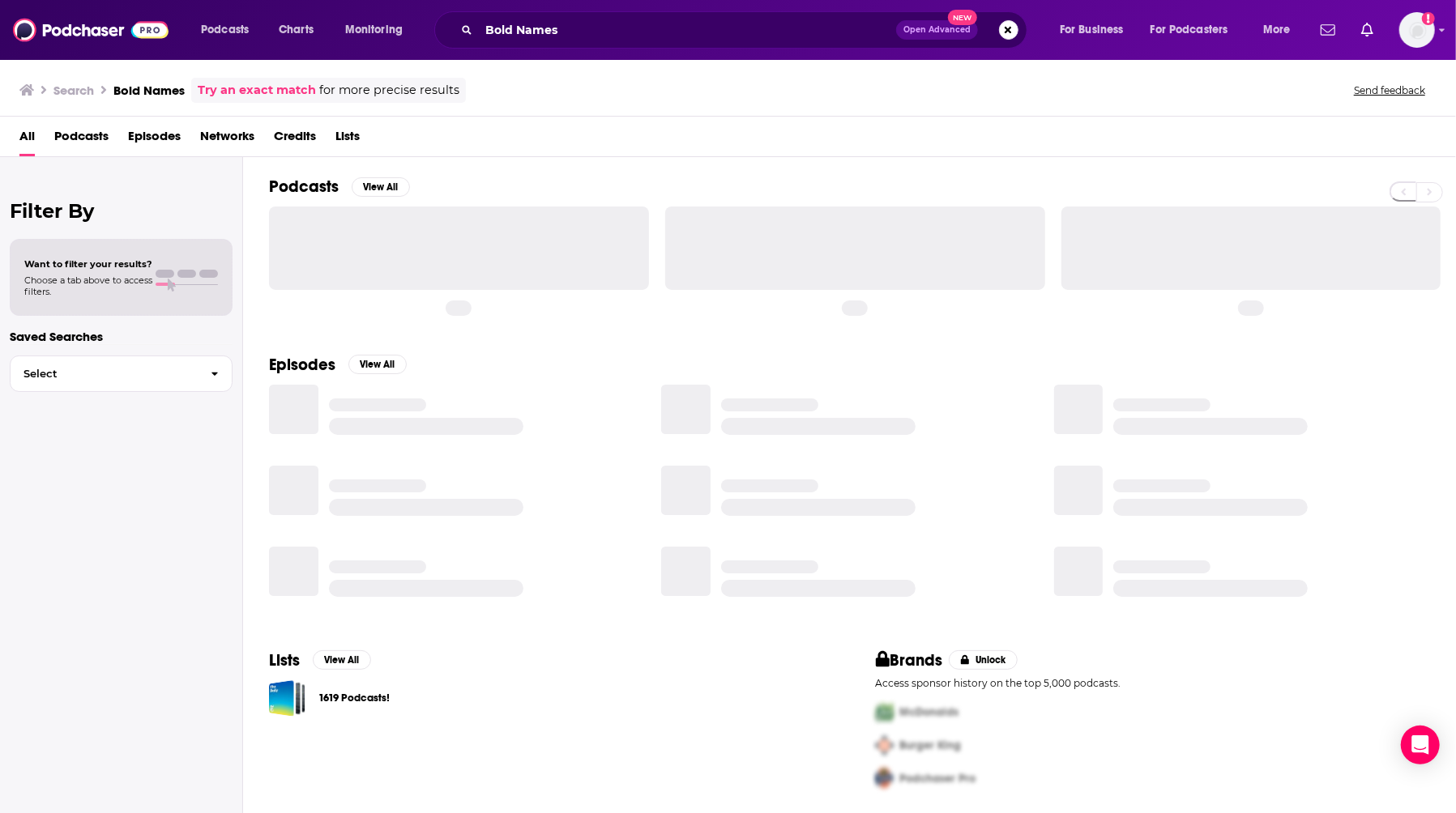 click on "Podcasts View All" at bounding box center (862, 245) 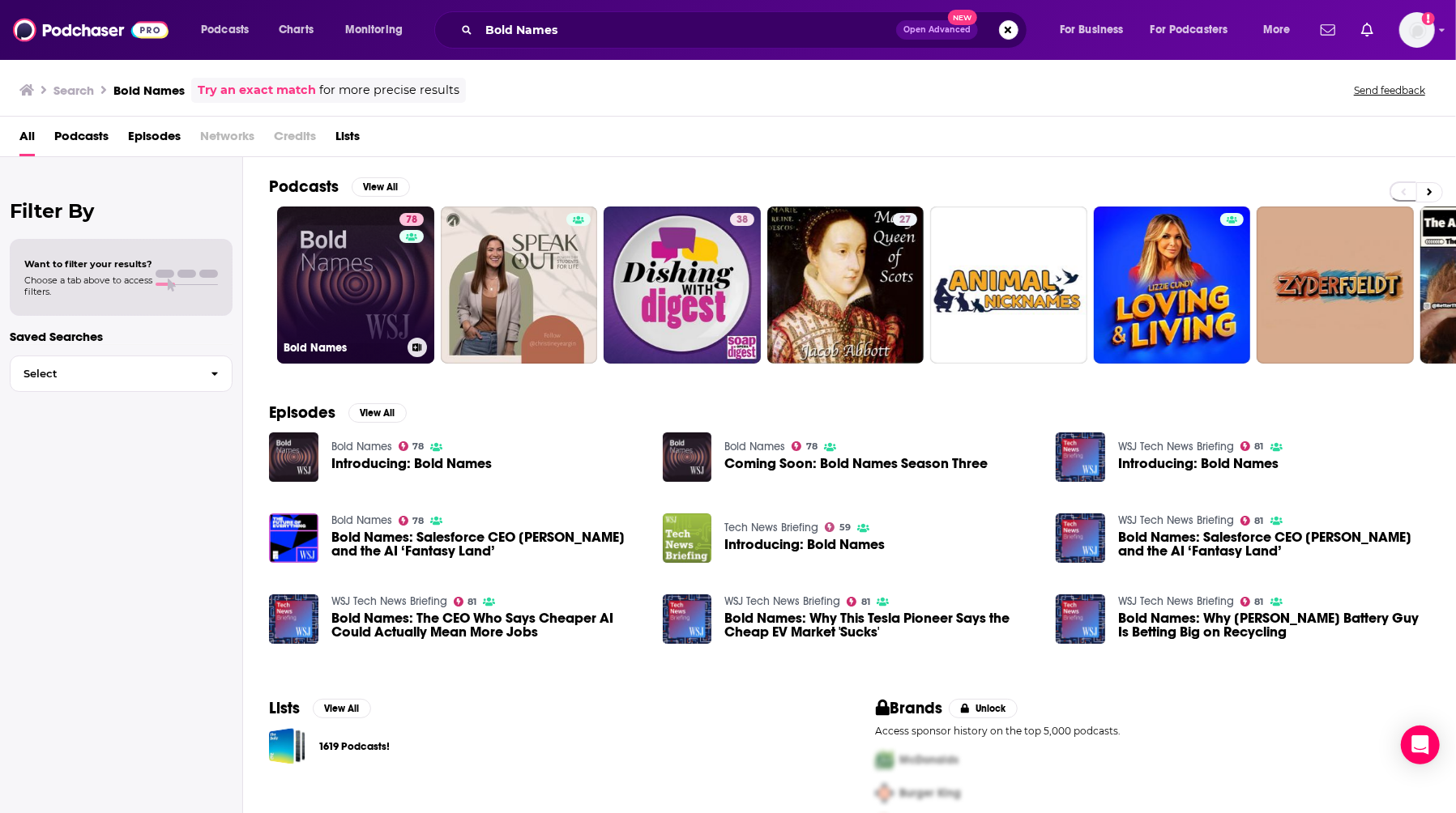 click on "78 Bold Names" at bounding box center [356, 285] 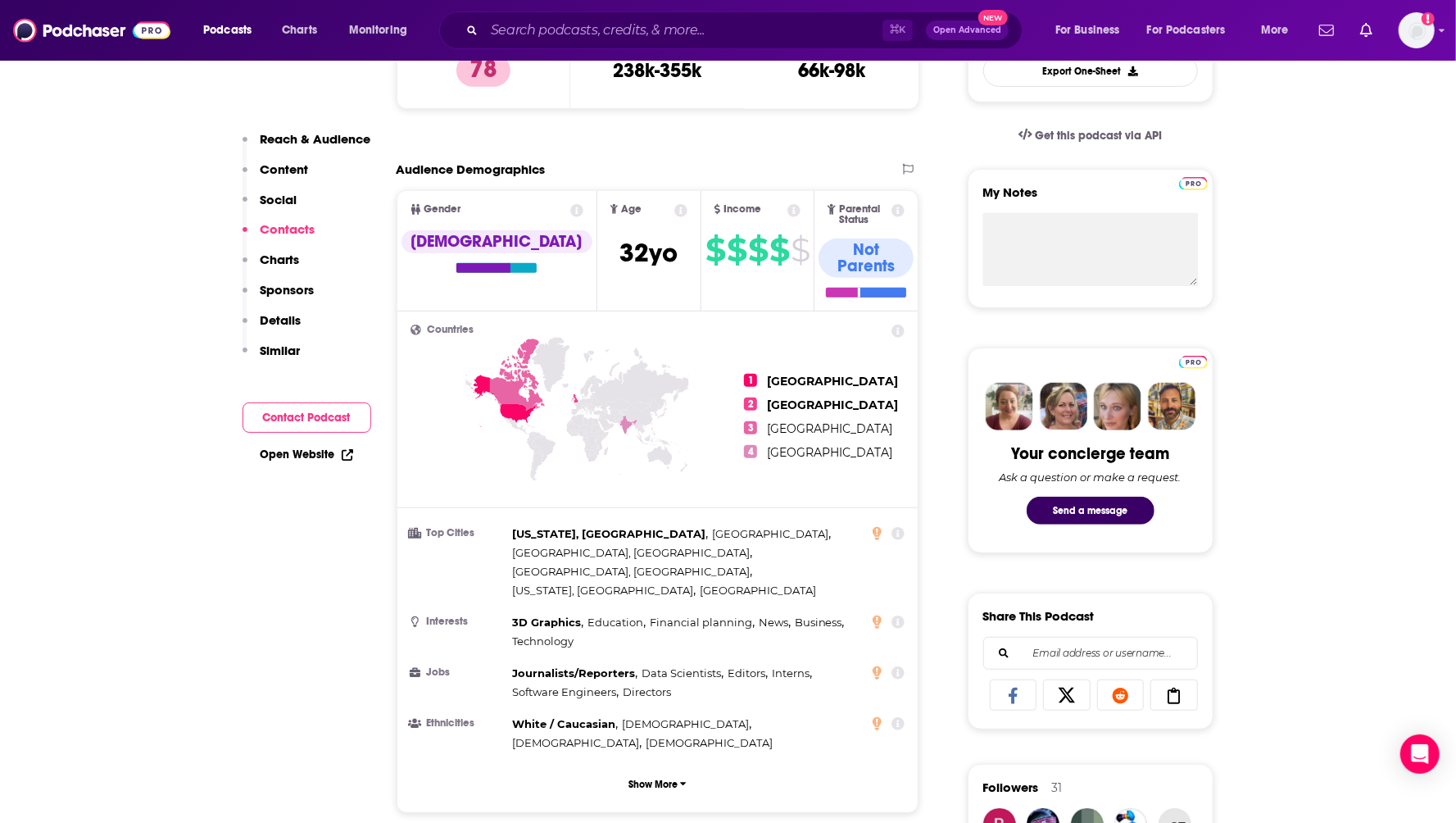 scroll, scrollTop: 0, scrollLeft: 0, axis: both 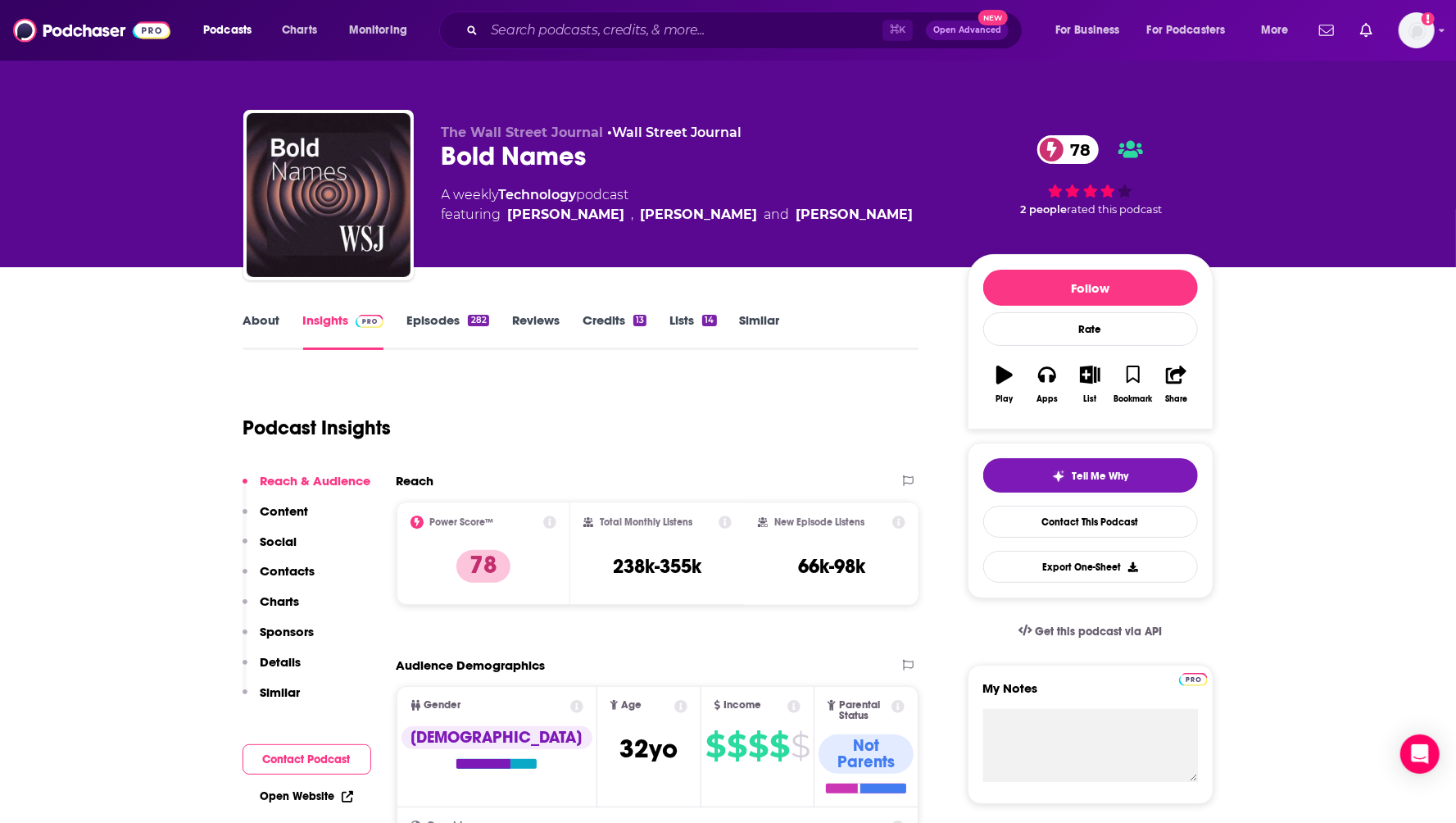 click on "Episodes 282" at bounding box center [447, 331] 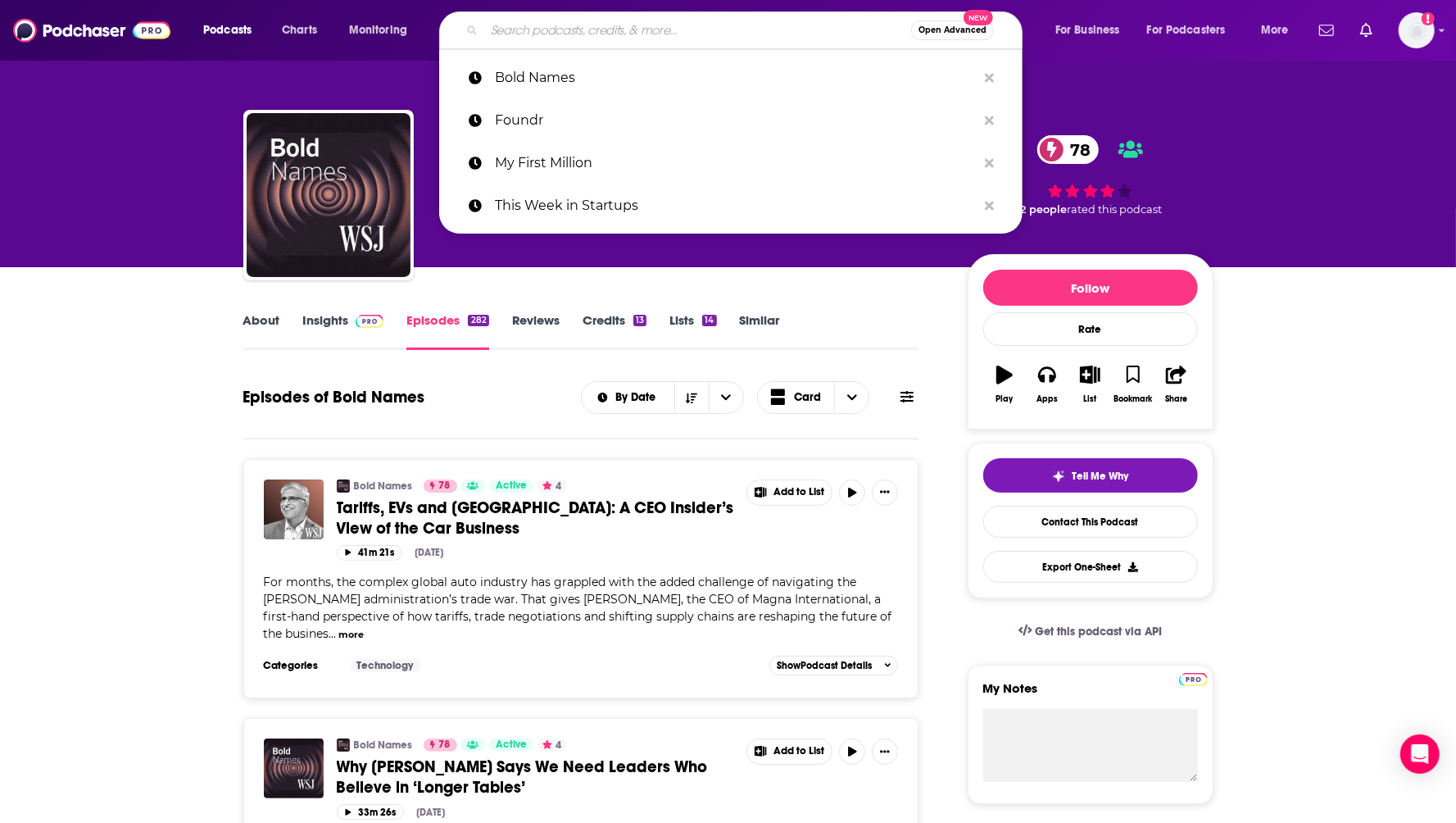 click at bounding box center (697, 30) 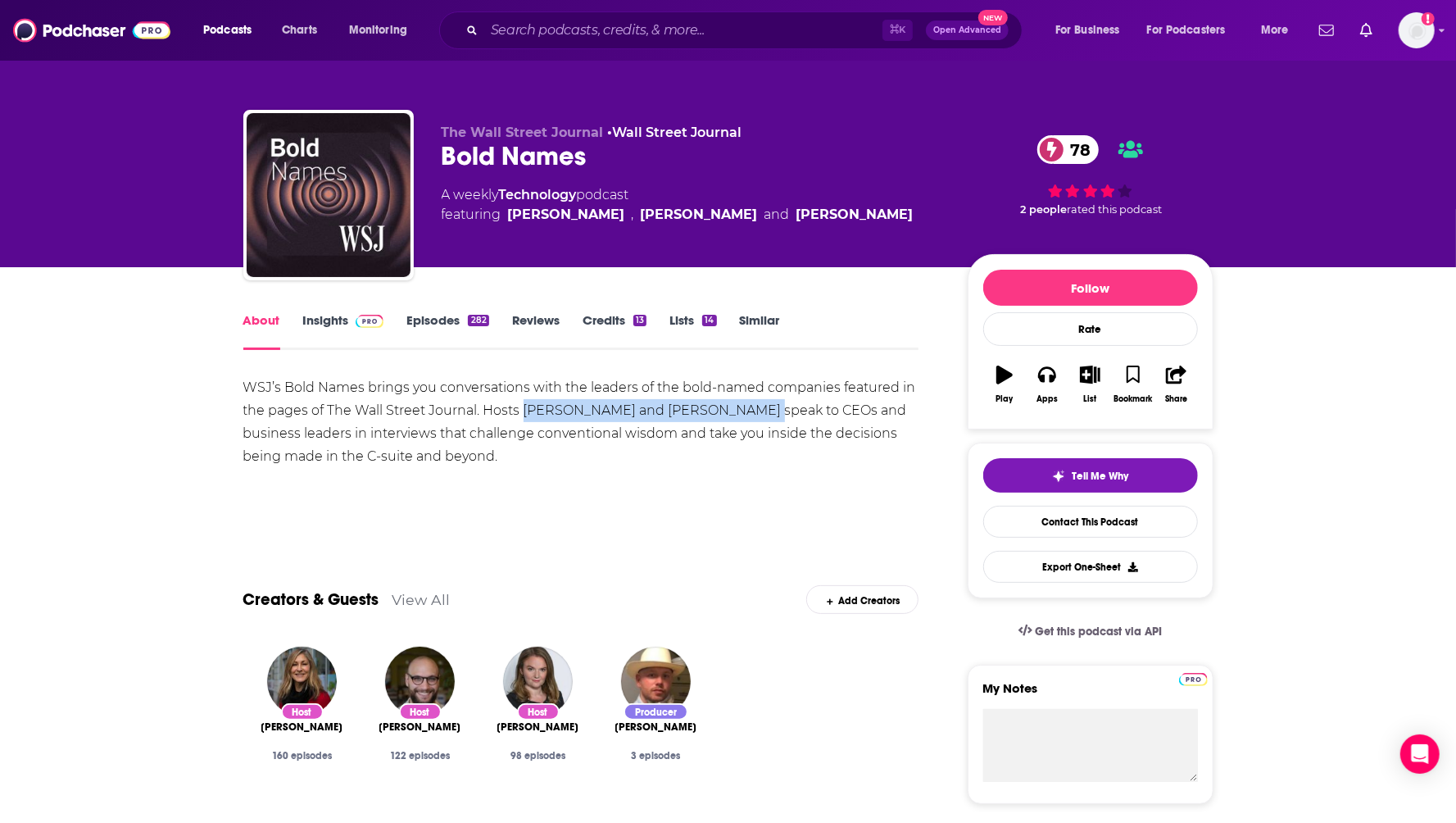 drag, startPoint x: 523, startPoint y: 416, endPoint x: 748, endPoint y: 419, distance: 225.02 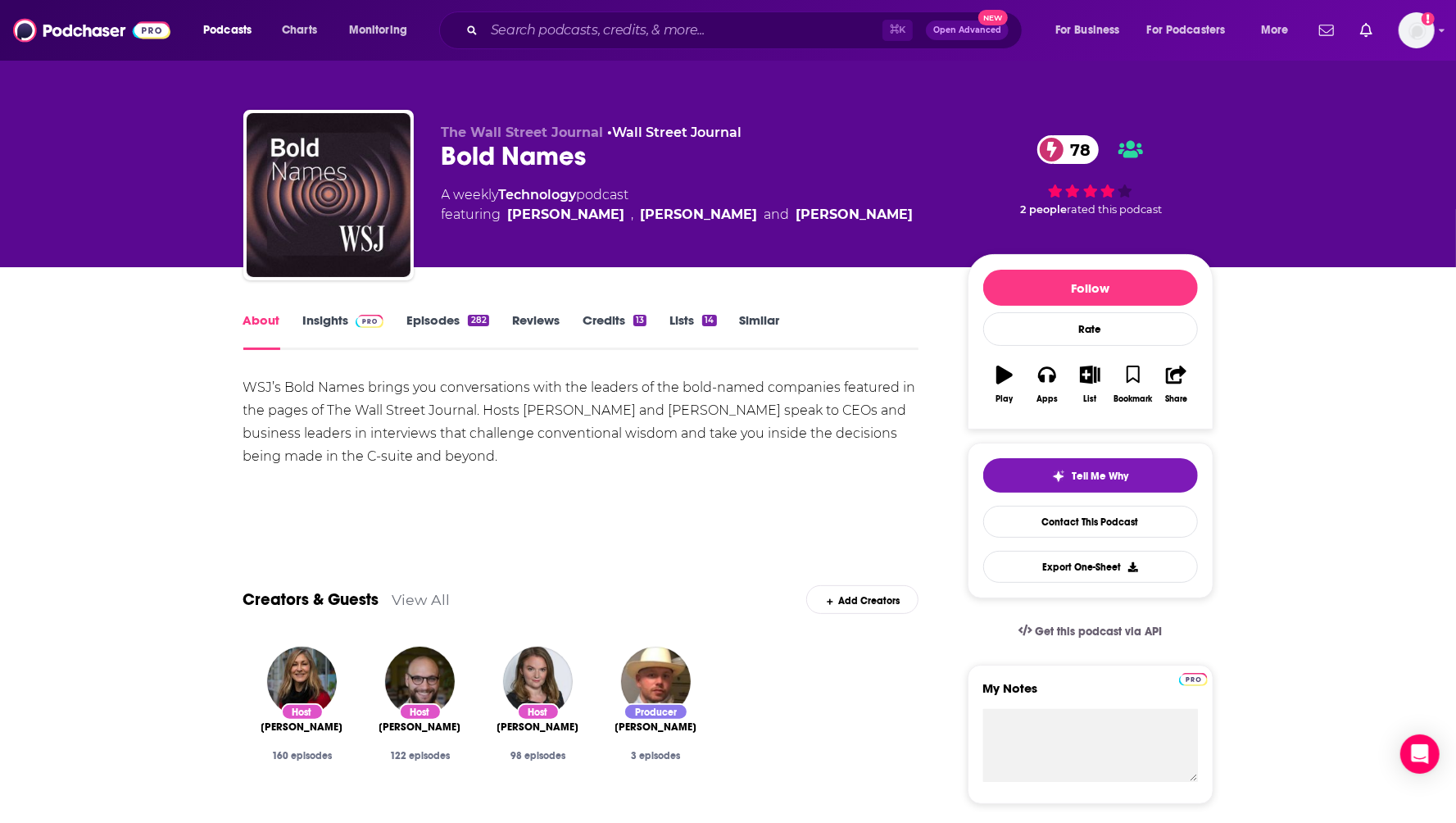 click on "About Insights Episodes 282 Reviews Credits 13 Lists 14 Similar" at bounding box center [581, 330] 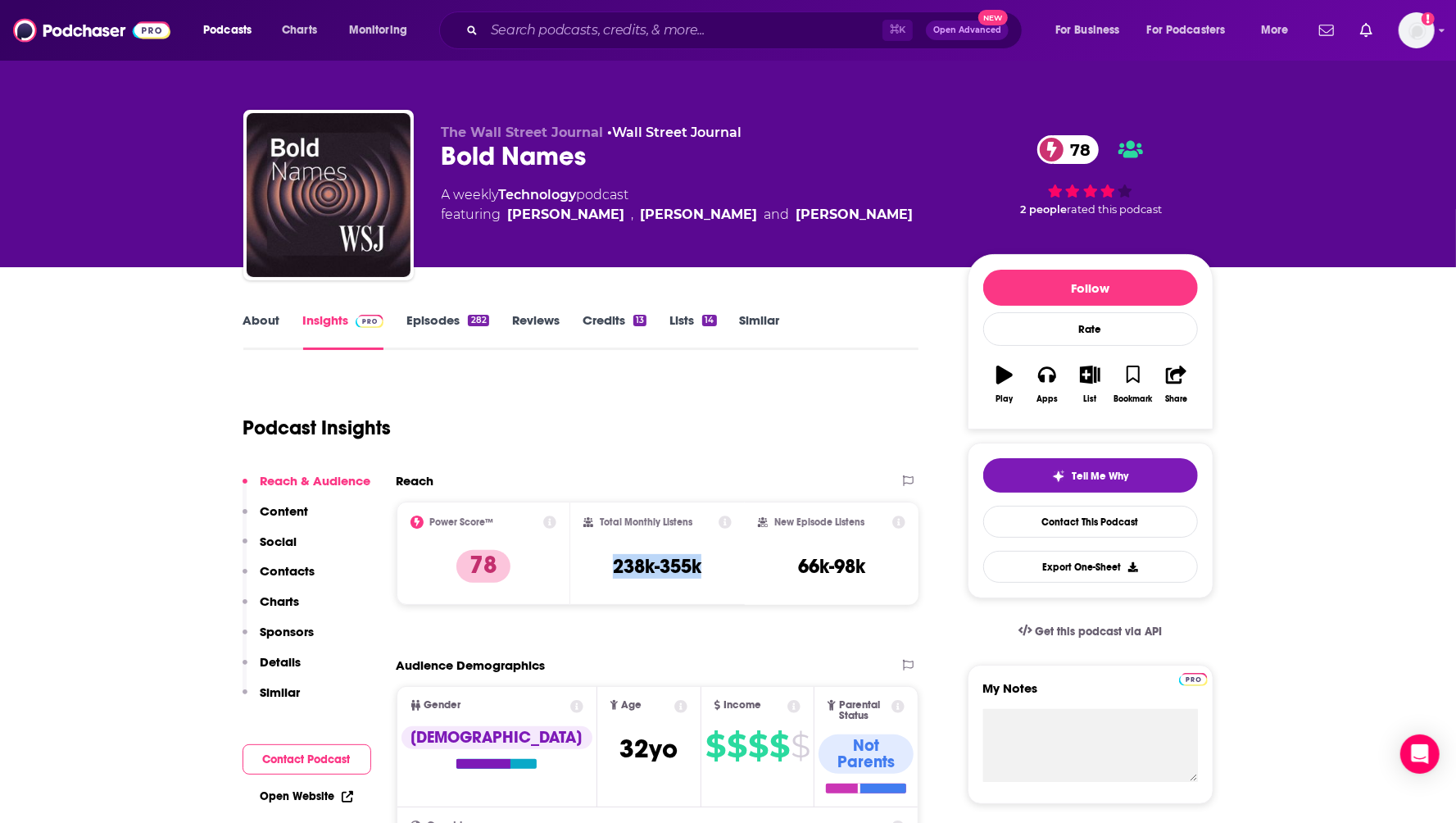 drag, startPoint x: 639, startPoint y: 560, endPoint x: 601, endPoint y: 560, distance: 38 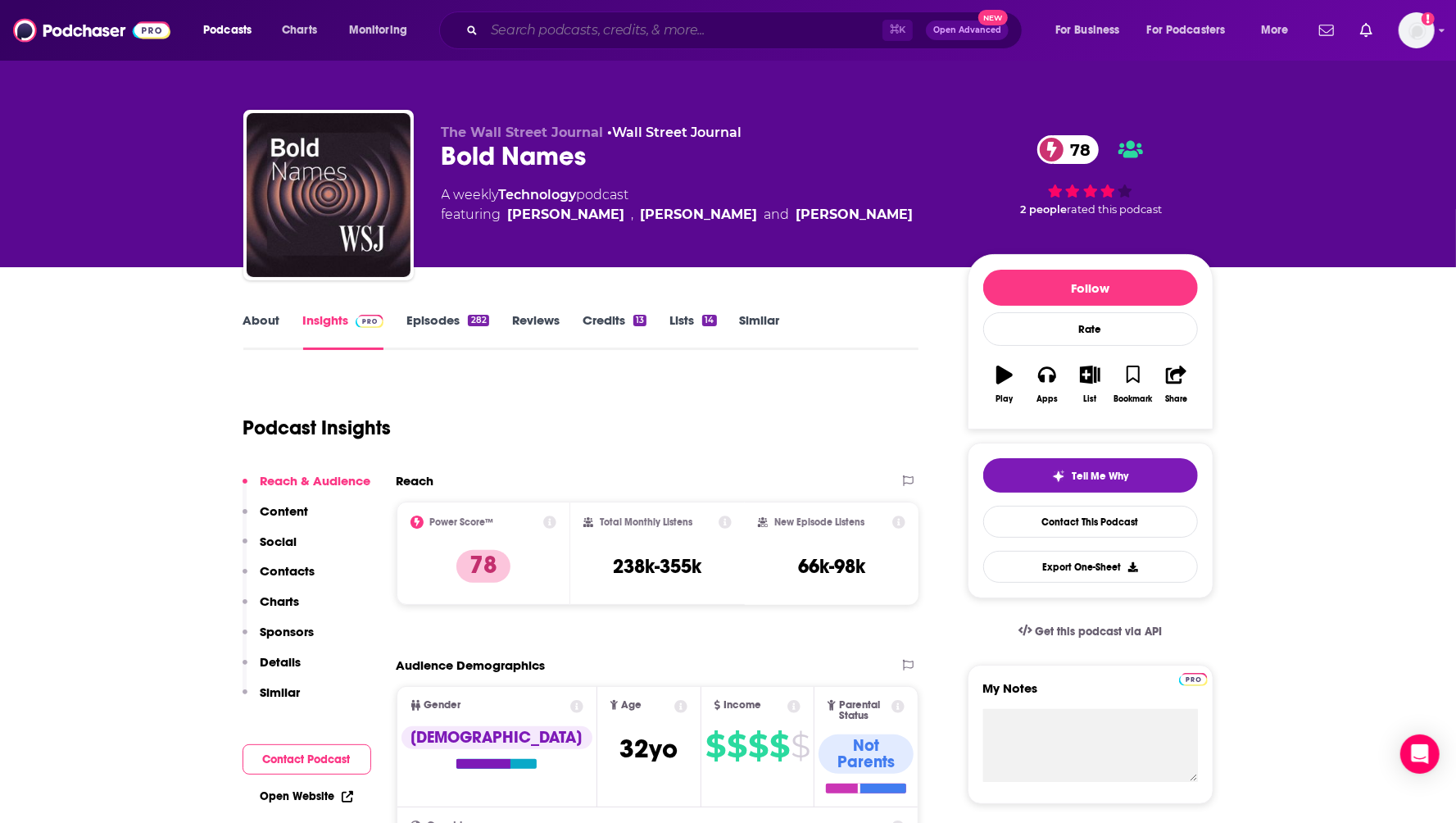 click at bounding box center [683, 30] 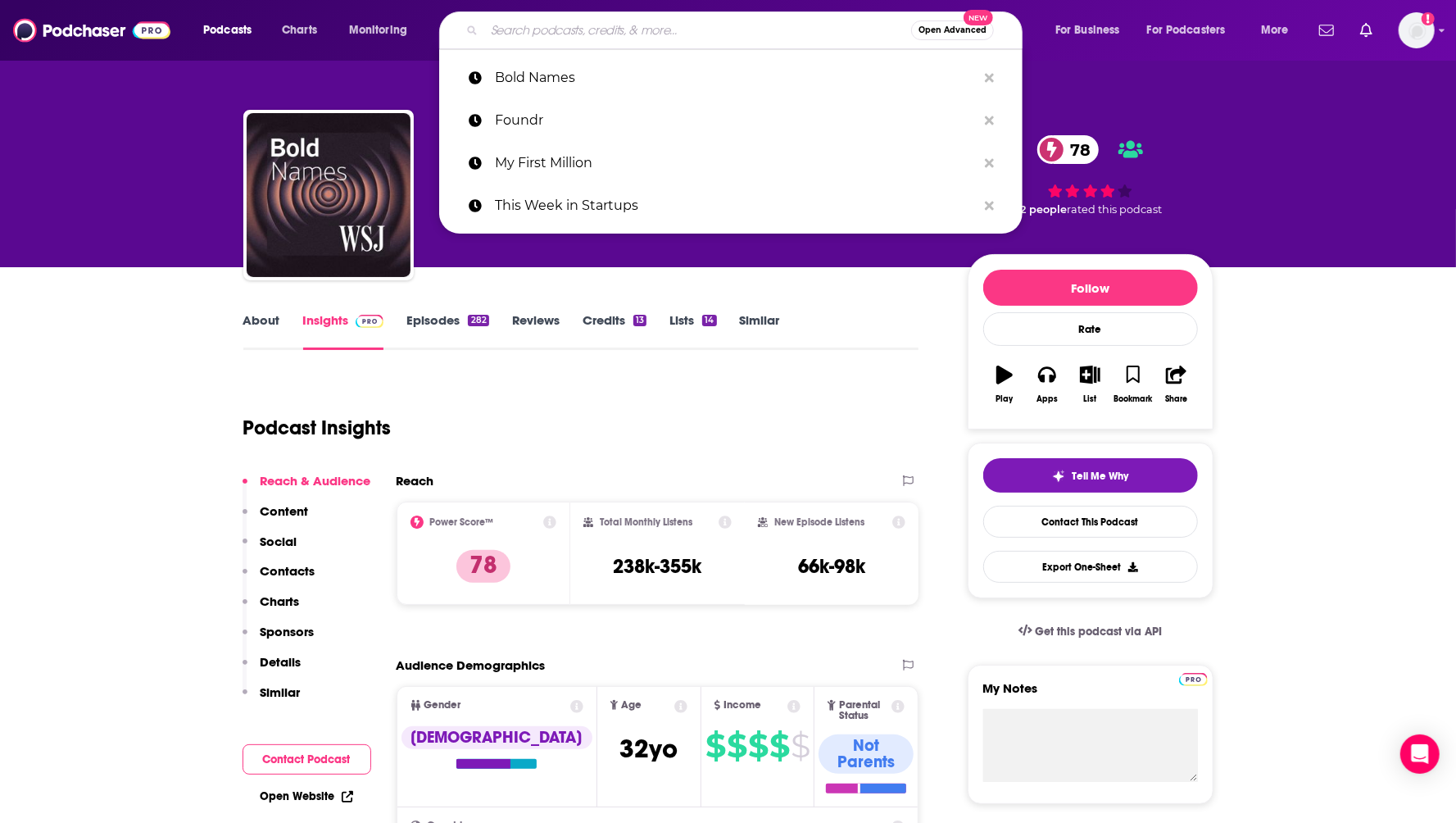 paste on "Startup Project" 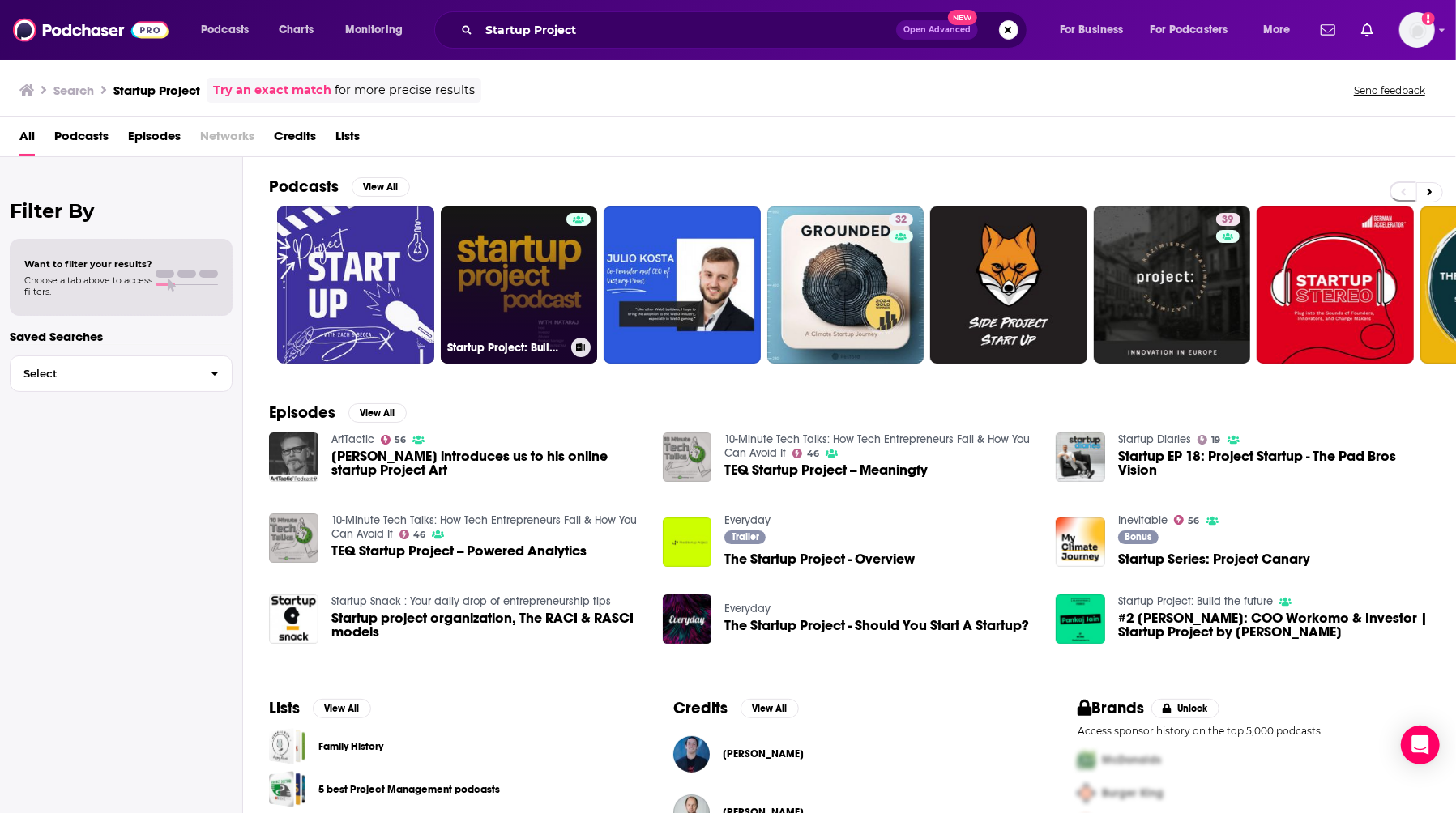 click on "Startup Project: Build the future" at bounding box center (519, 285) 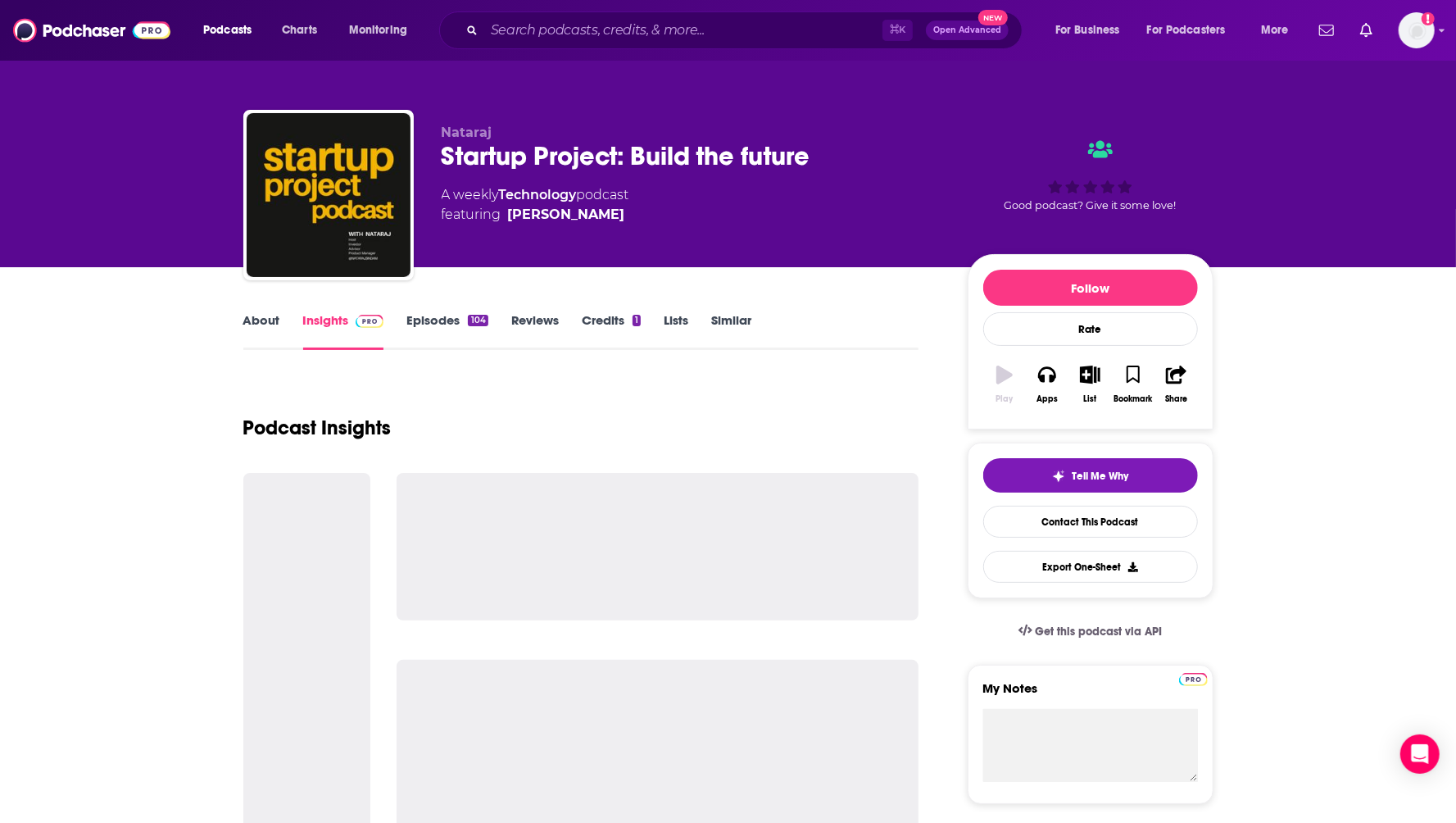 click on "Reviews" at bounding box center [535, 331] 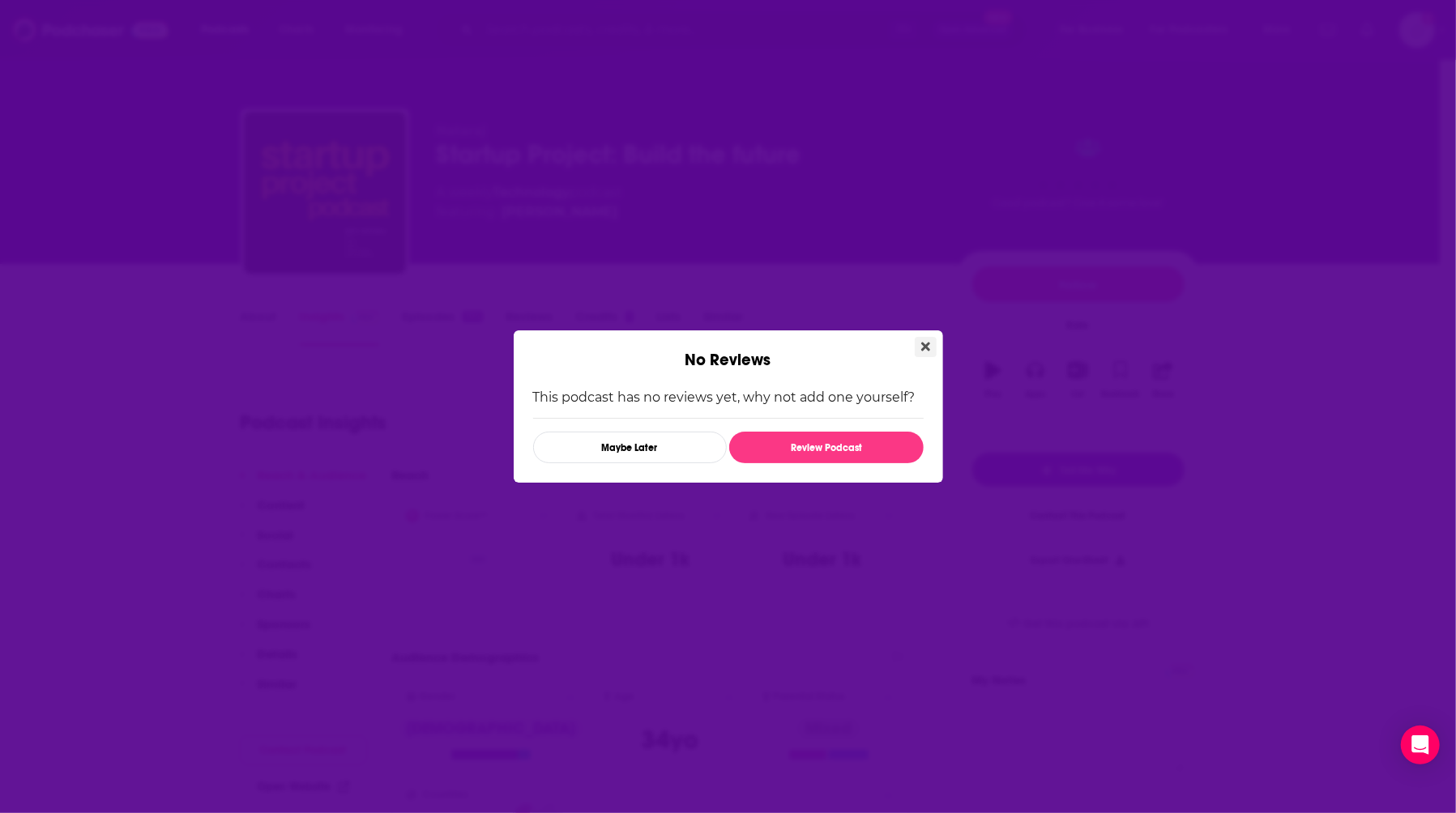 click 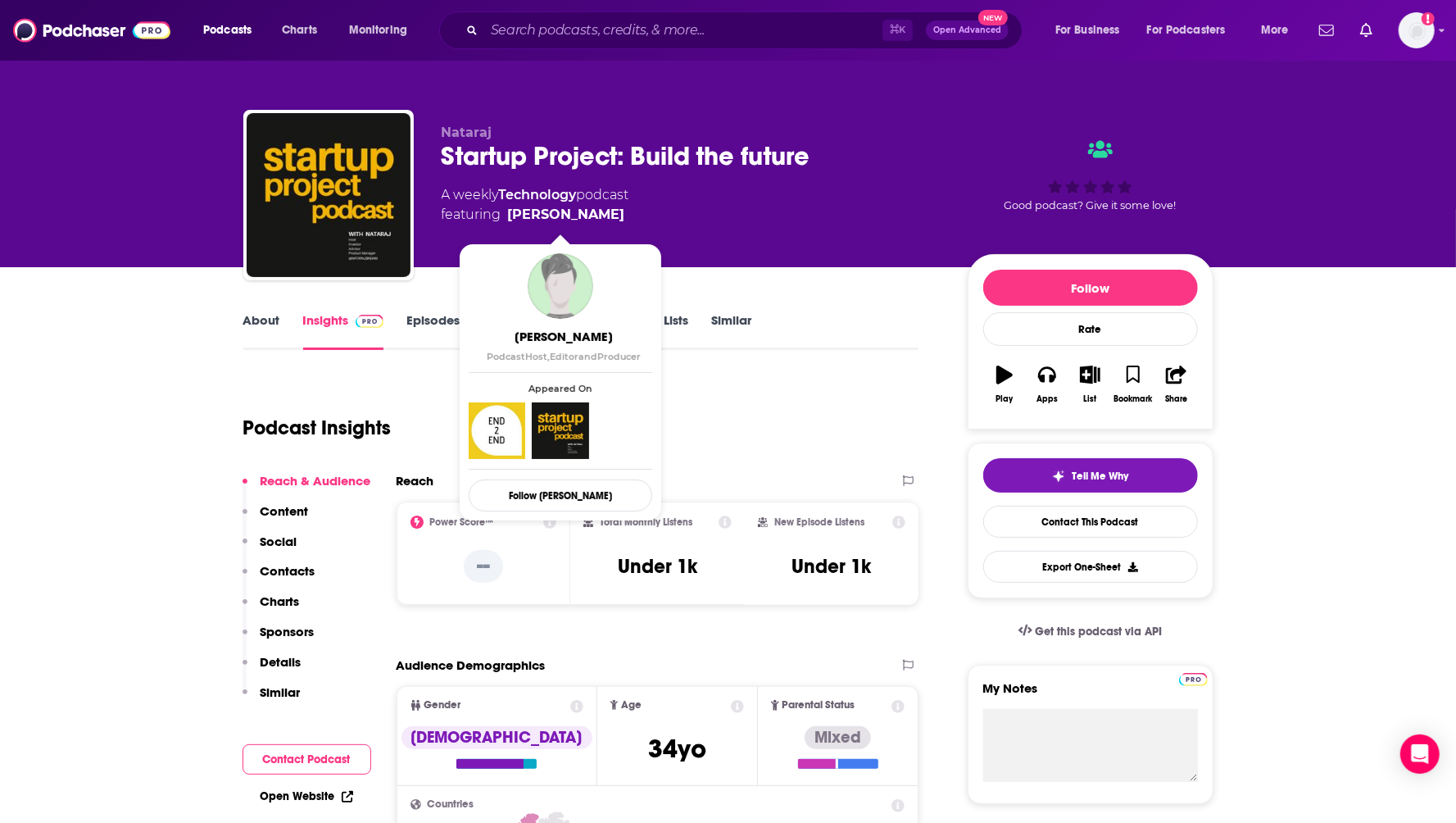 copy on "[PERSON_NAME]" 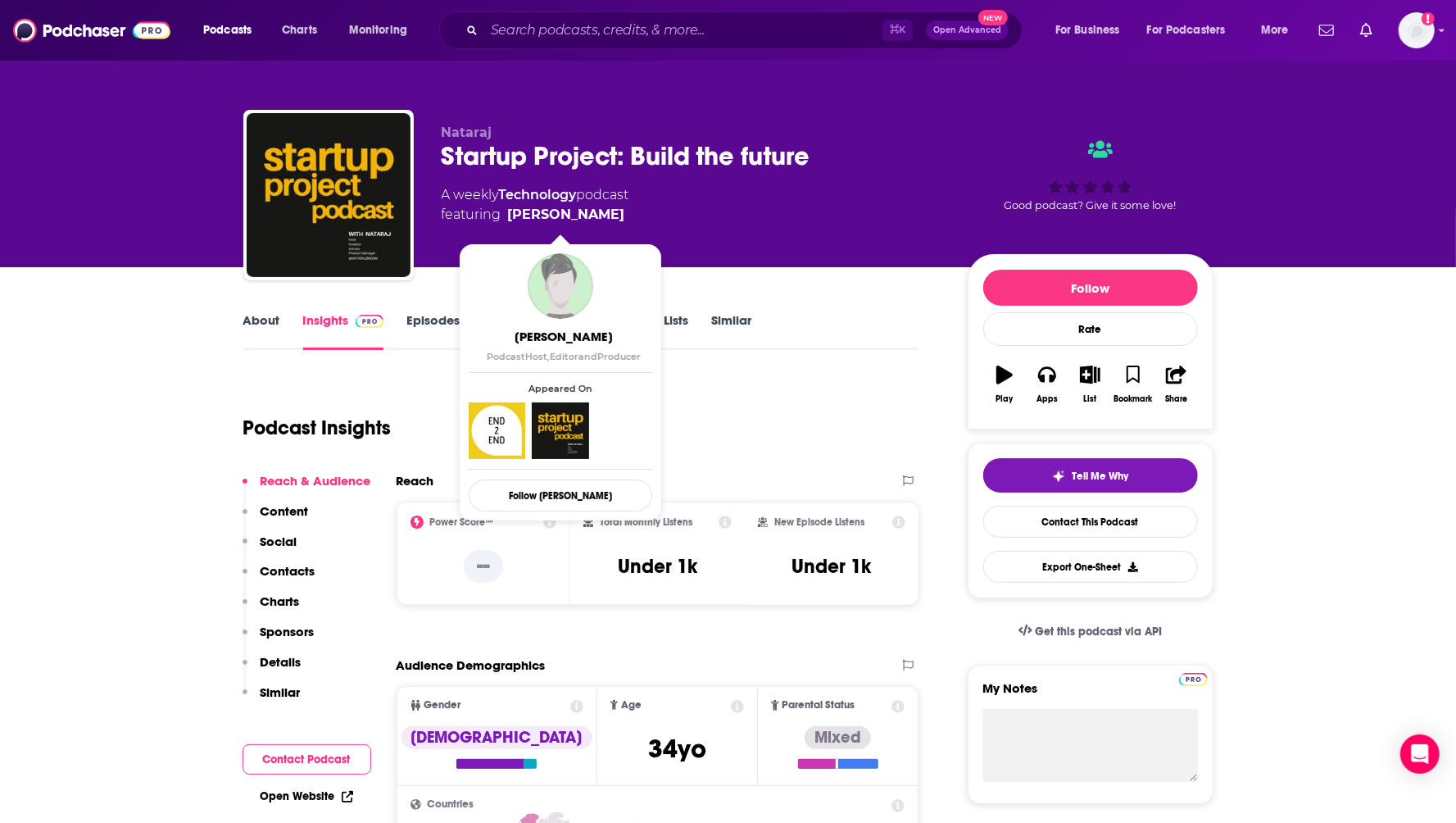 drag, startPoint x: 679, startPoint y: 217, endPoint x: 612, endPoint y: 221, distance: 67.1193 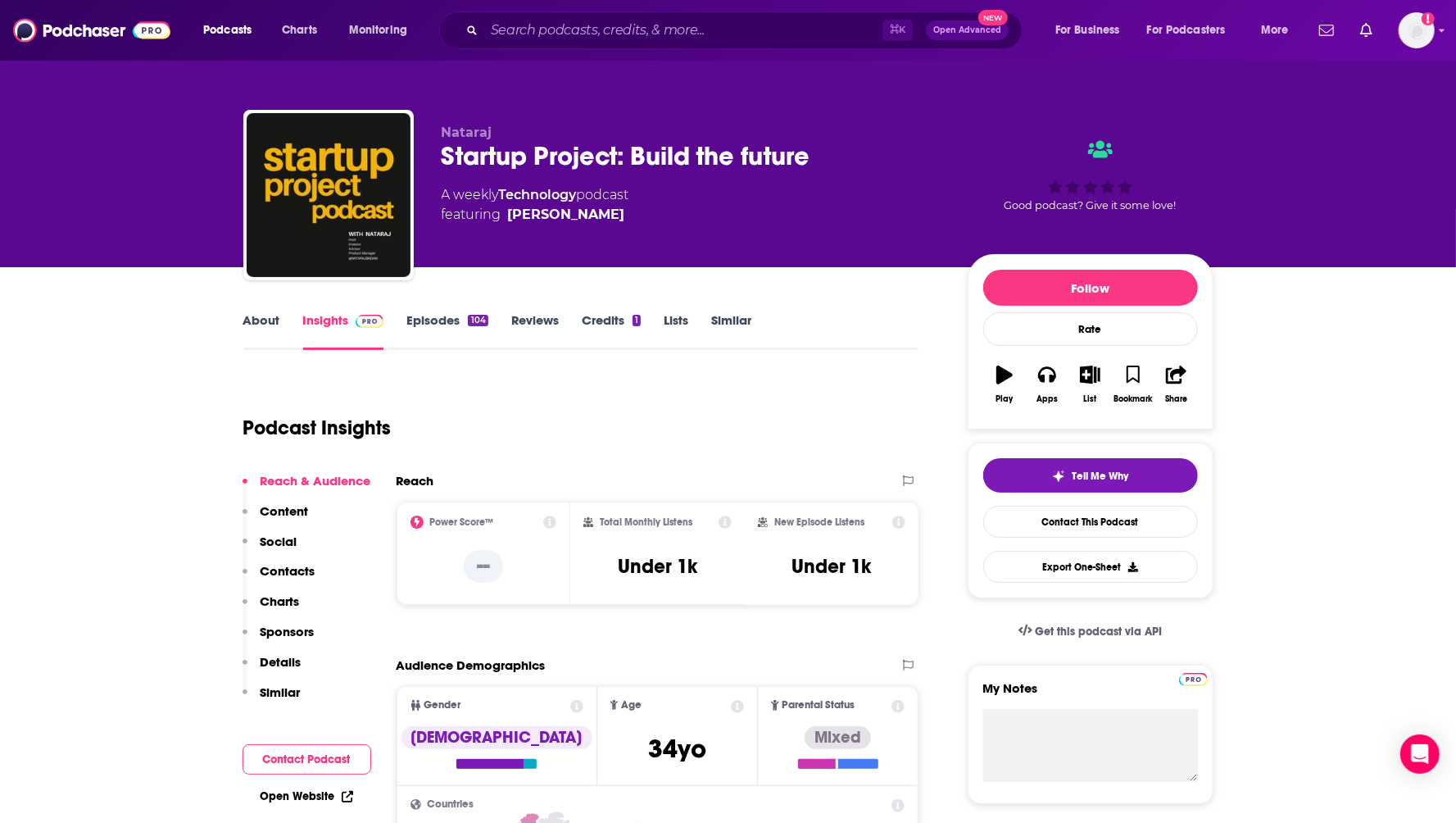 click on "About" at bounding box center [261, 331] 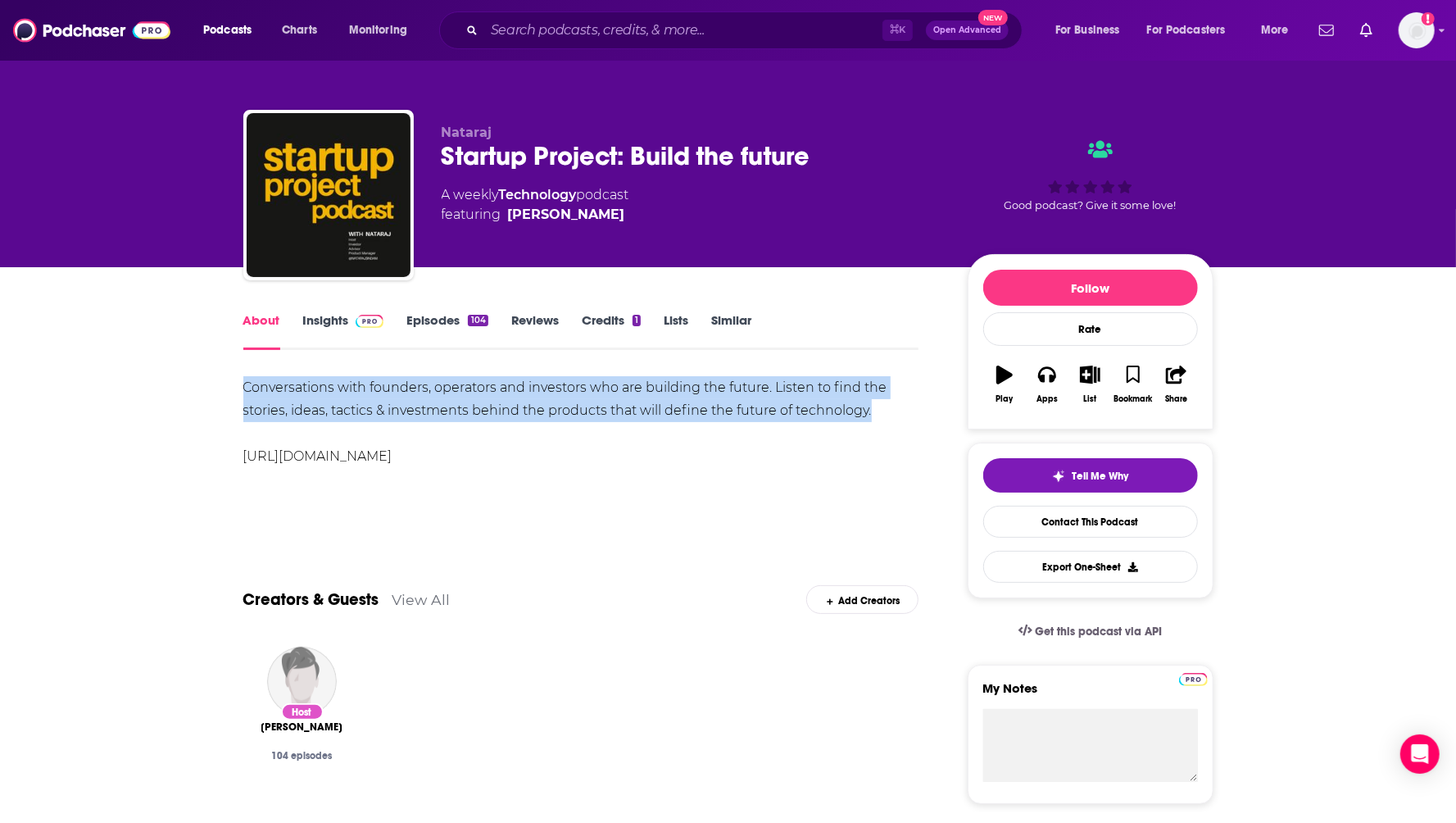 drag, startPoint x: 275, startPoint y: 395, endPoint x: 887, endPoint y: 418, distance: 612.432 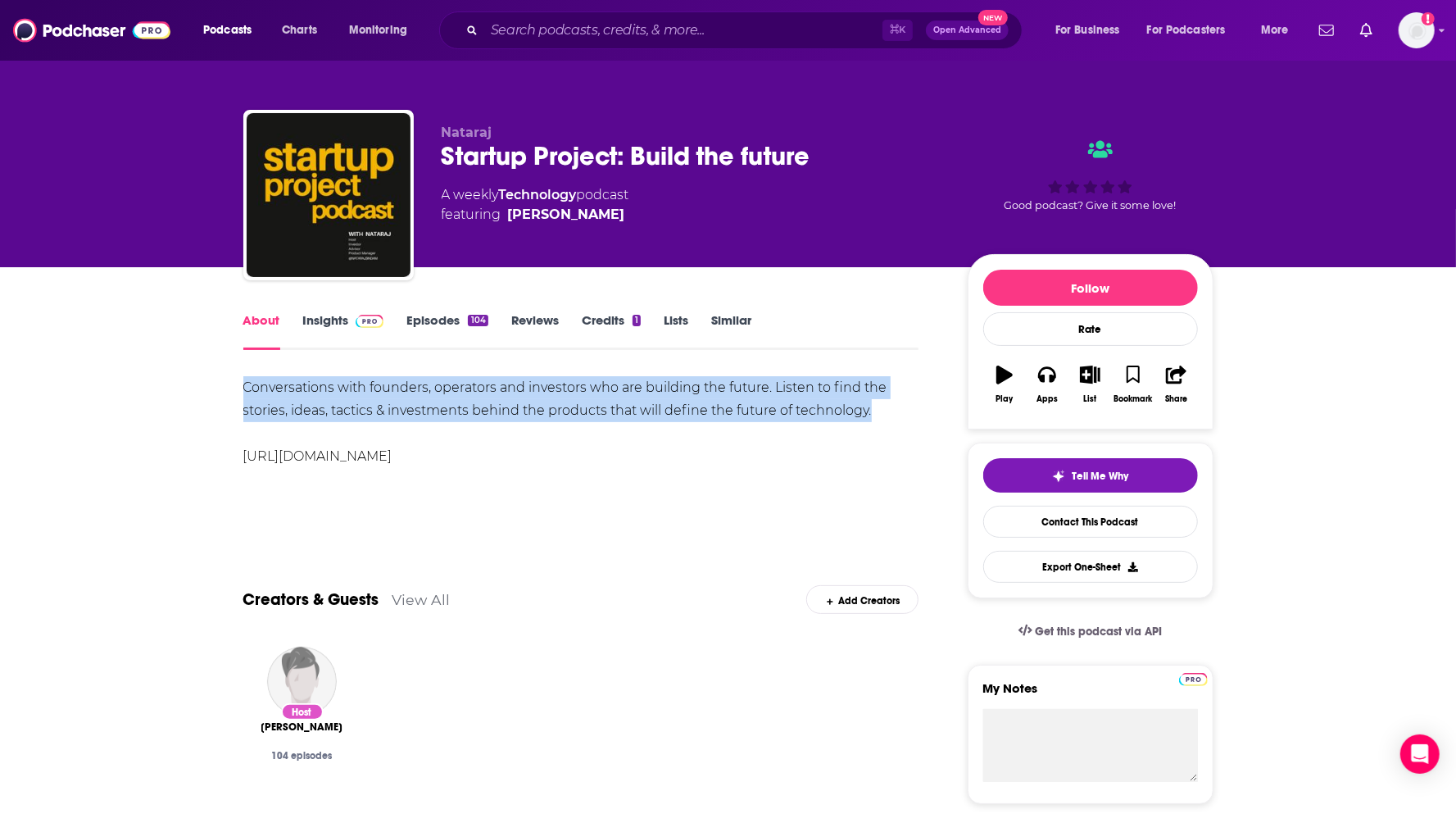 click on "About Insights Episodes 104 Reviews Credits 1 Lists Similar Conversations with founders, operators and investors who are building the future. Listen to find the stories, ideas, tactics & investments behind the products that will define the future of technology.
[URL][DOMAIN_NAME] Show More Creators & Guests View All Add Creators Host [PERSON_NAME] 104 episodes Add Creators Recent Episodes View All How Publishers are Navigating Advertising, AI's Impact on Search Traffic, Biased Incentives of Ad Industry, Future of Publishing | [PERSON_NAME] Founder of Aditude Inc | #104 [DATE] AI Startup Cleaning Up a $1.6 Trillion Crisis, Building a Hardware + AI Startup, Scaling Edge AI, Digitize Waster & Reduce Landfill | [PERSON_NAME] Co-Founder of Greyparrot AI [DATE] Statsig Founder [PERSON_NAME] on Building a $1.1B Data-Driven Product Platform  [DATE] View All Episodes Podcast Reviews This podcast hasn't been reviewed yet. You can  add a review   to show others what you thought." at bounding box center [592, 995] 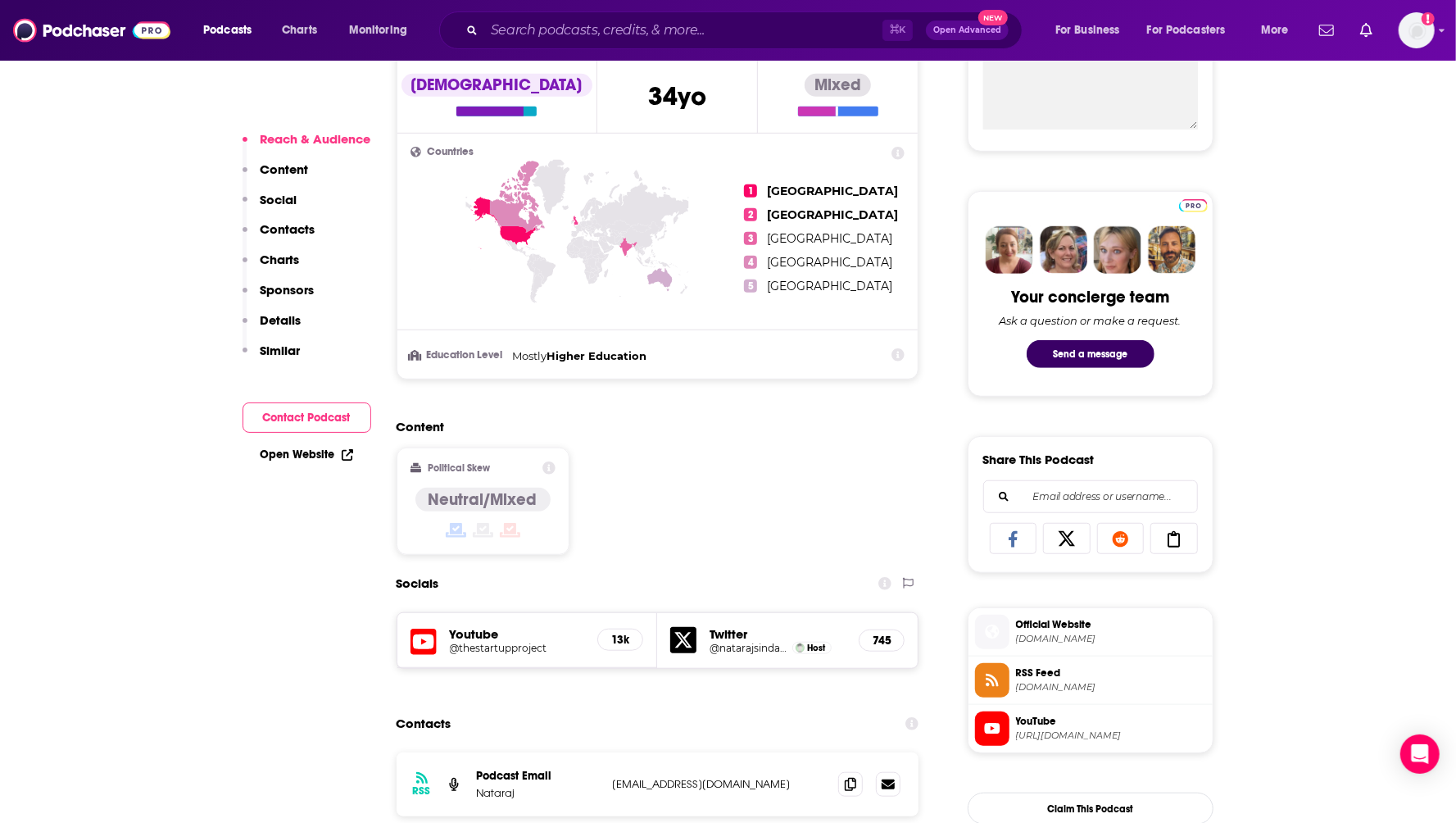 scroll, scrollTop: 1082, scrollLeft: 0, axis: vertical 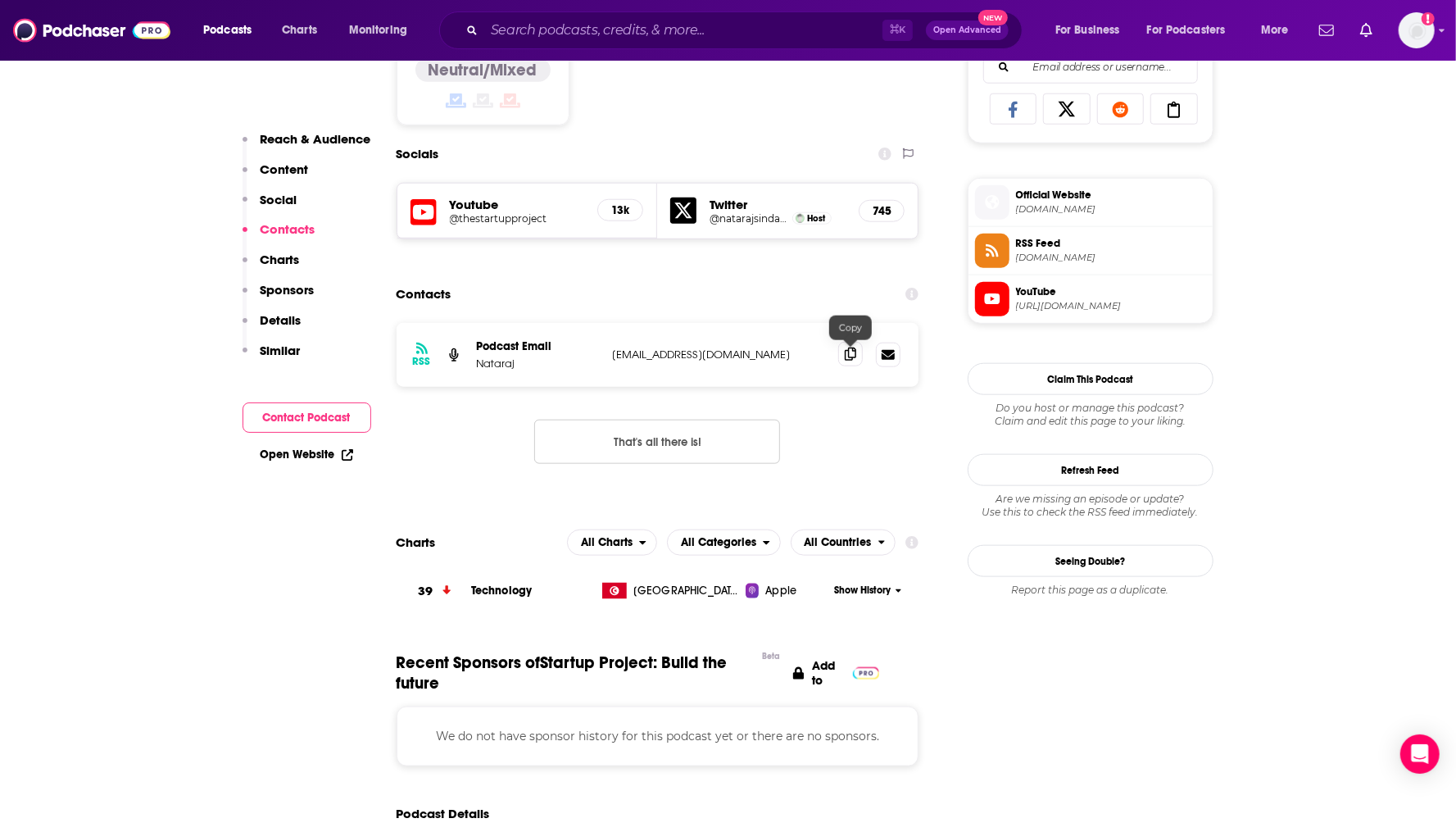 click at bounding box center [850, 354] 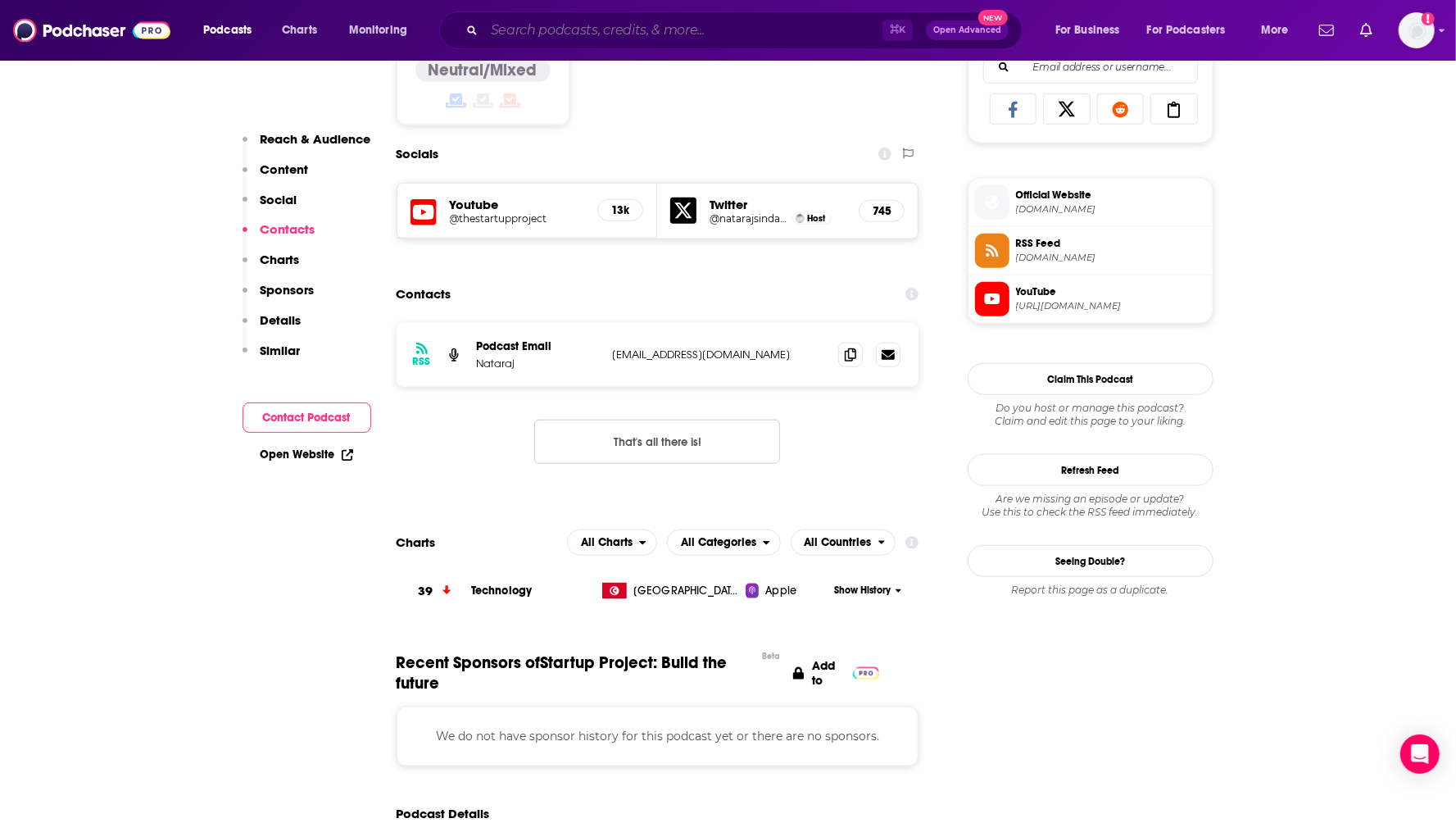 click at bounding box center [683, 30] 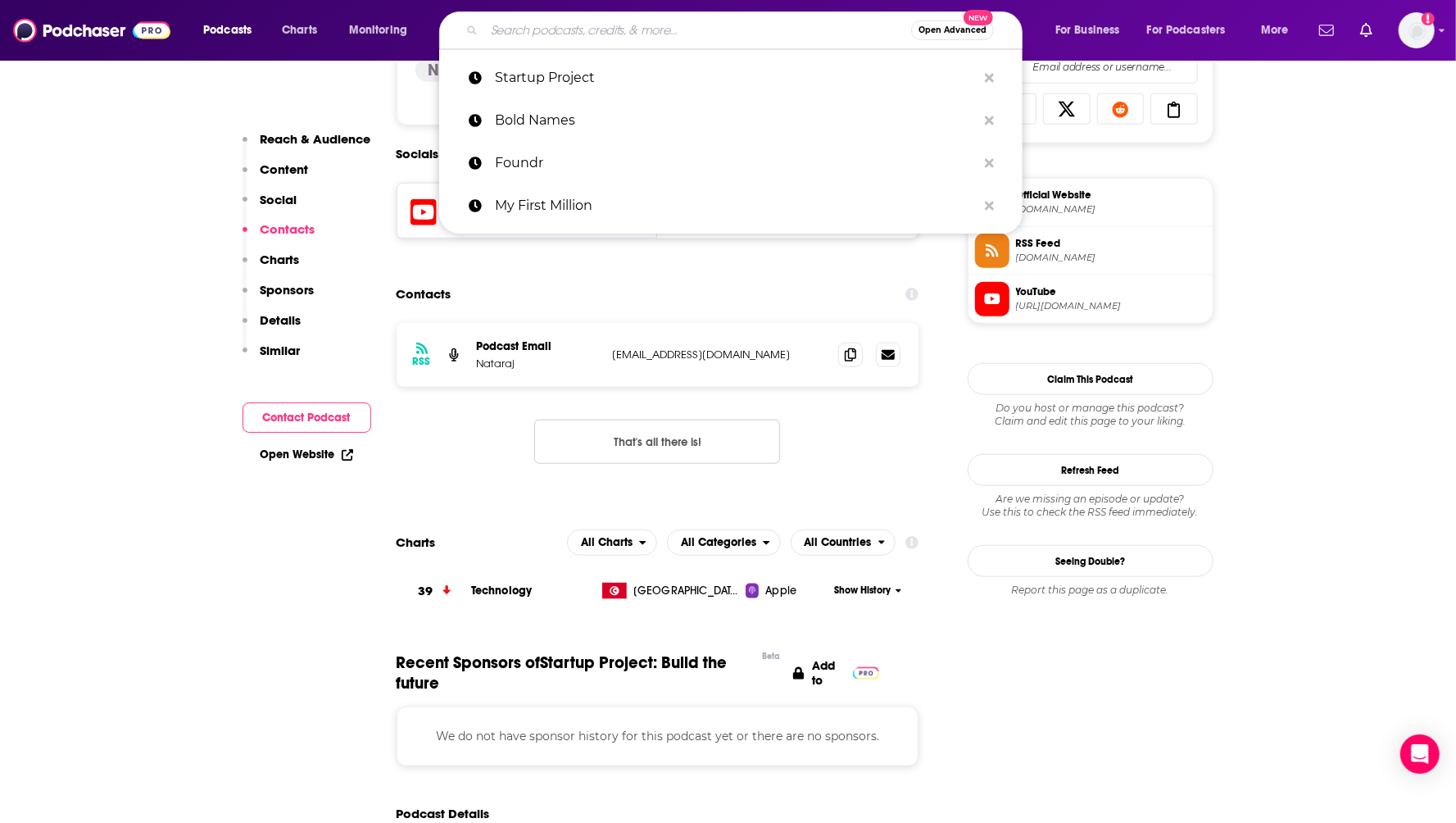 paste on "Mixergy" 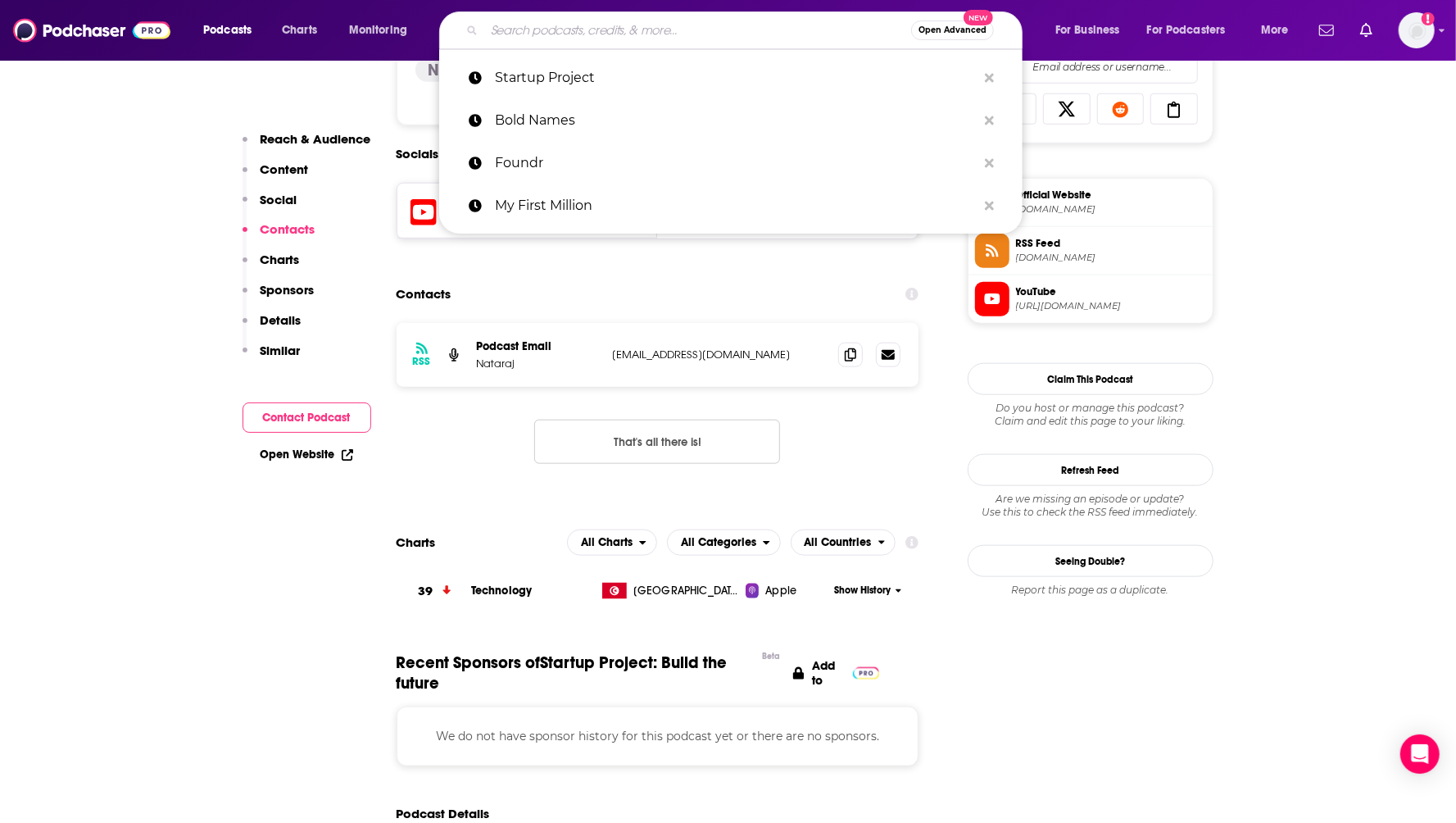 type on "Mixergy" 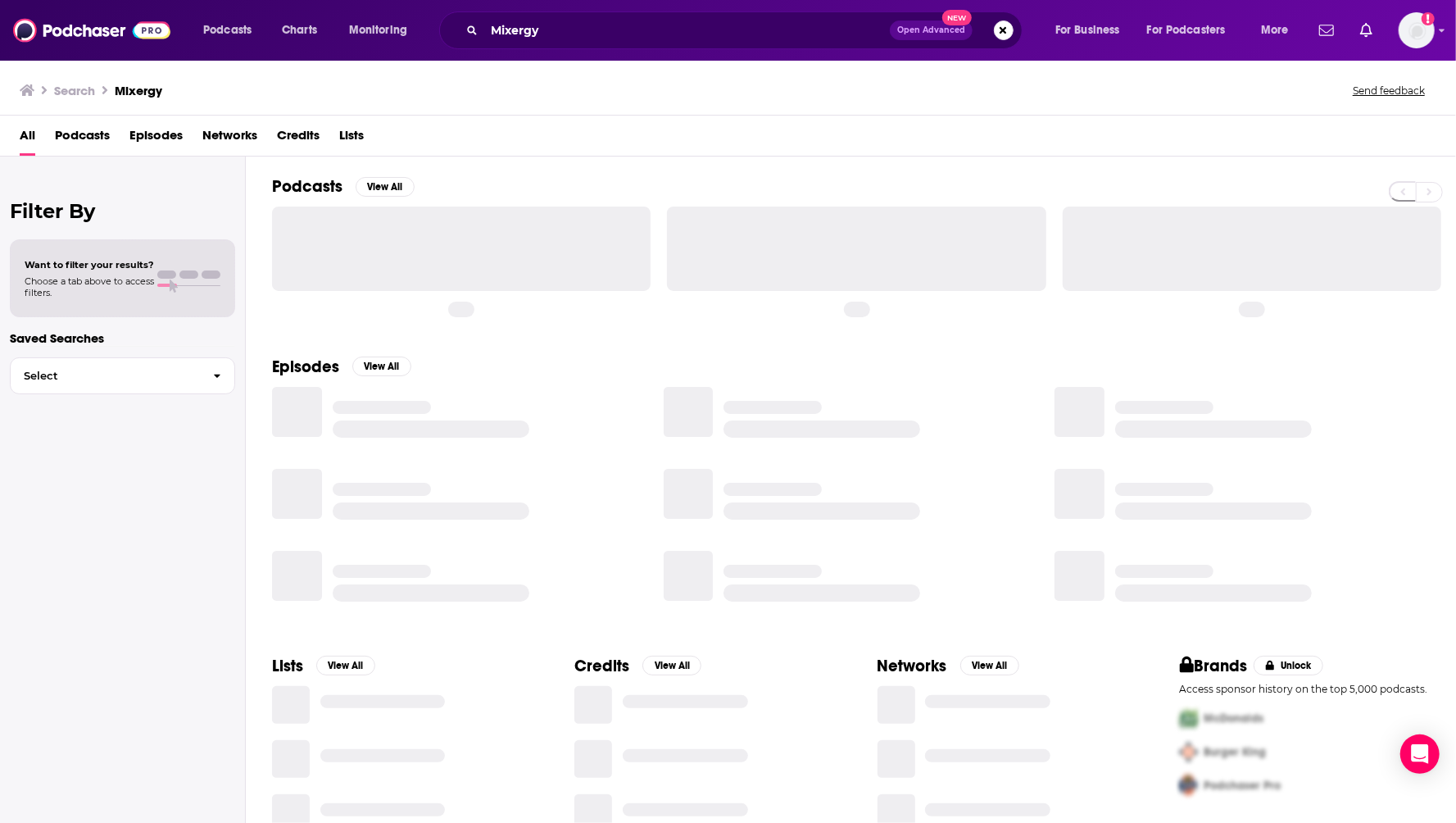 scroll, scrollTop: 0, scrollLeft: 0, axis: both 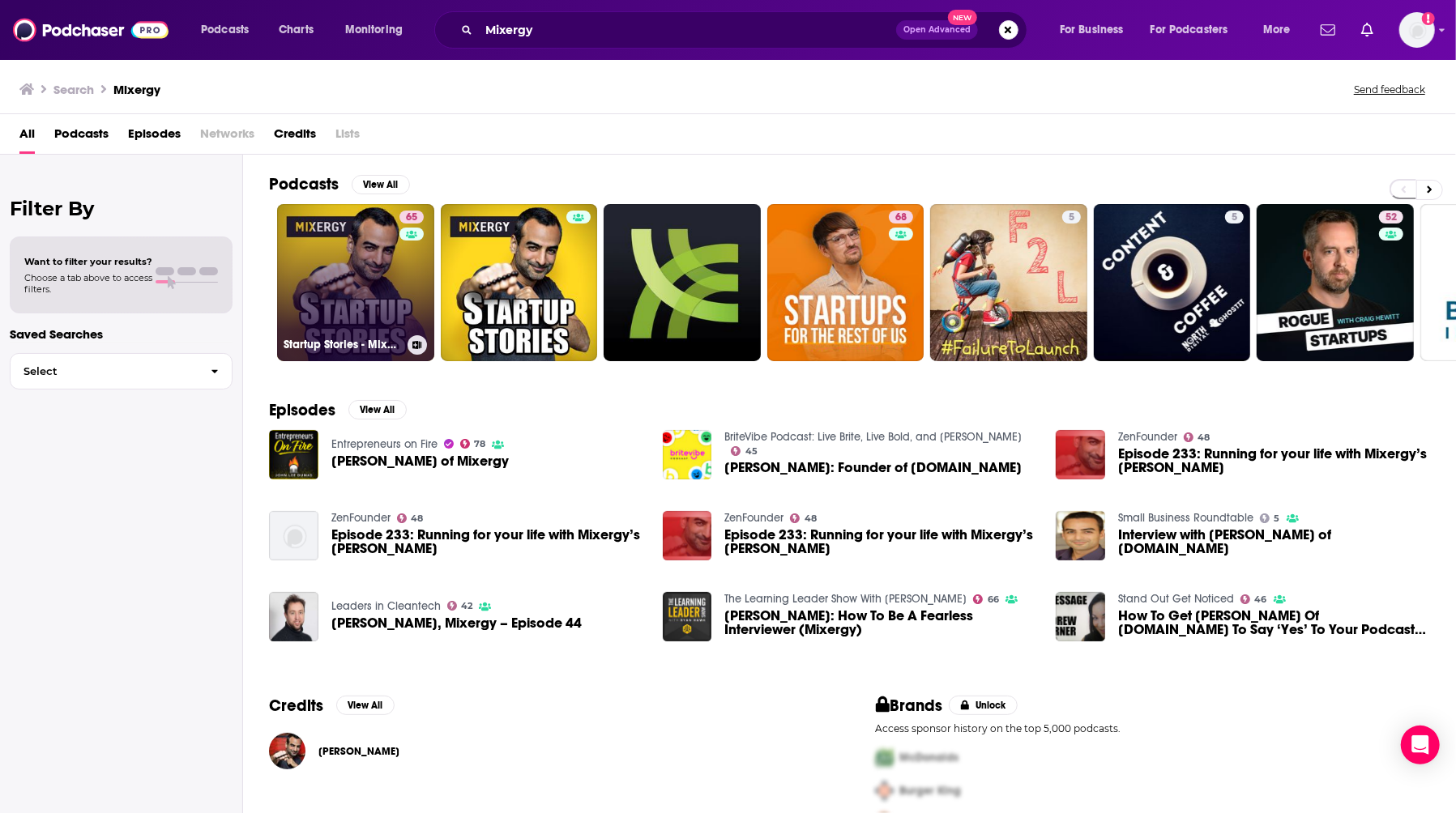 click on "65 Startup Stories - Mixergy" at bounding box center [356, 283] 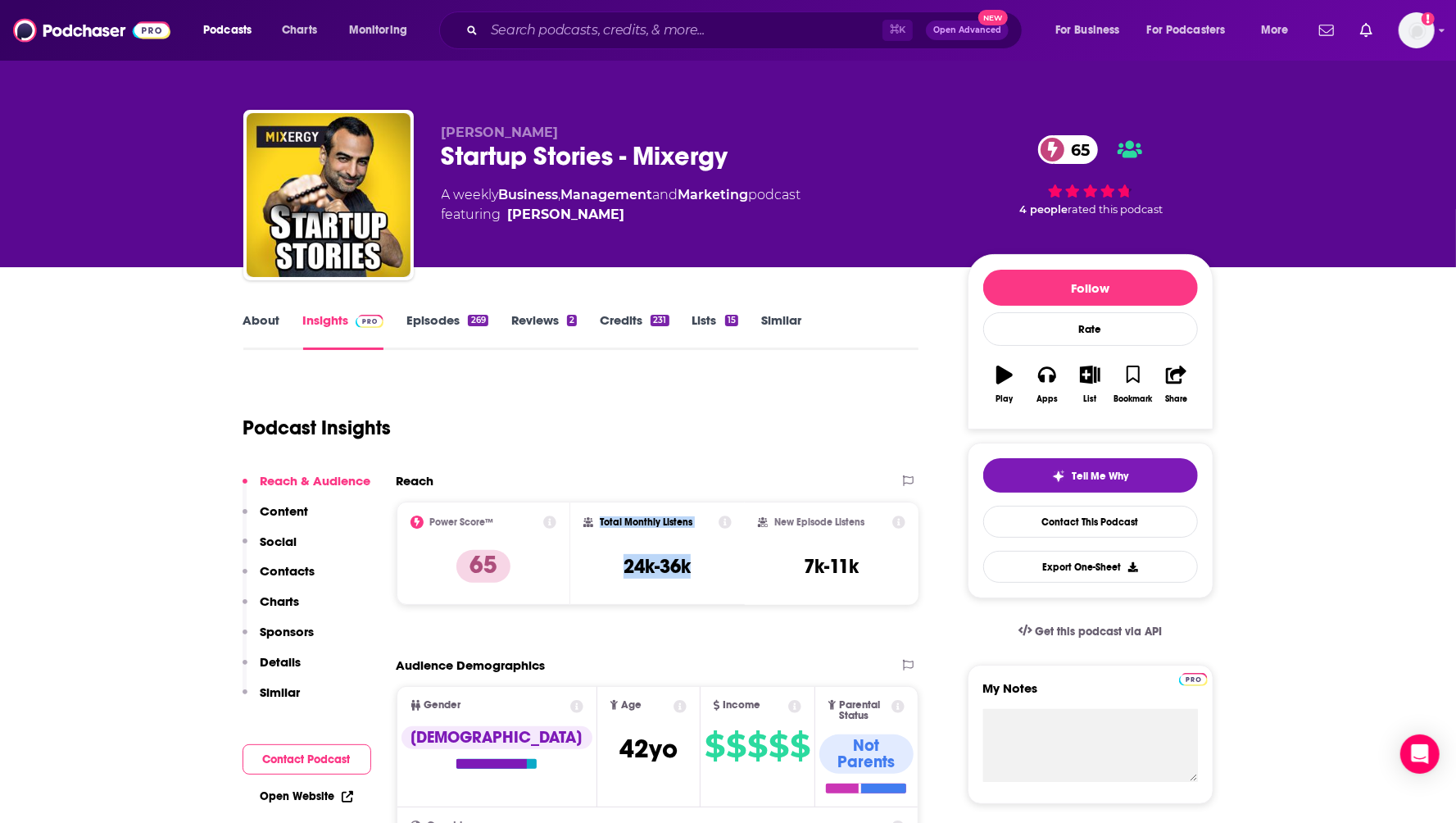 drag, startPoint x: 598, startPoint y: 571, endPoint x: 542, endPoint y: 570, distance: 56.00893 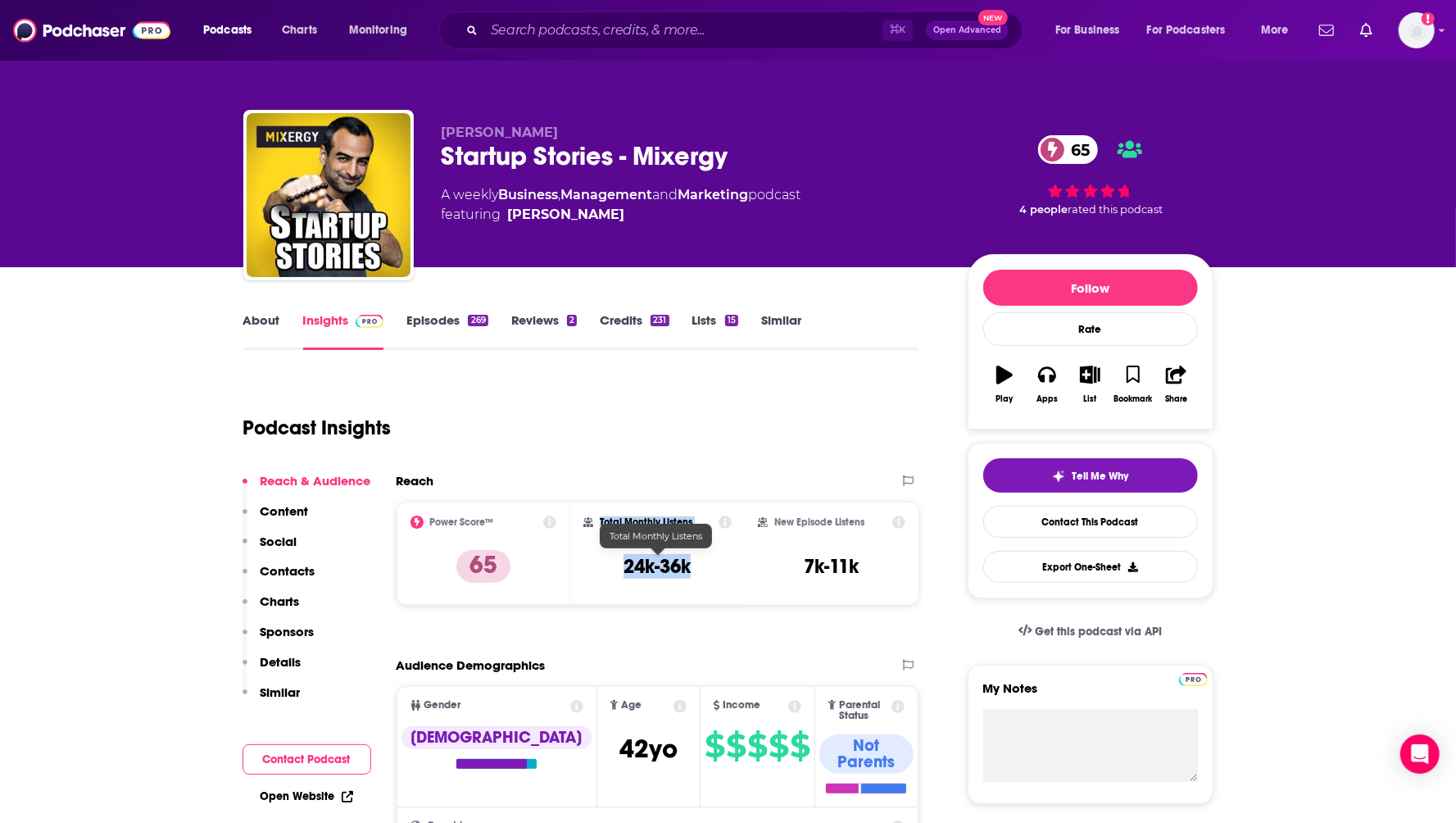 copy on "Total Monthly Listens 24k-36k" 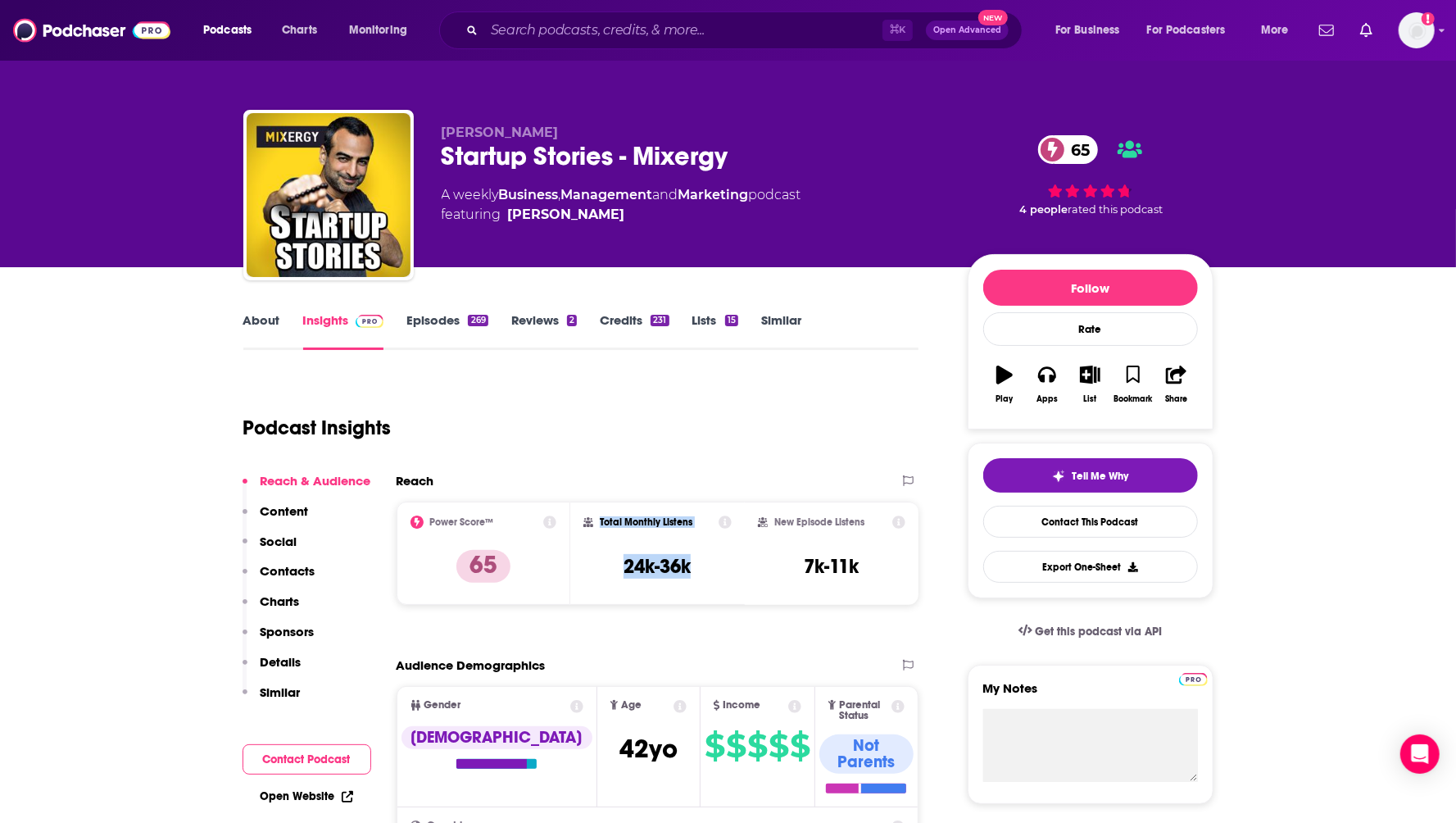 click on "About" at bounding box center [261, 331] 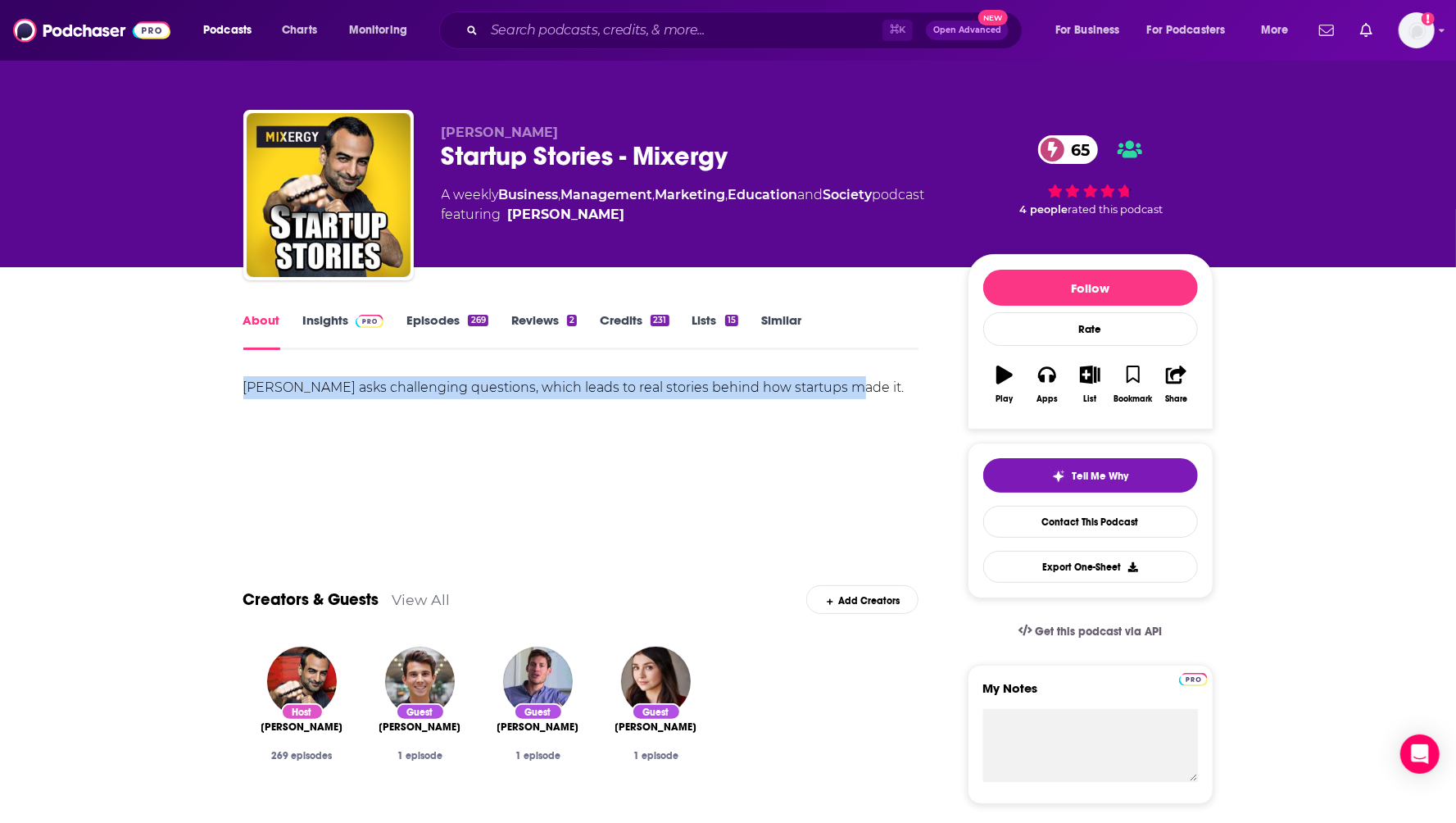 drag, startPoint x: 238, startPoint y: 385, endPoint x: 810, endPoint y: 400, distance: 572.19664 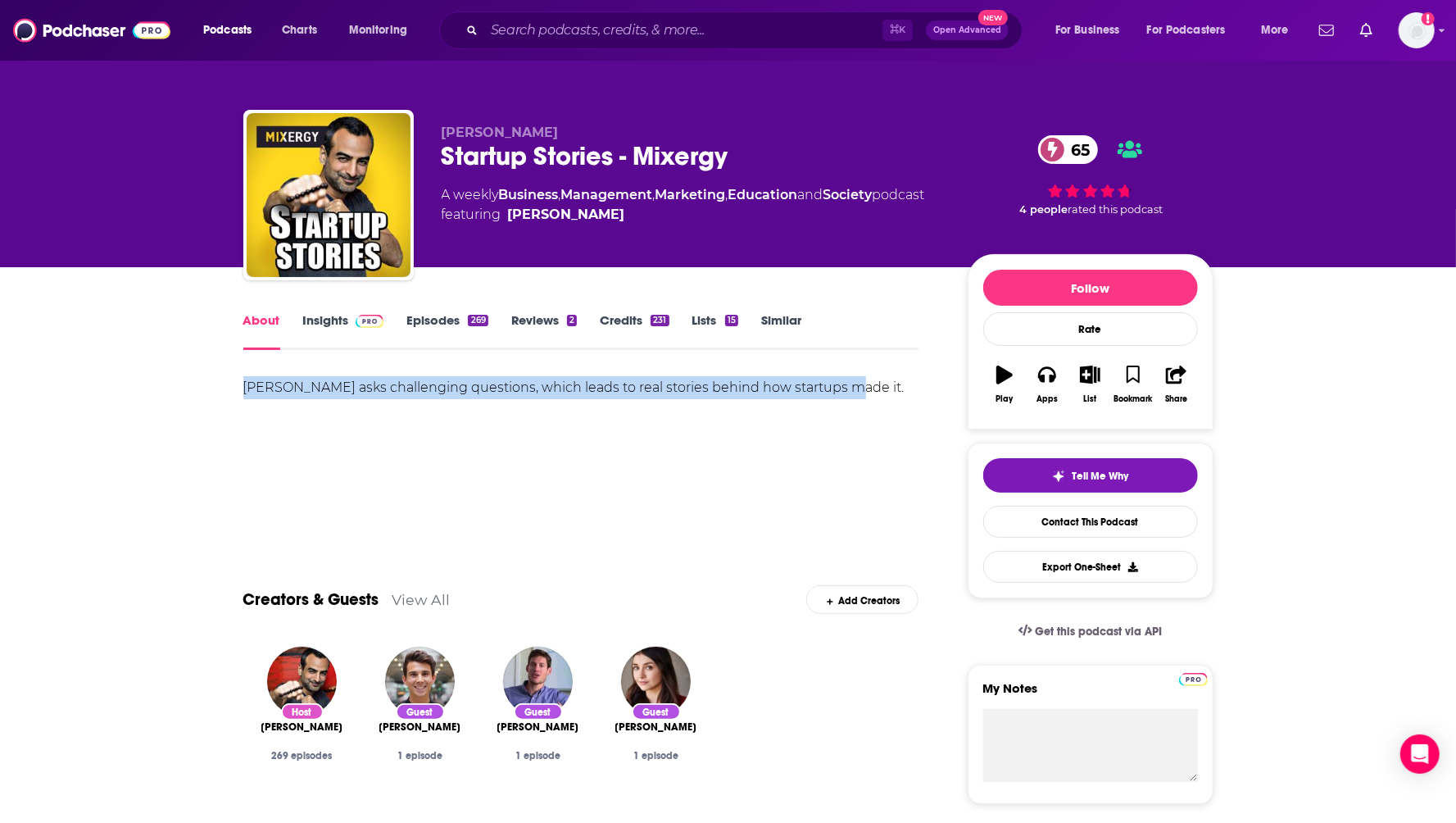 click on "About Insights Episodes 269 Reviews 2 Credits 231 Lists 15 Similar [PERSON_NAME] asks challenging questions, which leads to real stories behind how startups made it. Show More Creators & Guests View All Add Creators Host [PERSON_NAME] 269 episodes Guest [PERSON_NAME] 1 episode Guest [PERSON_NAME] 1 episode Guest [PERSON_NAME] 1 episode Add Creators Recent Episodes There are no episodes of  "Startup Stories - Mixergy"  to display at the moment.   Best Episodes There are no episodes of  "Startup Stories - Mixergy"  to display at the moment.   Podcast Reviews View All add a review [PERSON_NAME] [PERSON_NAME] and [PERSON_NAME] are not the same person. [DATE] 0 imdevon I’ve been listening to Mixergy consistent for several years now. It’s the only business podcast that didn’t outgrow me in time. [PERSON_NAME]’s style is fresh and fast. He knows what he’s talking about. Highly recommend. [DATE] 1 View All Reviews add a review Mentioned In These Lists View All Add to a List Podcast List Mother Superior  17" at bounding box center (592, 1242) 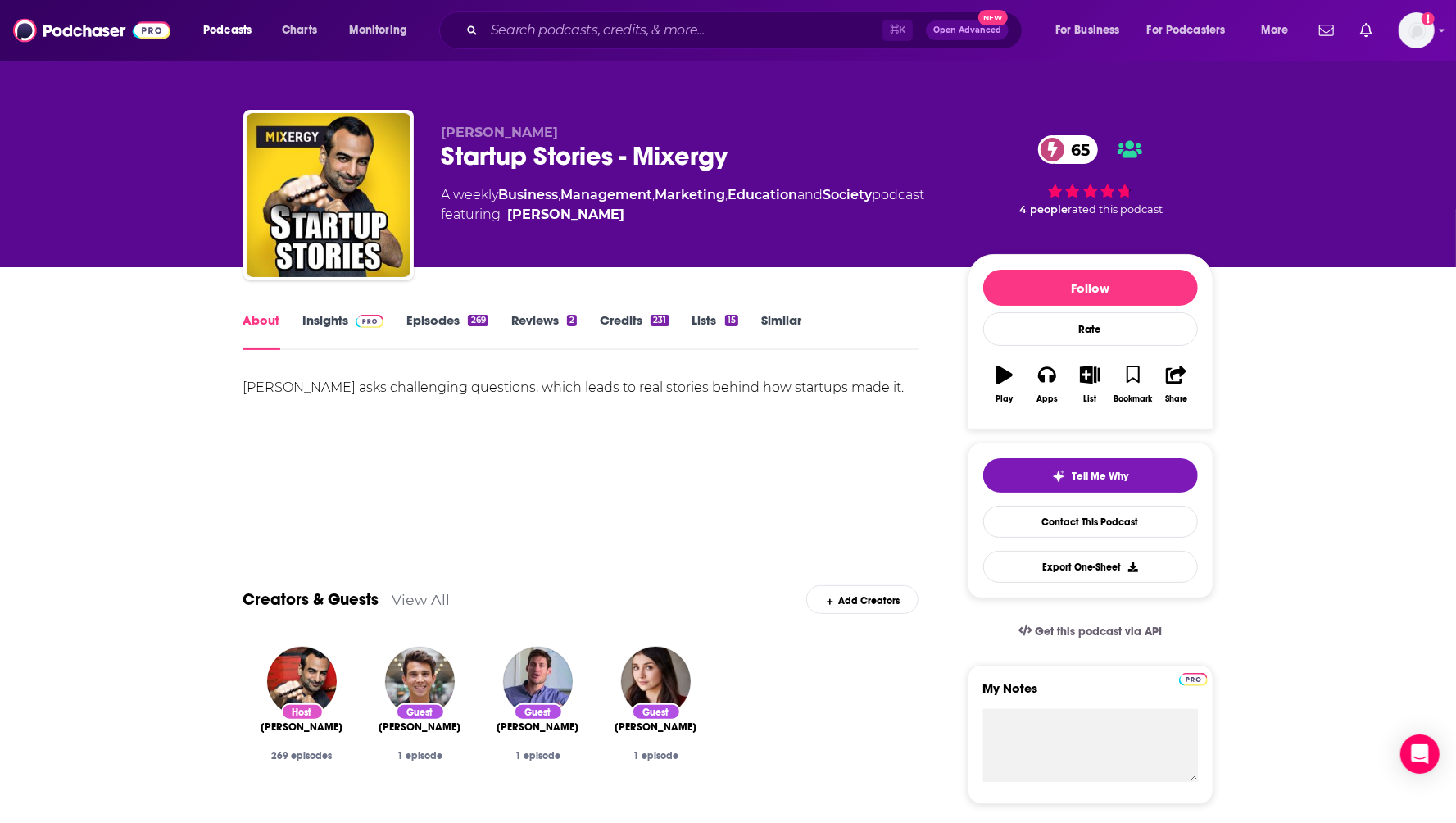 click on "featuring  [PERSON_NAME]" at bounding box center (683, 215) 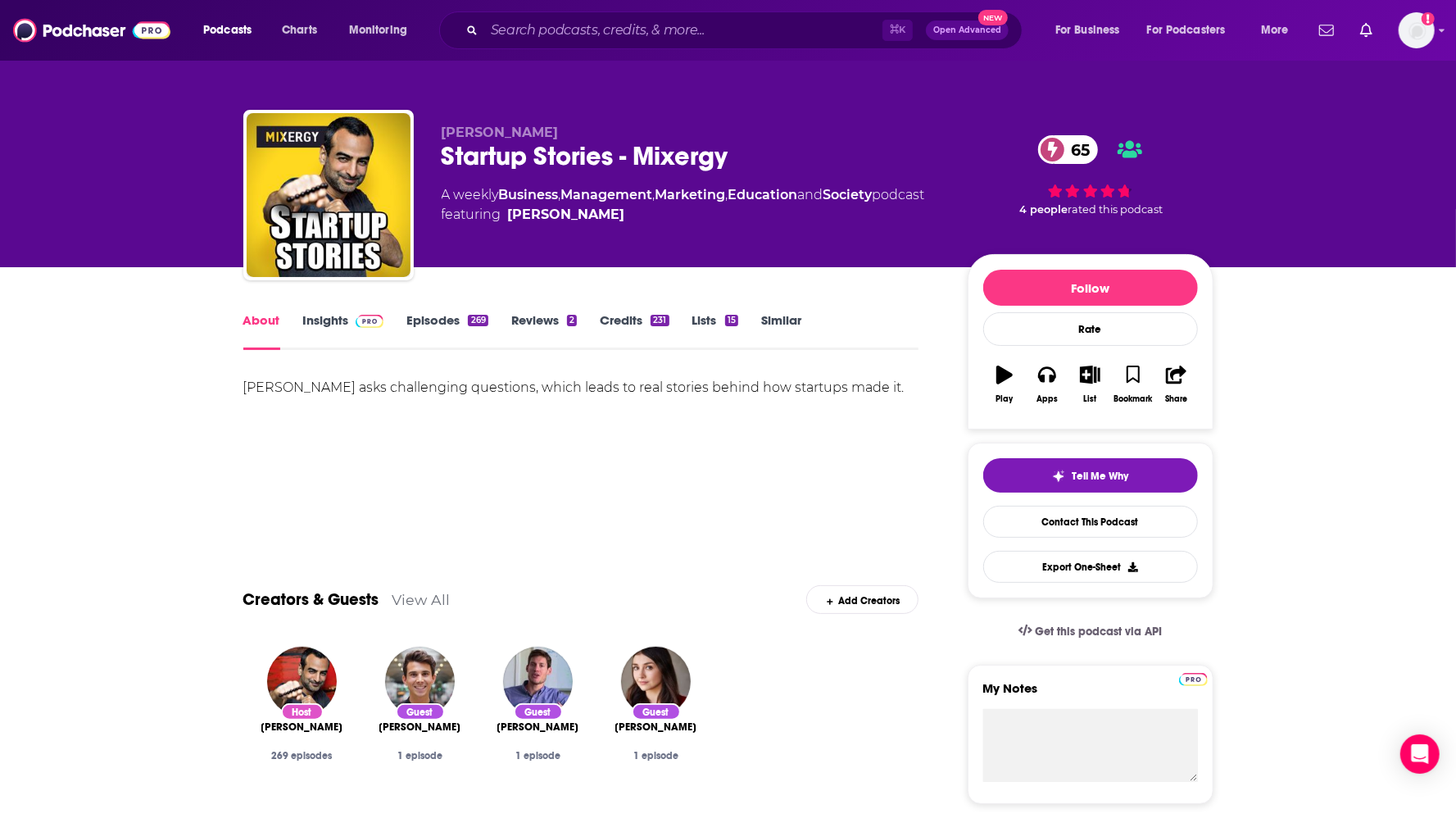drag, startPoint x: 672, startPoint y: 240, endPoint x: 623, endPoint y: 238, distance: 49.040799 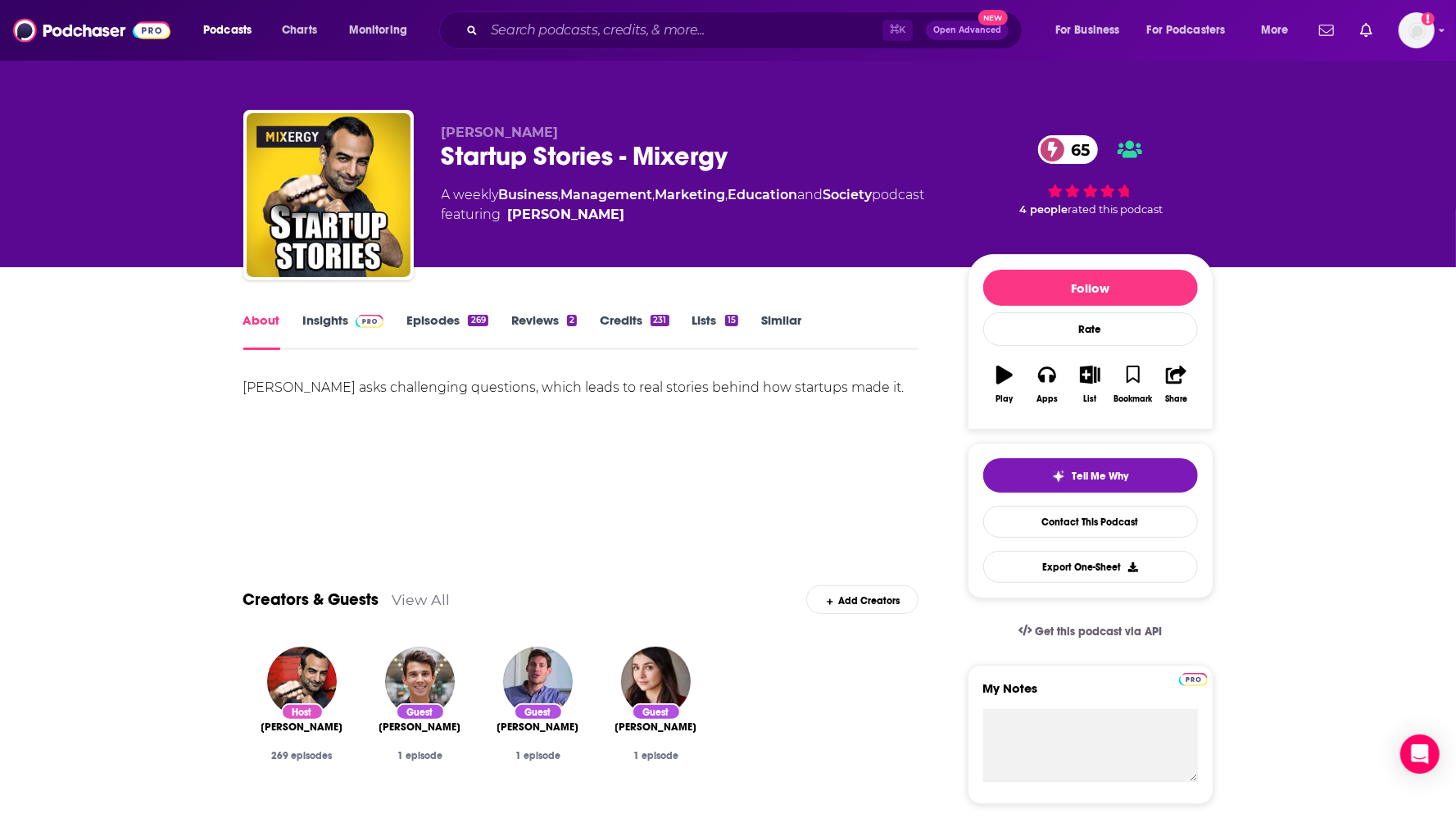 click on "featuring  [PERSON_NAME]" at bounding box center [683, 215] 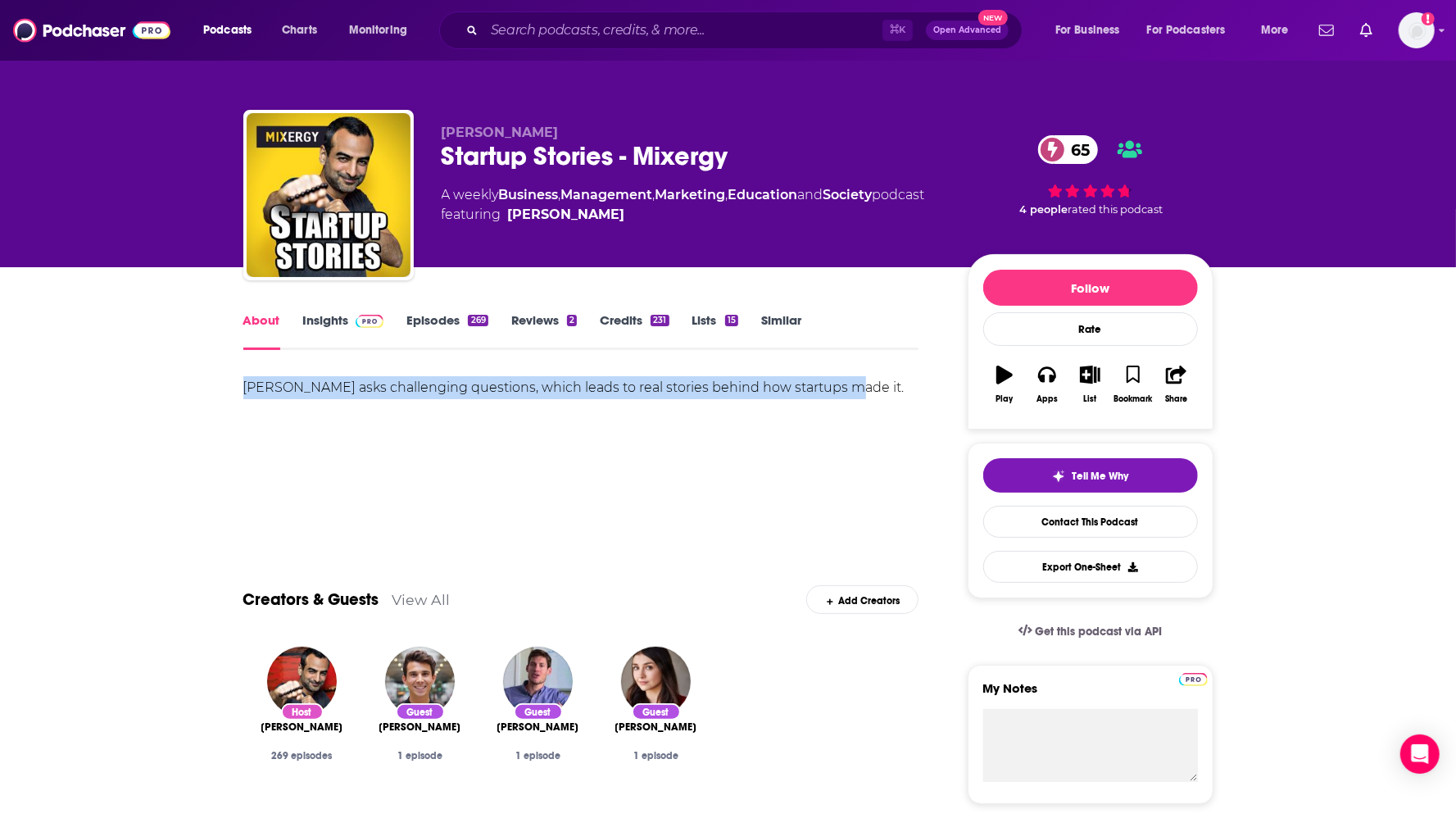 drag, startPoint x: 234, startPoint y: 389, endPoint x: 914, endPoint y: 389, distance: 680 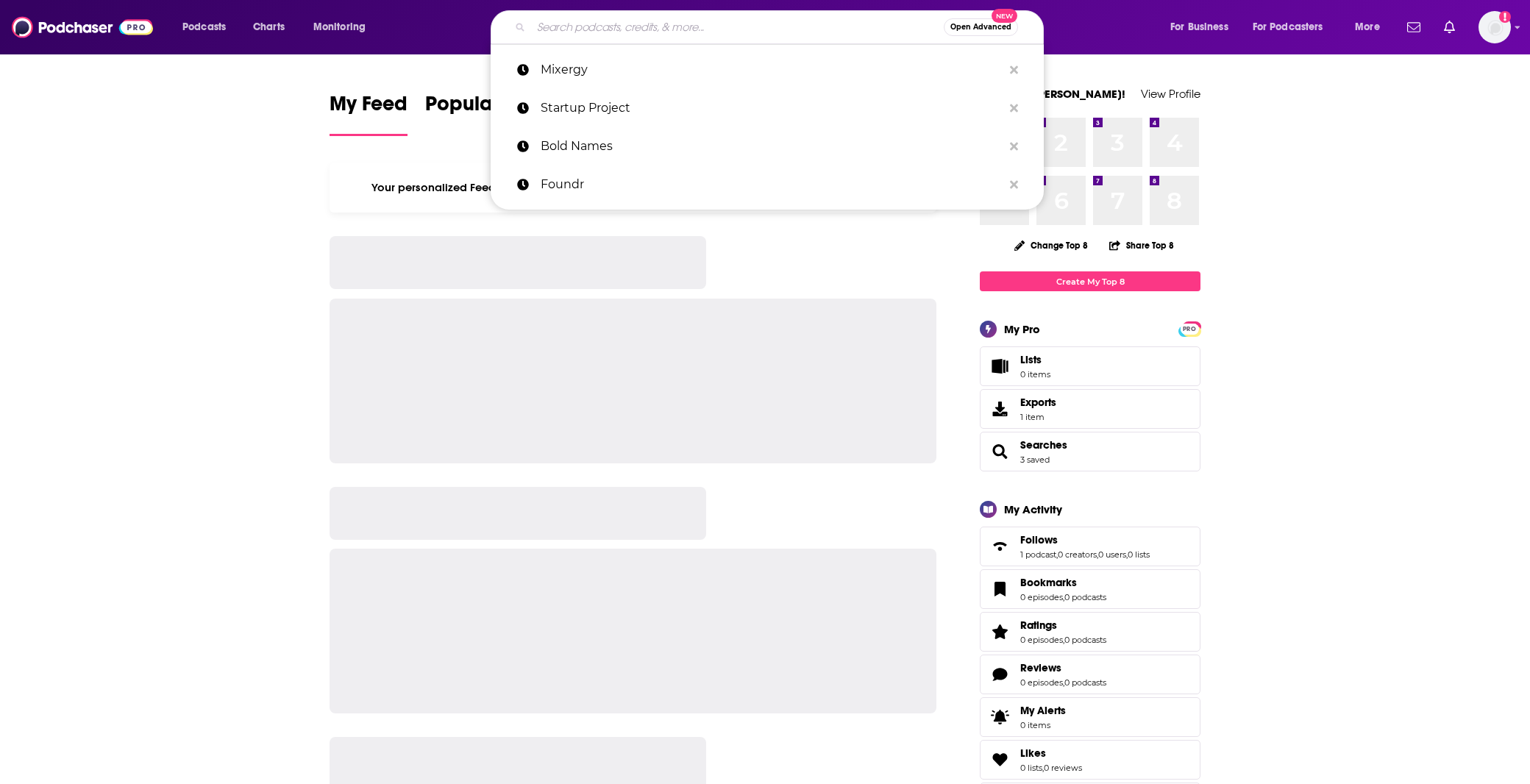 scroll, scrollTop: 0, scrollLeft: 0, axis: both 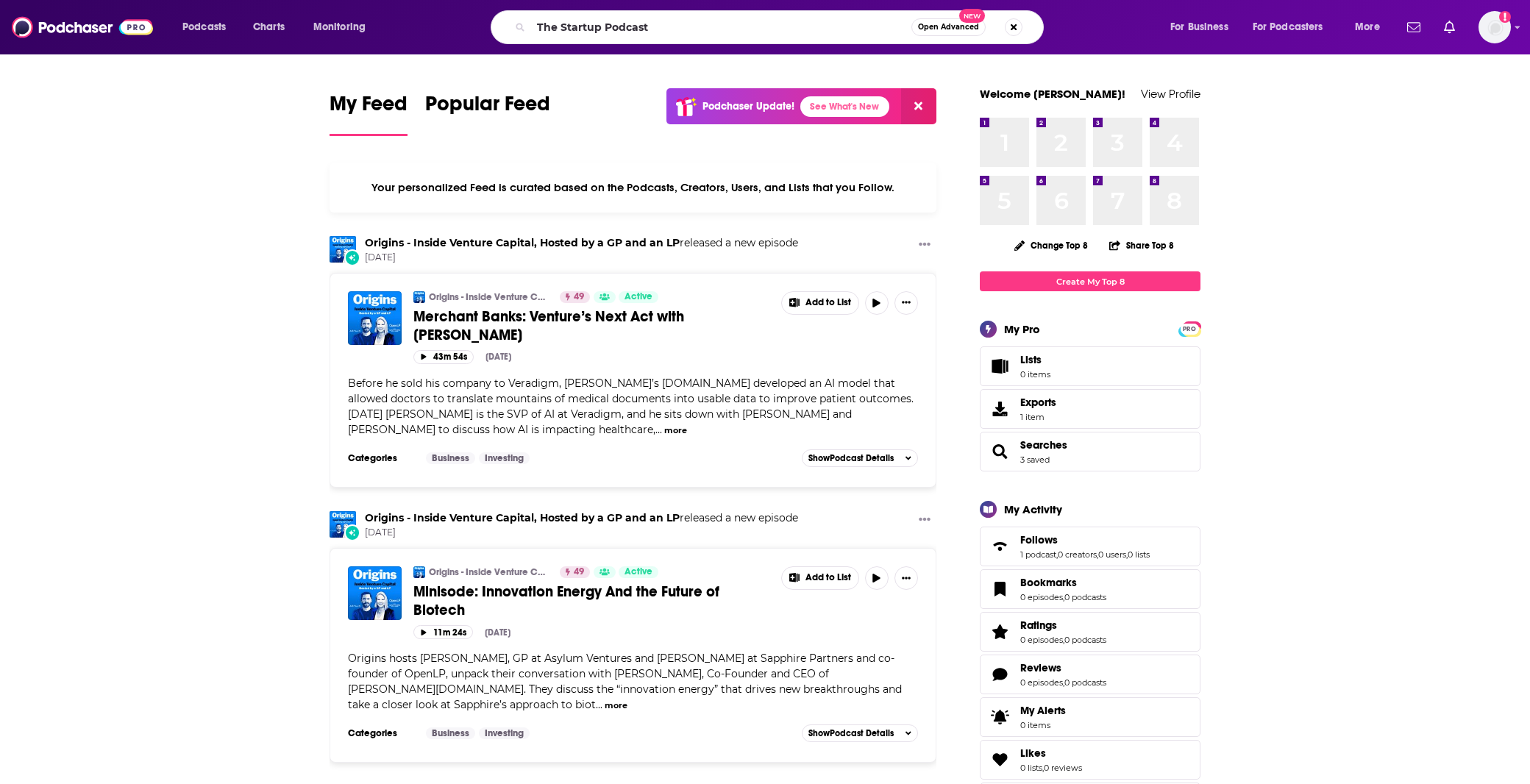 type on "The Startup Podcast" 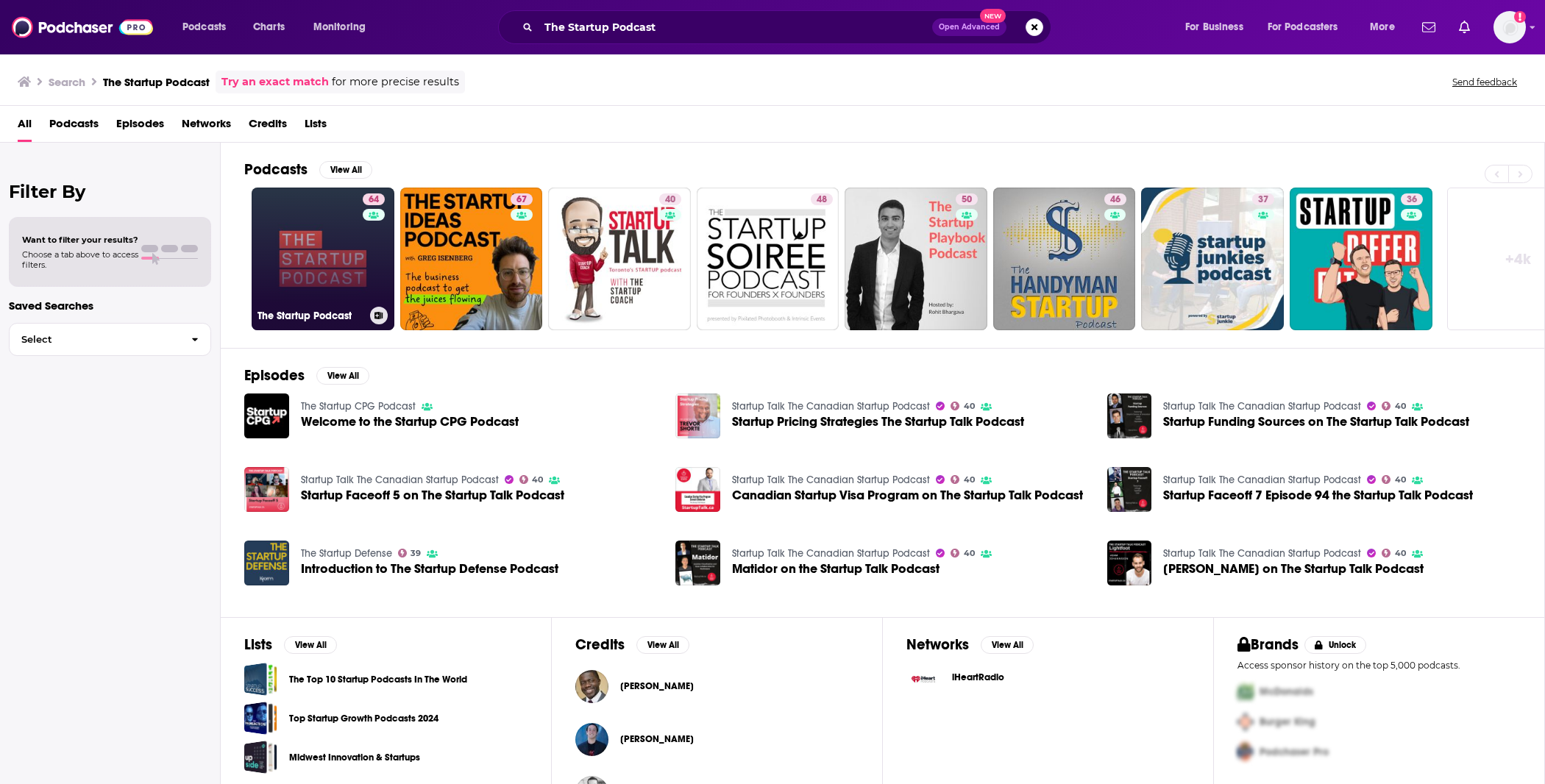 click on "64 The Startup Podcast" at bounding box center (323, 259) 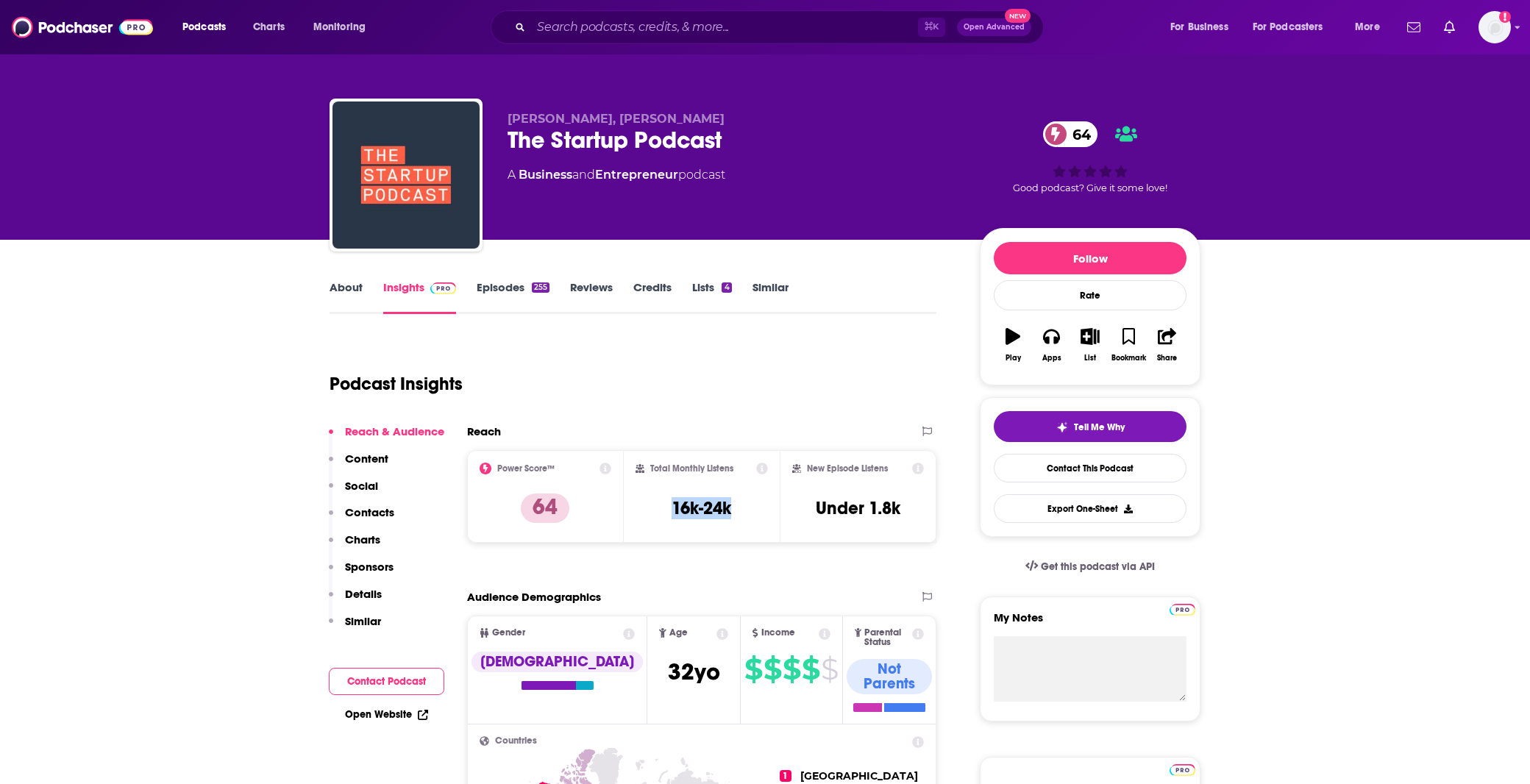 drag, startPoint x: 741, startPoint y: 507, endPoint x: 669, endPoint y: 505, distance: 72.0278 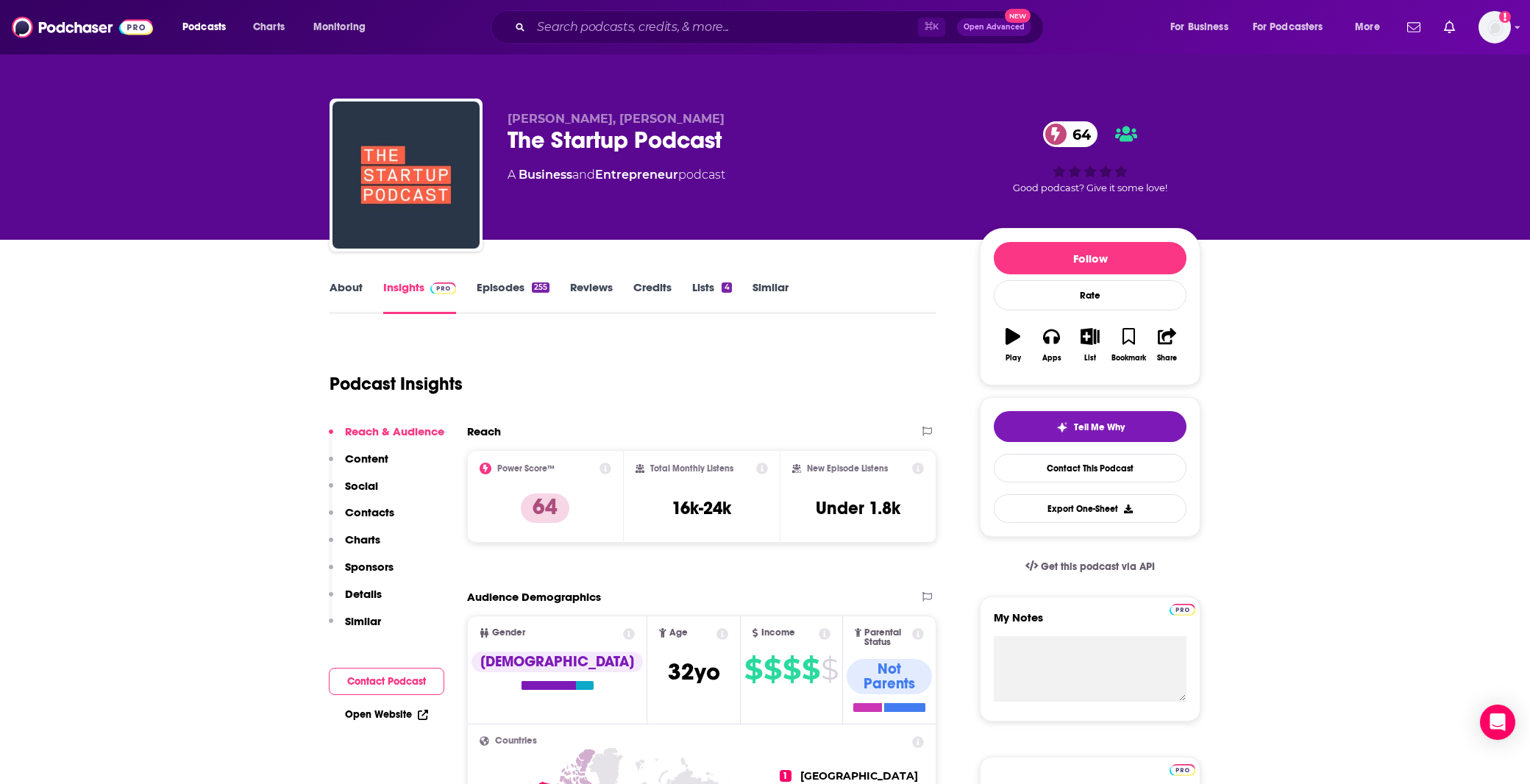 click on "Total Monthly Listens 16k-24k" at bounding box center [702, 496] 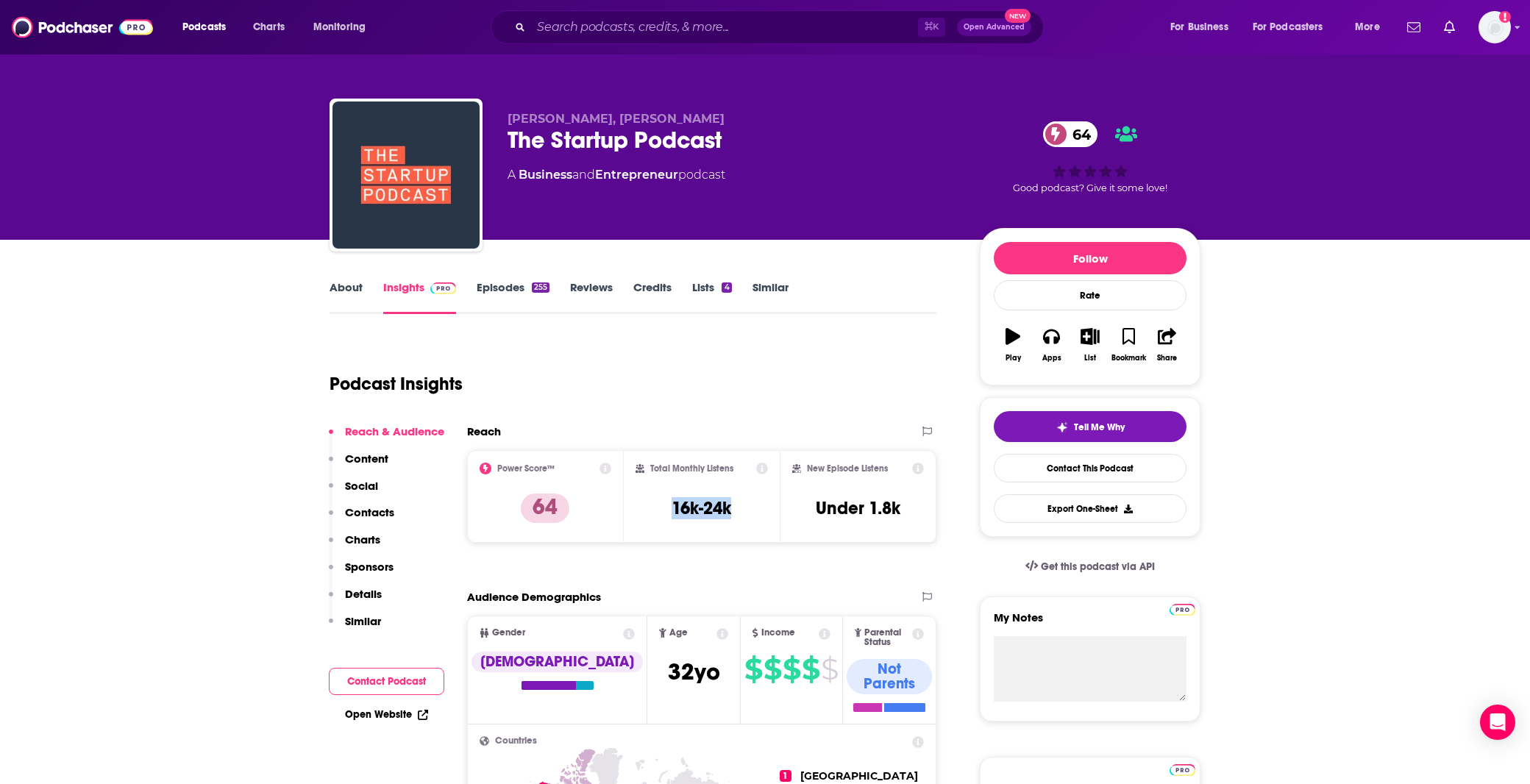 drag, startPoint x: 761, startPoint y: 510, endPoint x: 658, endPoint y: 513, distance: 103.04368 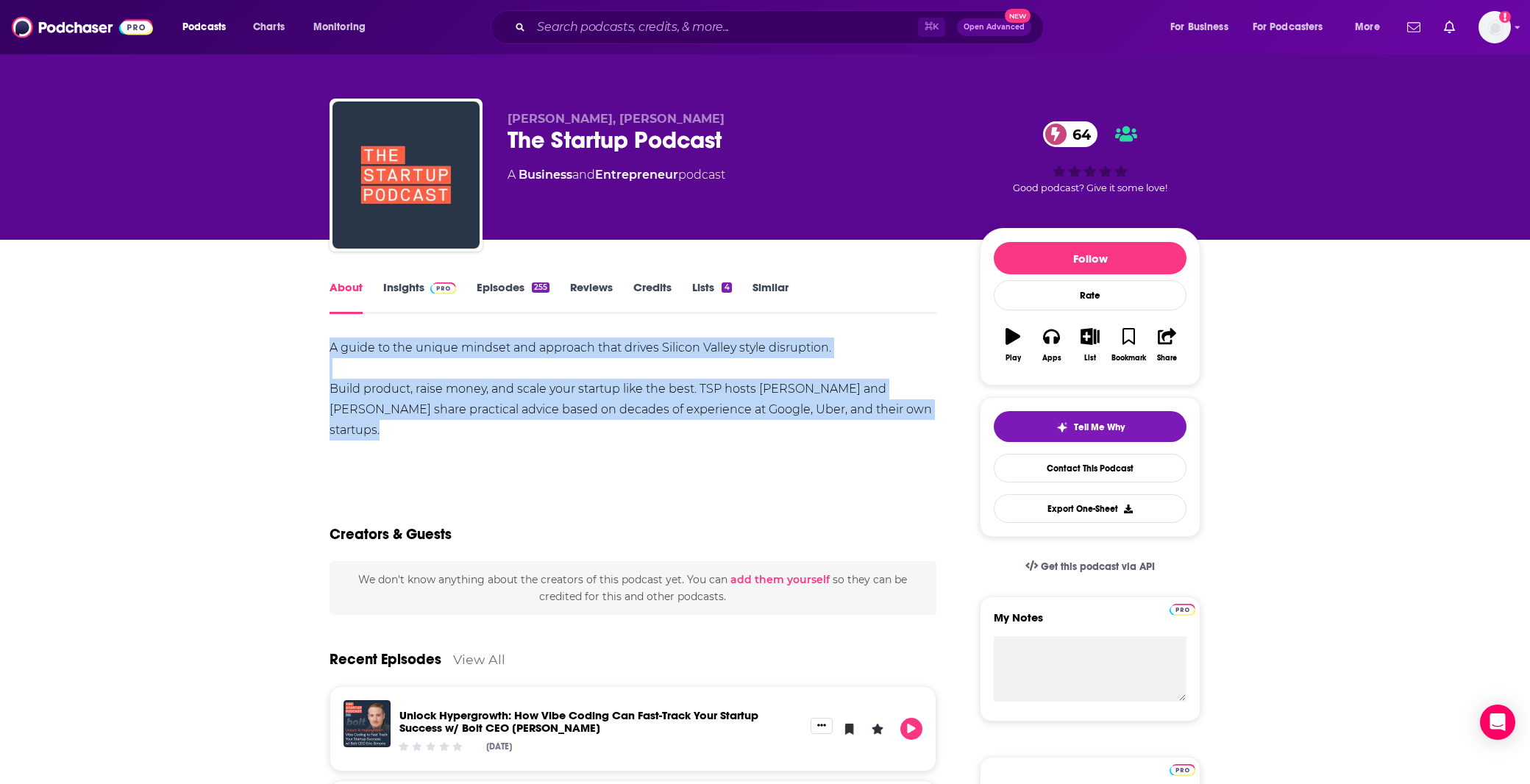 drag, startPoint x: 307, startPoint y: 342, endPoint x: 505, endPoint y: 434, distance: 218.33003 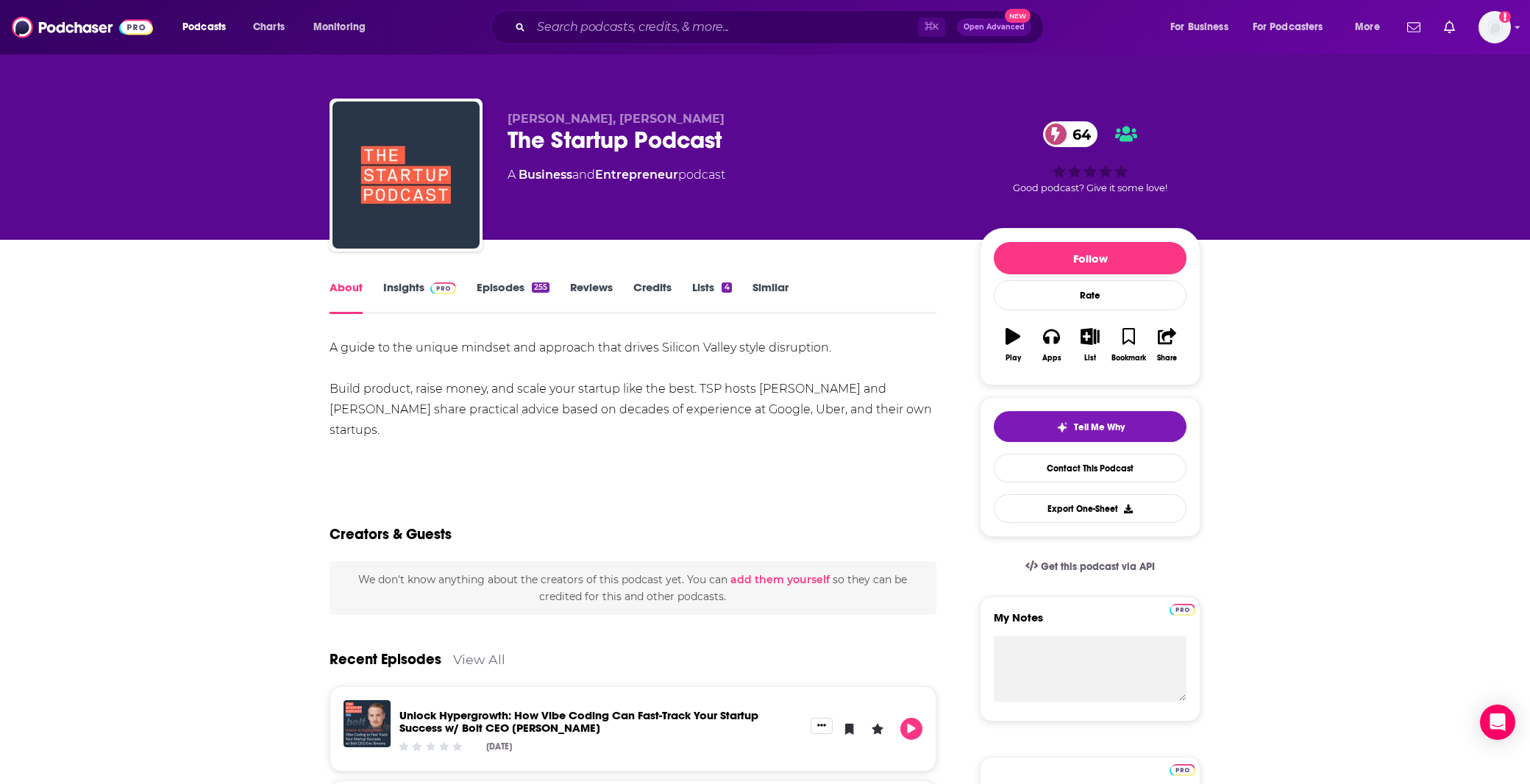 click on "About Insights Episodes 255 Reviews Credits Lists 4 Similar A guide to the unique mindset and approach that drives Silicon Valley style disruption.
Build product, raise money, and scale your startup like the best. TSP hosts Chris Saad and Yaniv Bernstein share practical advice based on decades of experience at Google, Uber, and their own startups. Show More Creators & Guests We don't know anything about the creators of this podcast yet . You can   add them yourself   so they can be credited for this and other podcasts. Recent Episodes View All Unlock Hypergrowth: How Vibe Coding Can Fast-Track Your Startup Success w/ Bolt CEO Eric Simons Jul 14th, 2025 Insiders React: Musk Launches “America Party” + YouTube Declares War on AI Slop, Sequoia's Mamdani Scandal Jul 10th, 2025 Top 7 Mistakes Founders Make in Raising Early Stage VC w/ Amir Shevat (Edu) Jul 7th, 2025 View All Episodes Podcast Reviews This podcast hasn't been reviewed yet. You can  add a review   to show others what you thought. View All 12   0" at bounding box center [765, 1005] 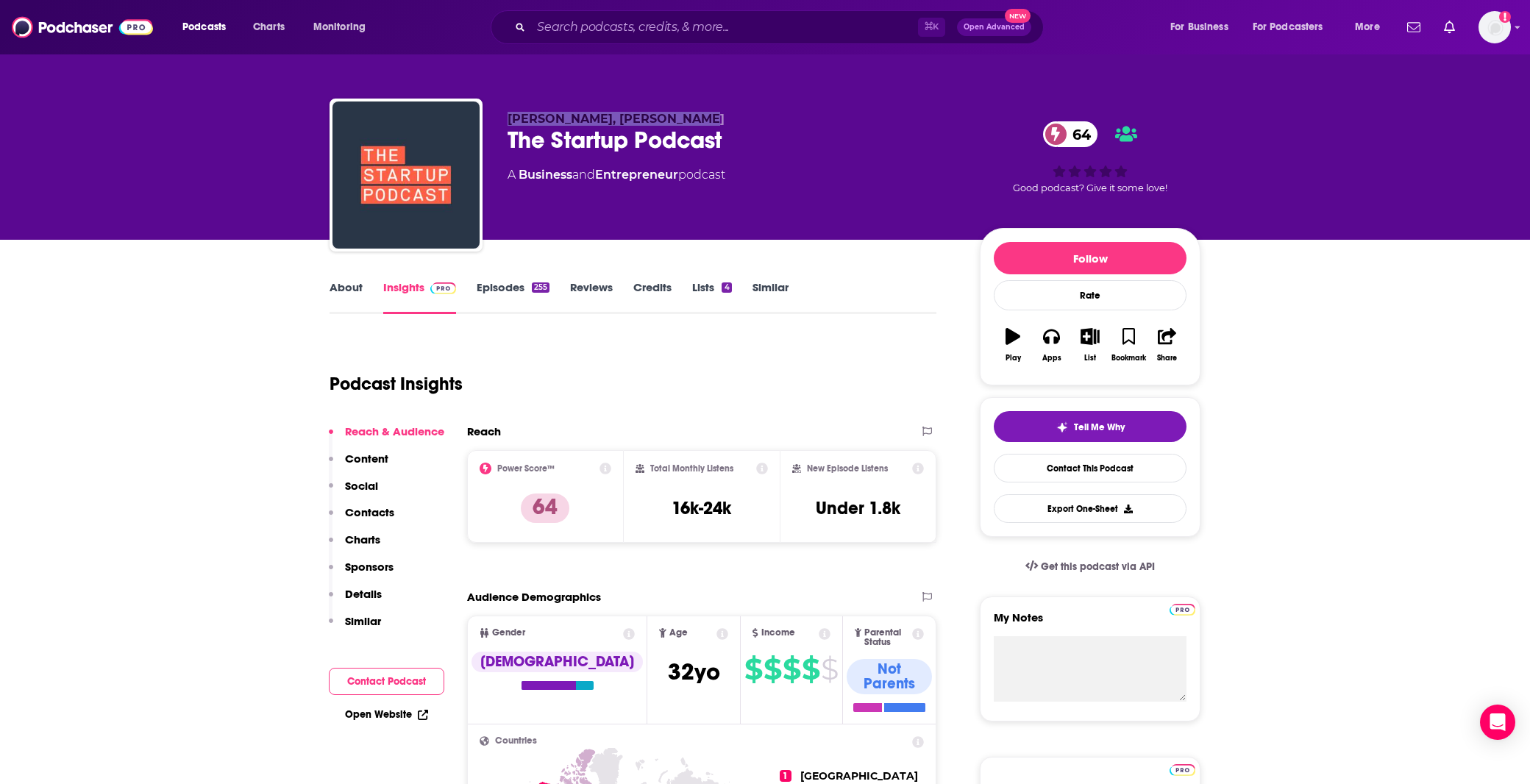 drag, startPoint x: 681, startPoint y: 122, endPoint x: 487, endPoint y: 123, distance: 194.0026 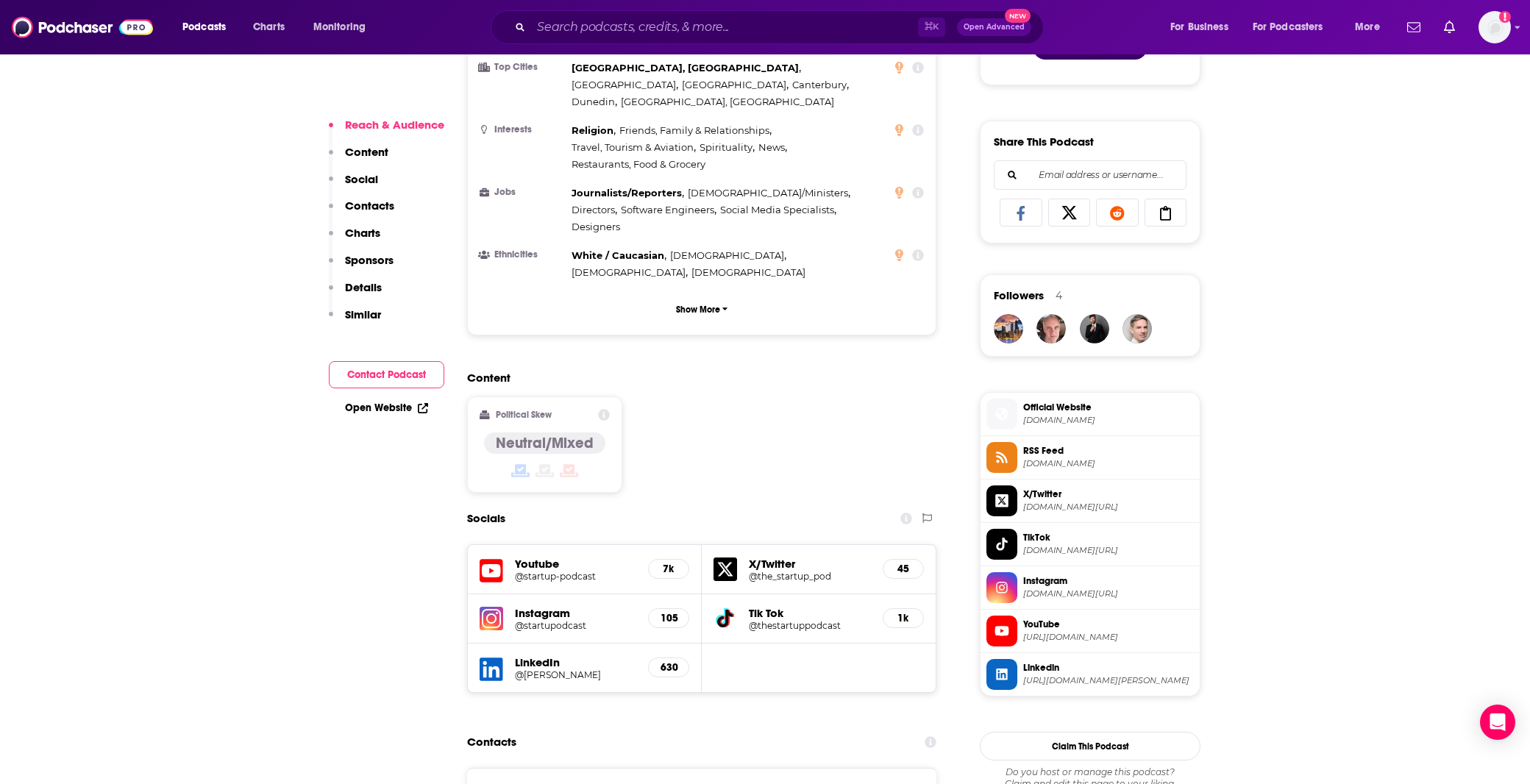 scroll, scrollTop: 1096, scrollLeft: 0, axis: vertical 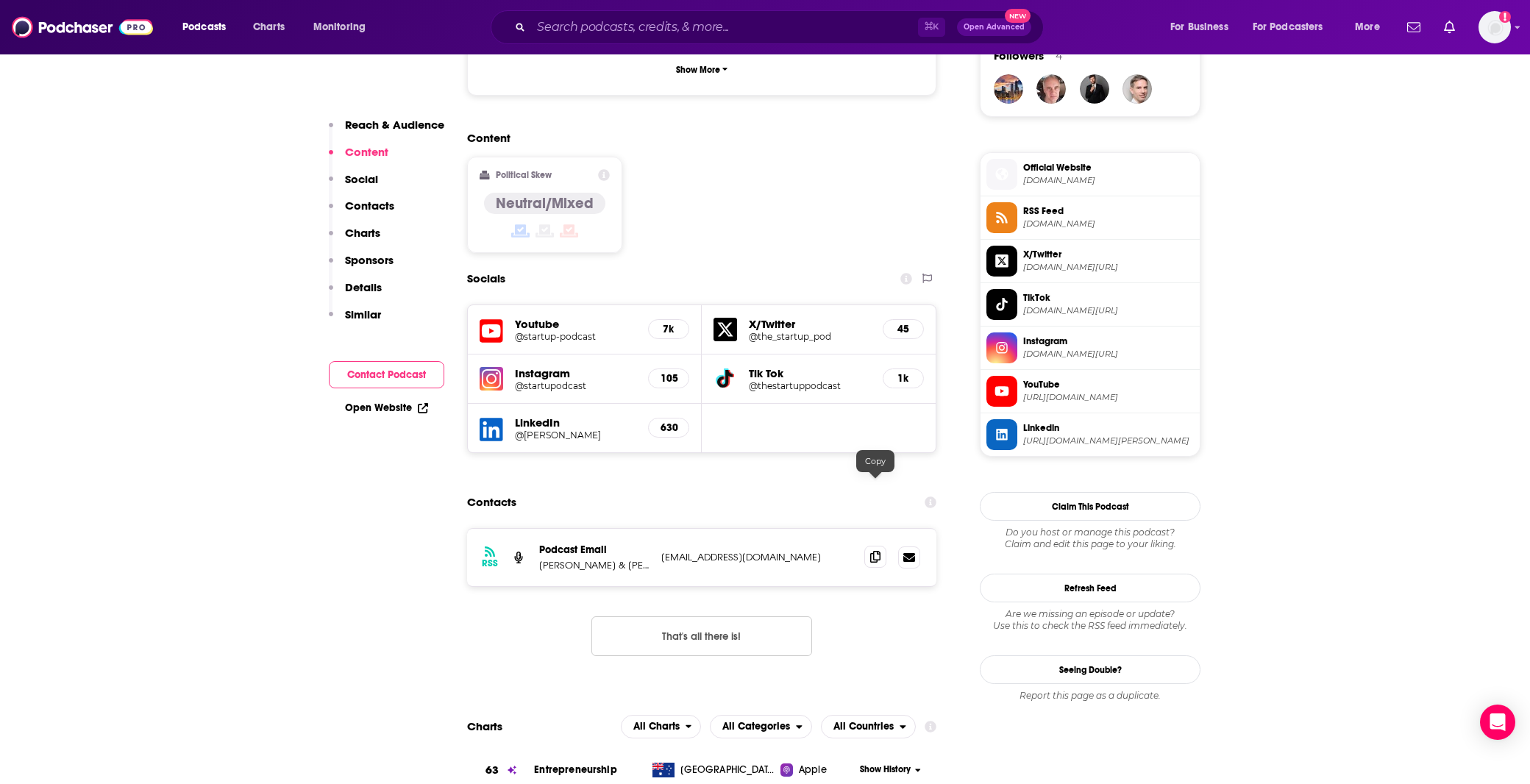 click at bounding box center [875, 557] 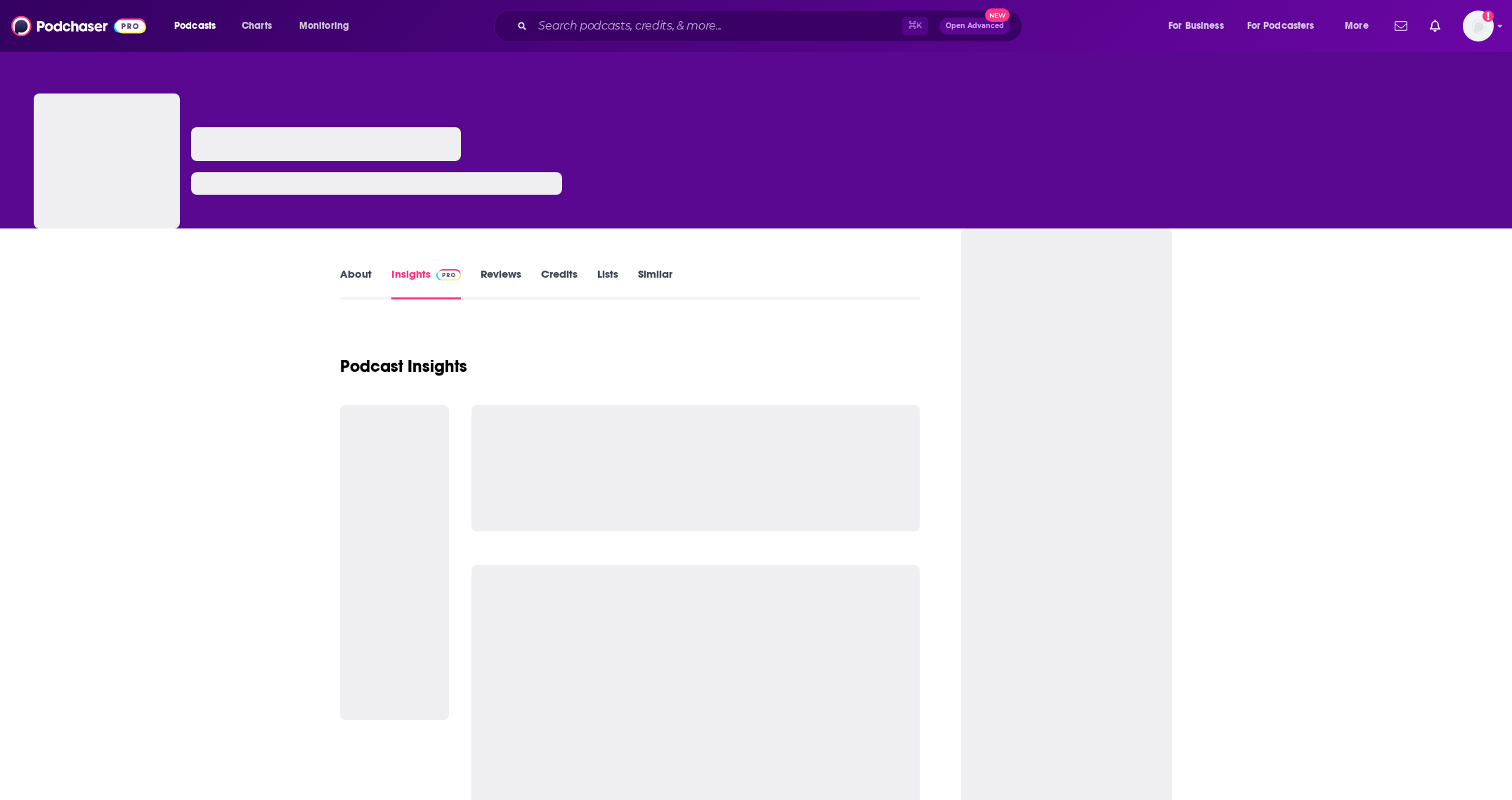 scroll, scrollTop: 0, scrollLeft: 0, axis: both 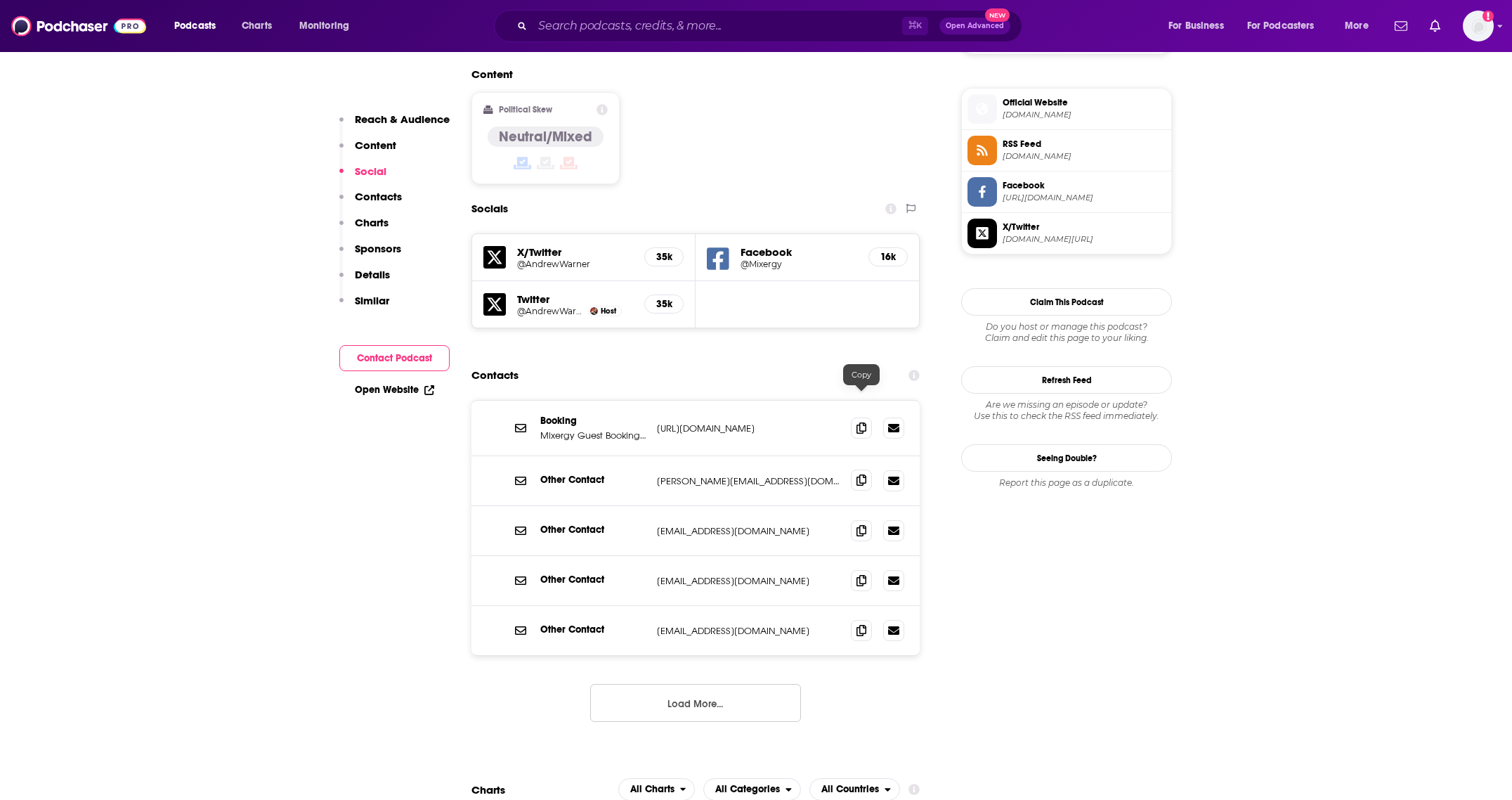 click at bounding box center [861, 480] 